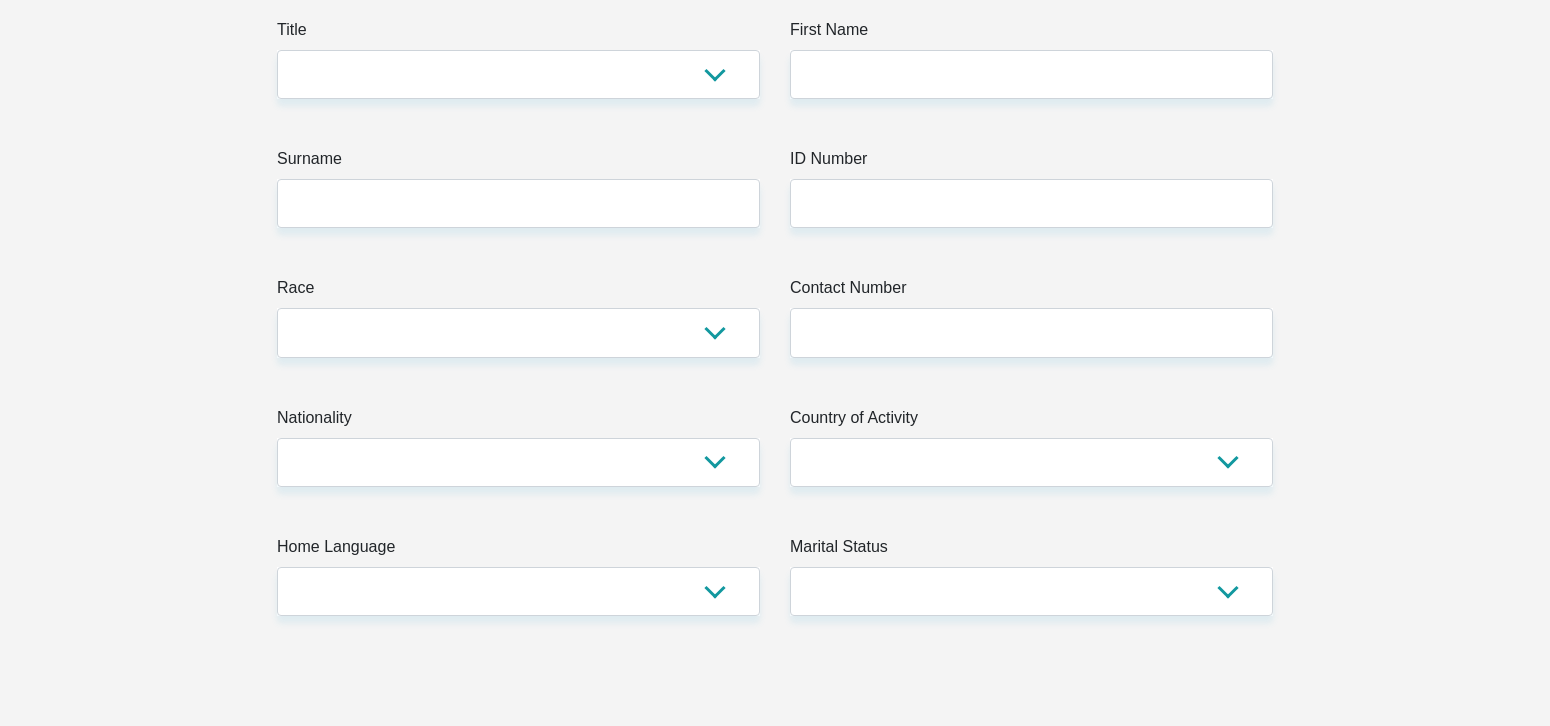 scroll, scrollTop: 0, scrollLeft: 0, axis: both 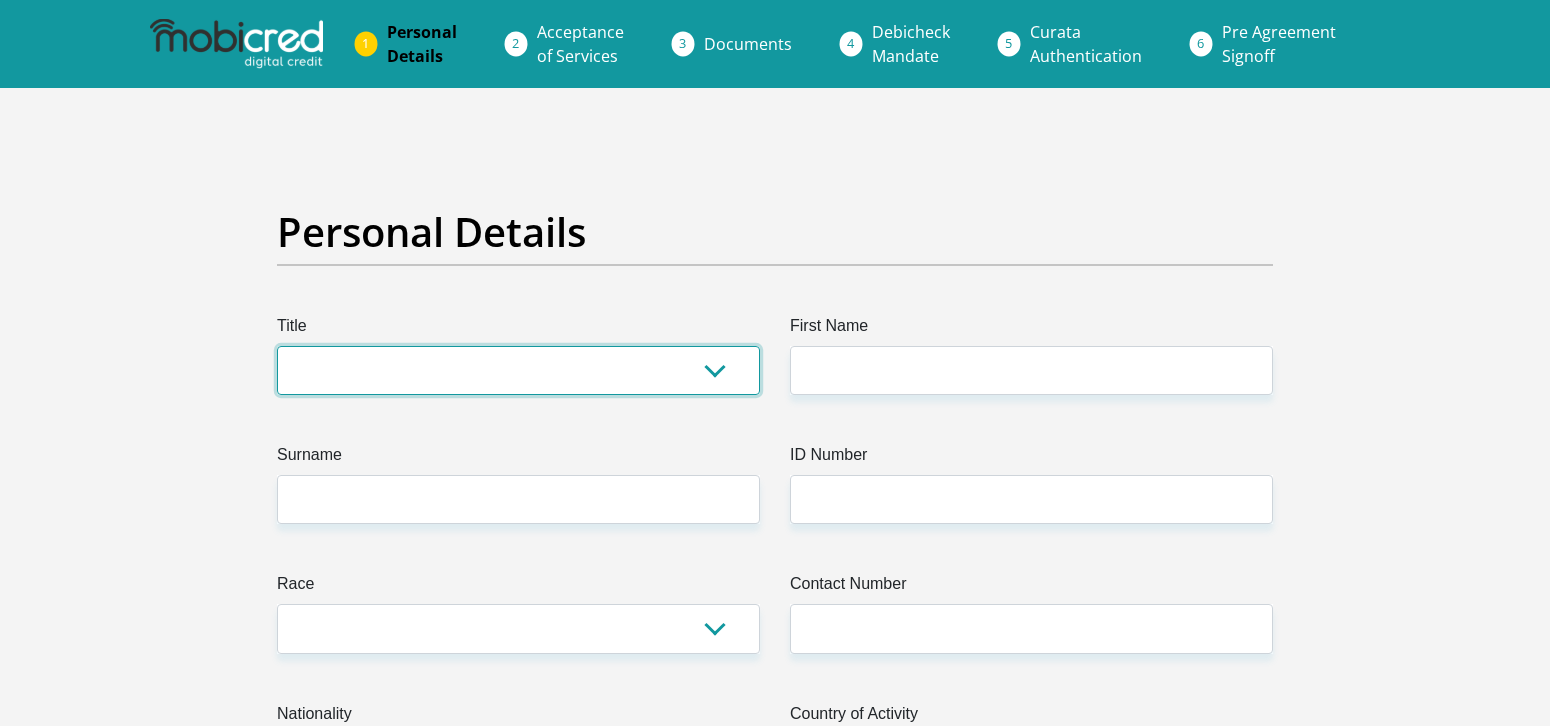 click on "Mr
Ms
Mrs
Dr
Other" at bounding box center [518, 370] 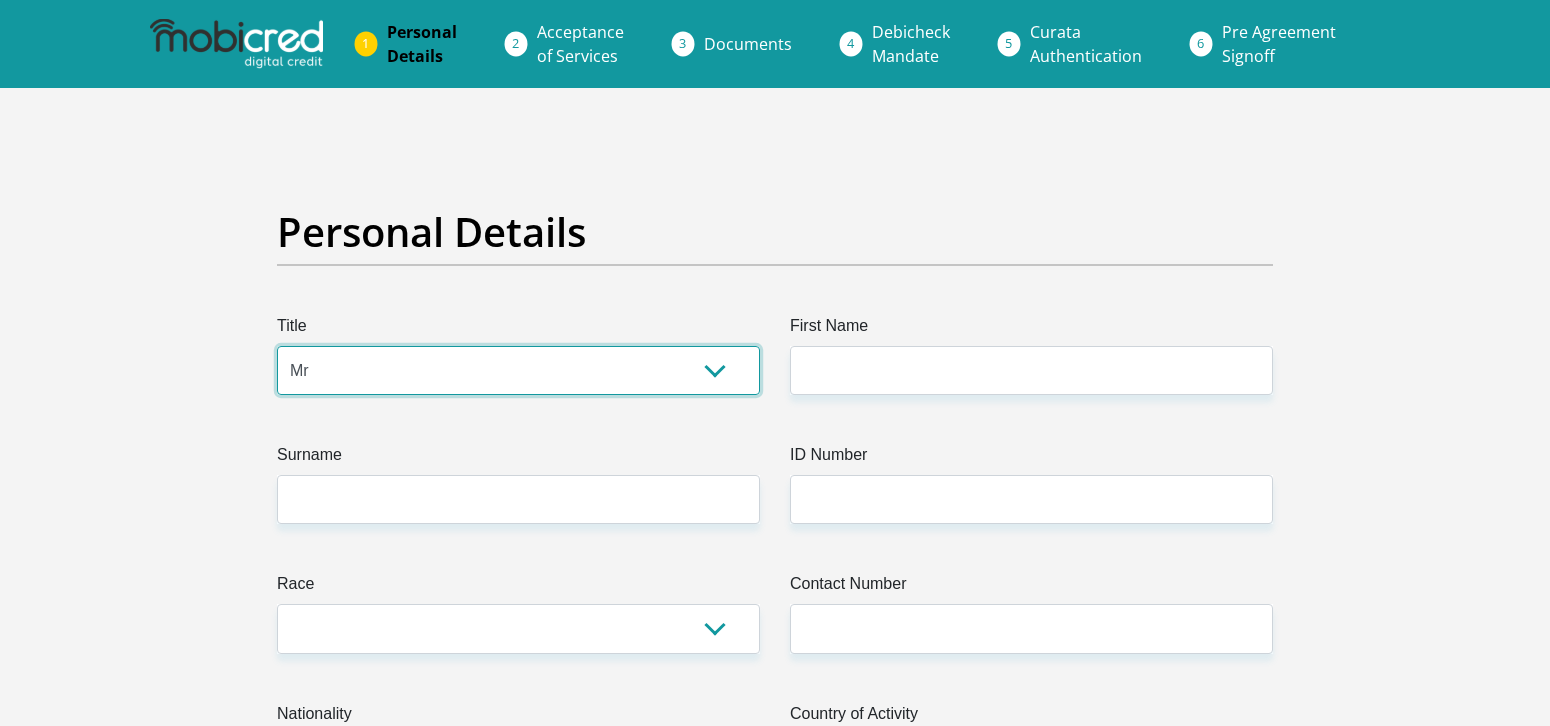 click on "Mr
Ms
Mrs
Dr
Other" at bounding box center (518, 370) 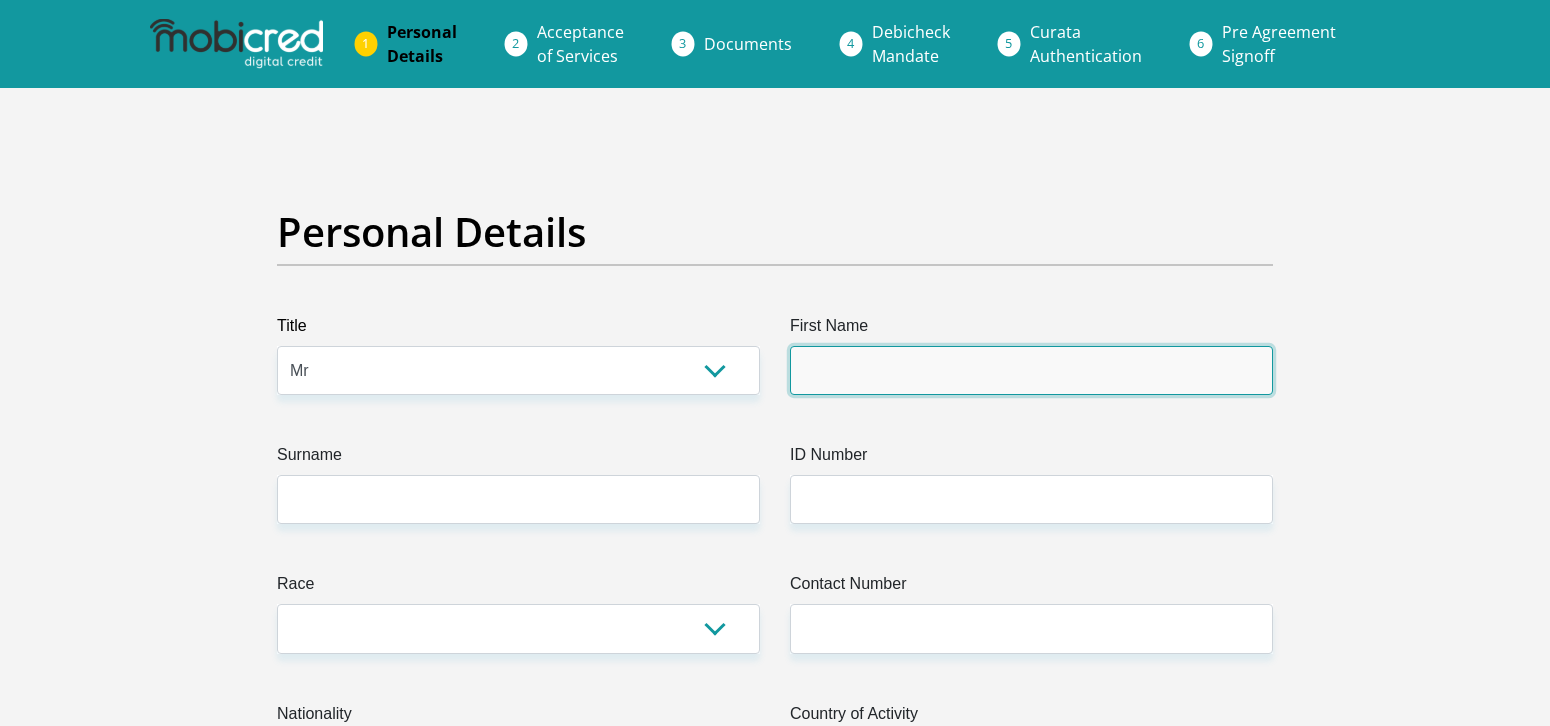 click on "First Name" at bounding box center (1031, 370) 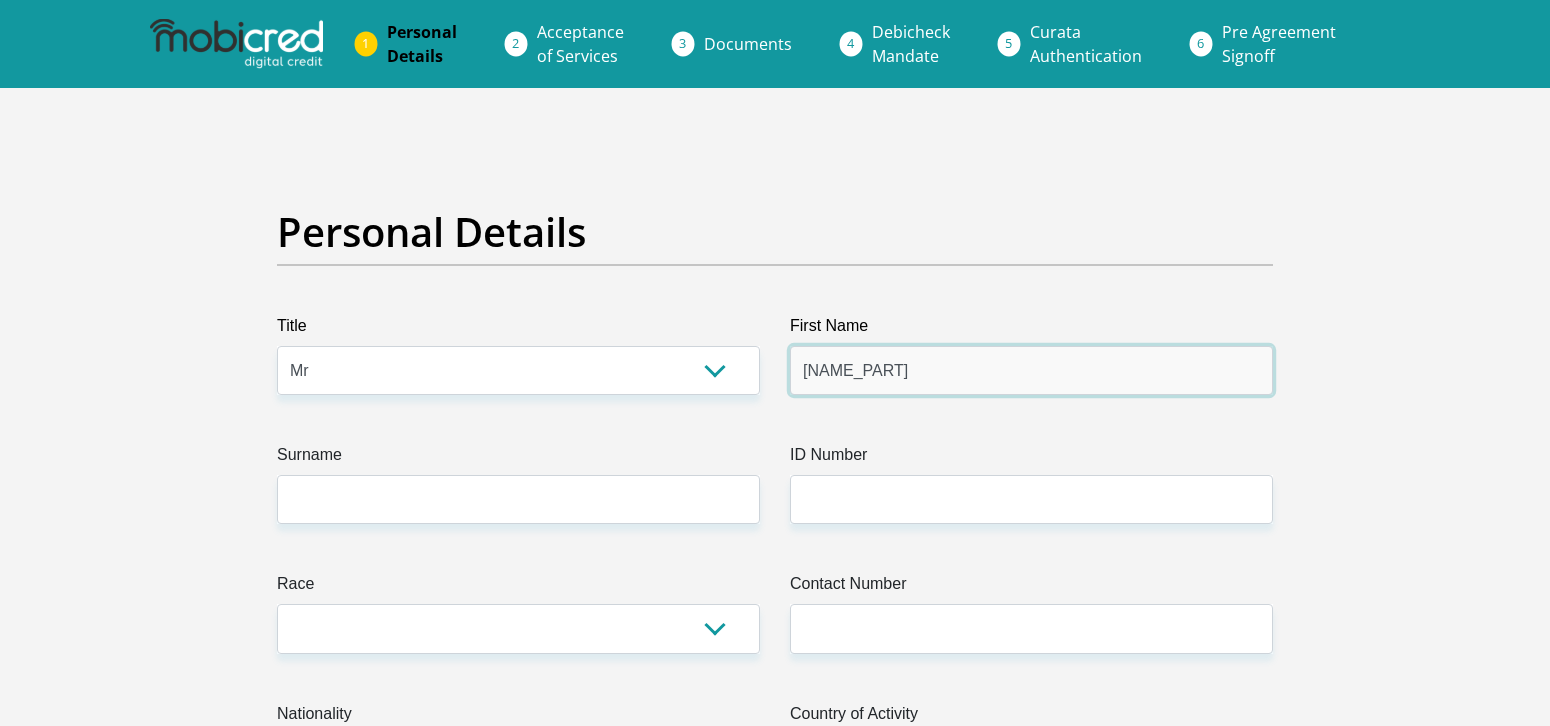 type on "[NAME_PART]" 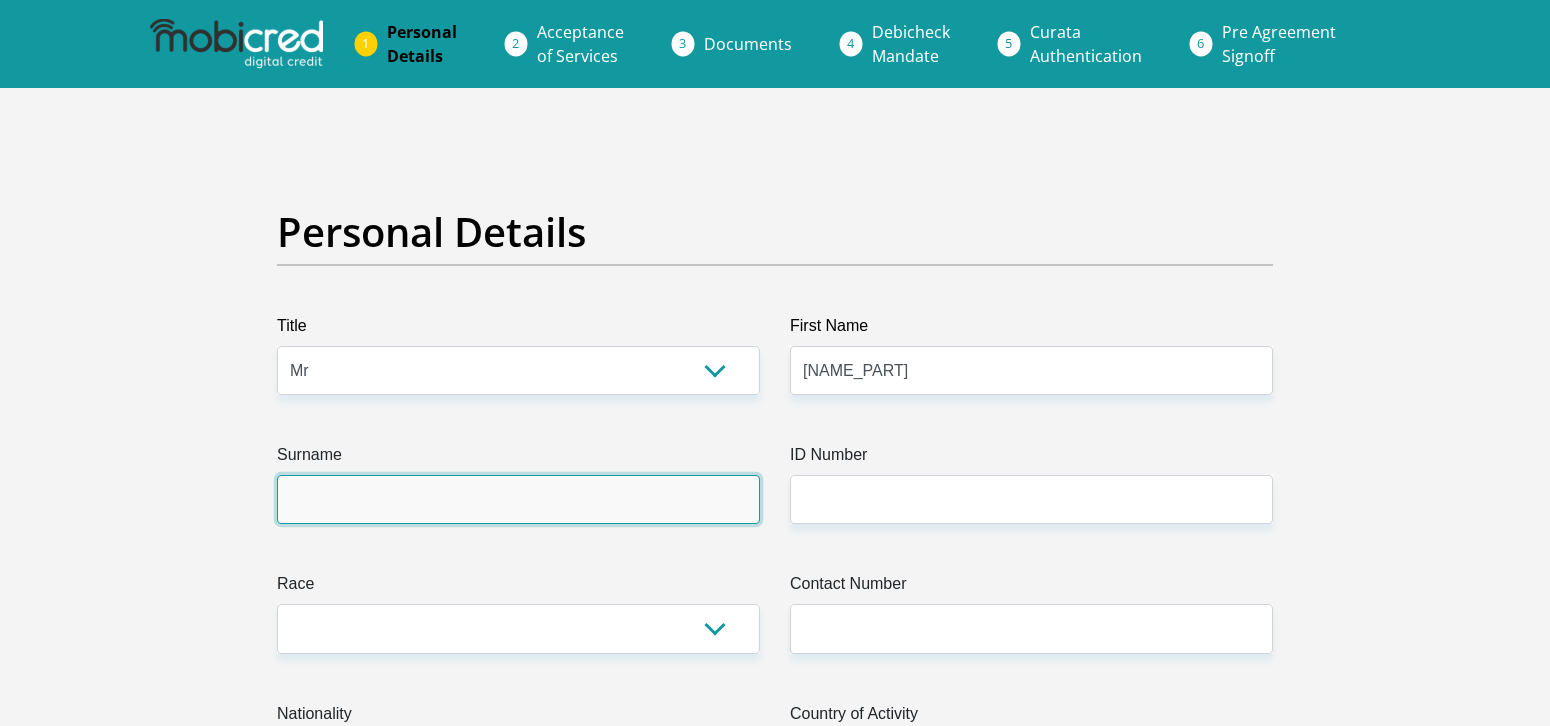 click on "Surname" at bounding box center (518, 499) 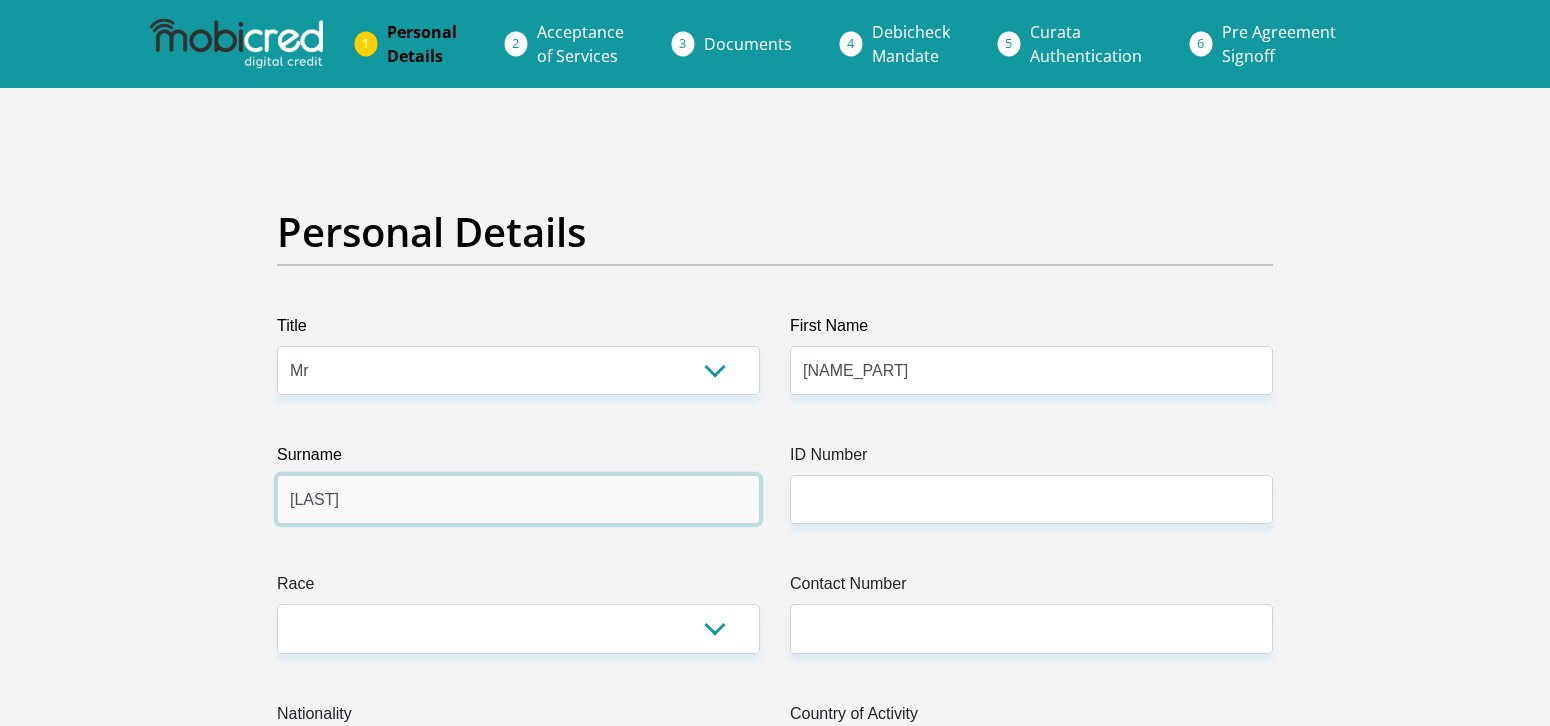 type on "[LAST]" 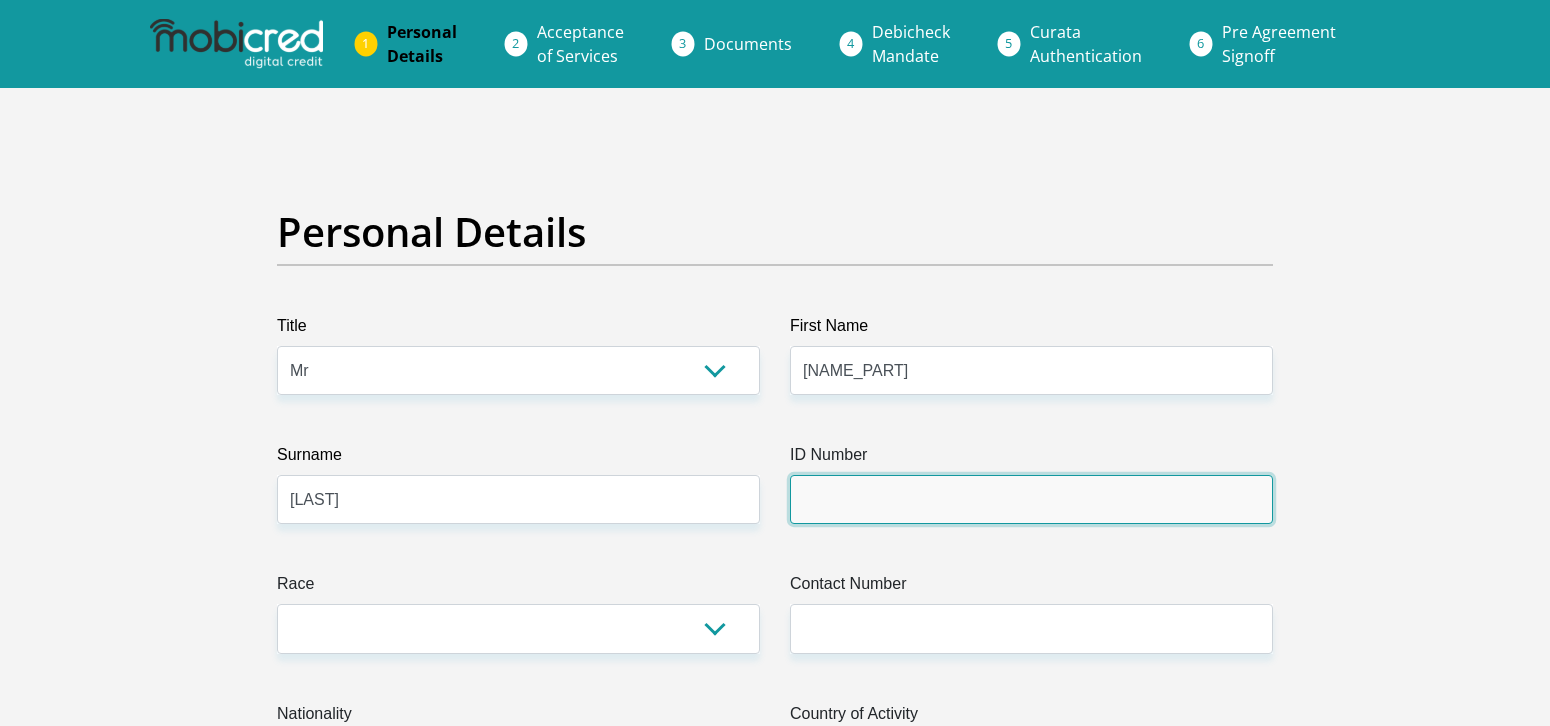 click on "ID Number" at bounding box center [1031, 499] 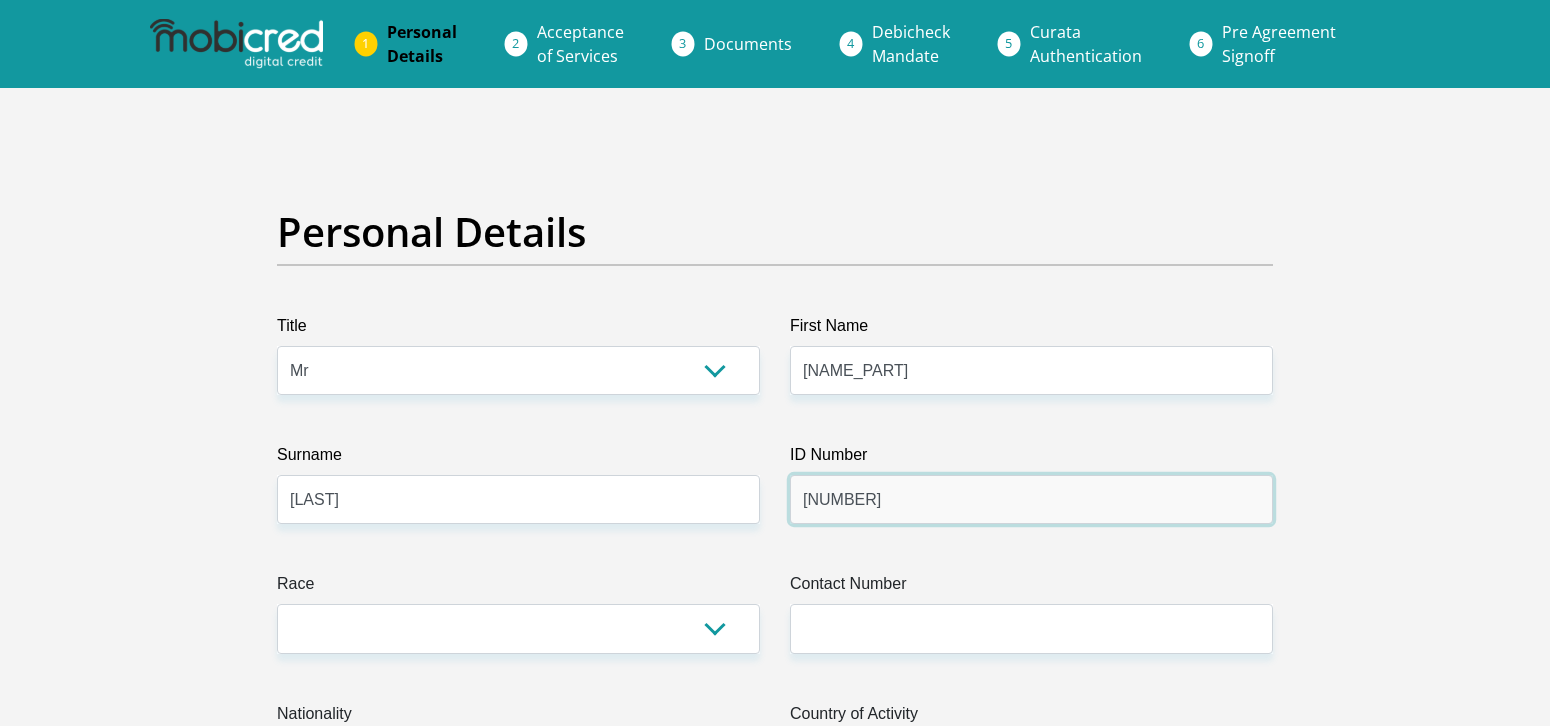 type on "[NUMBER]" 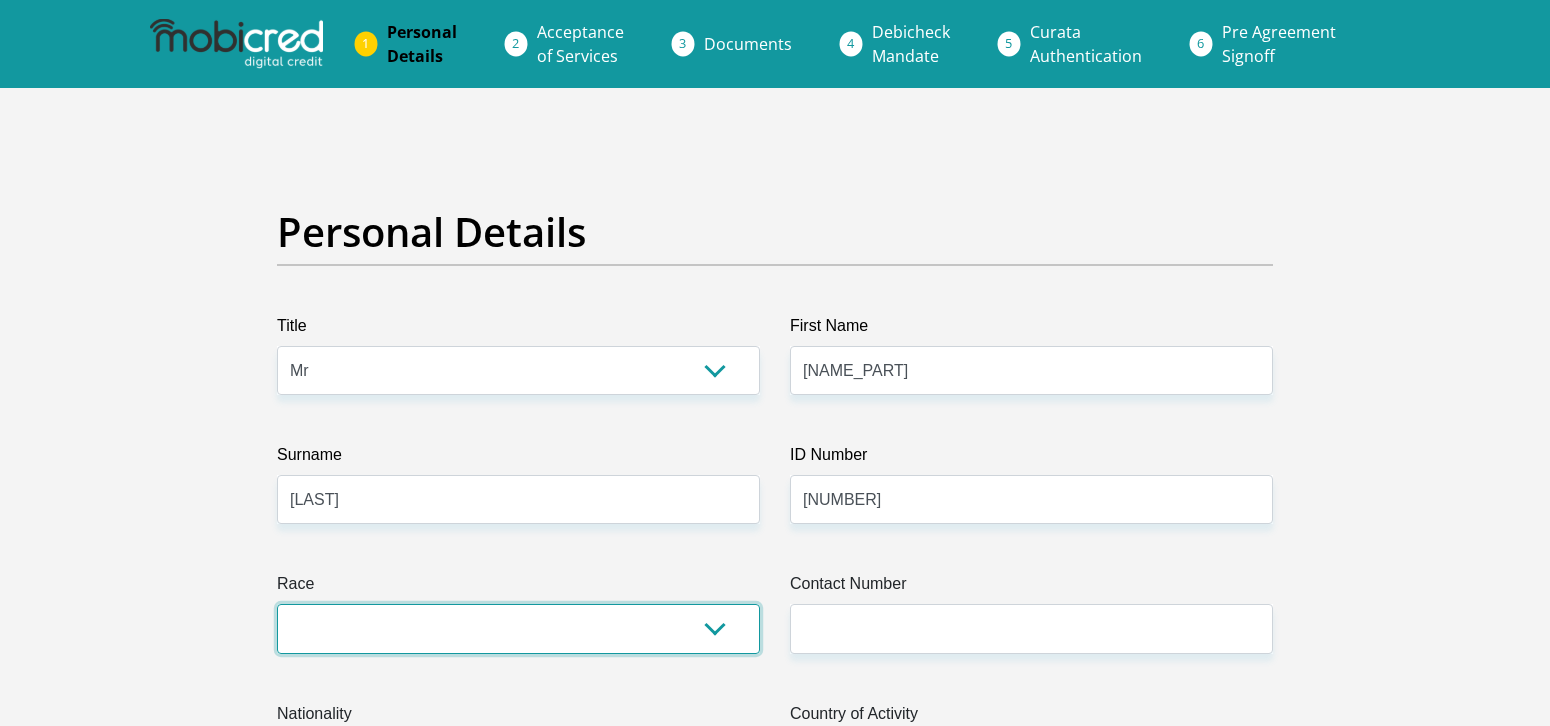 click on "Black
Coloured
Indian
White
Other" at bounding box center (518, 628) 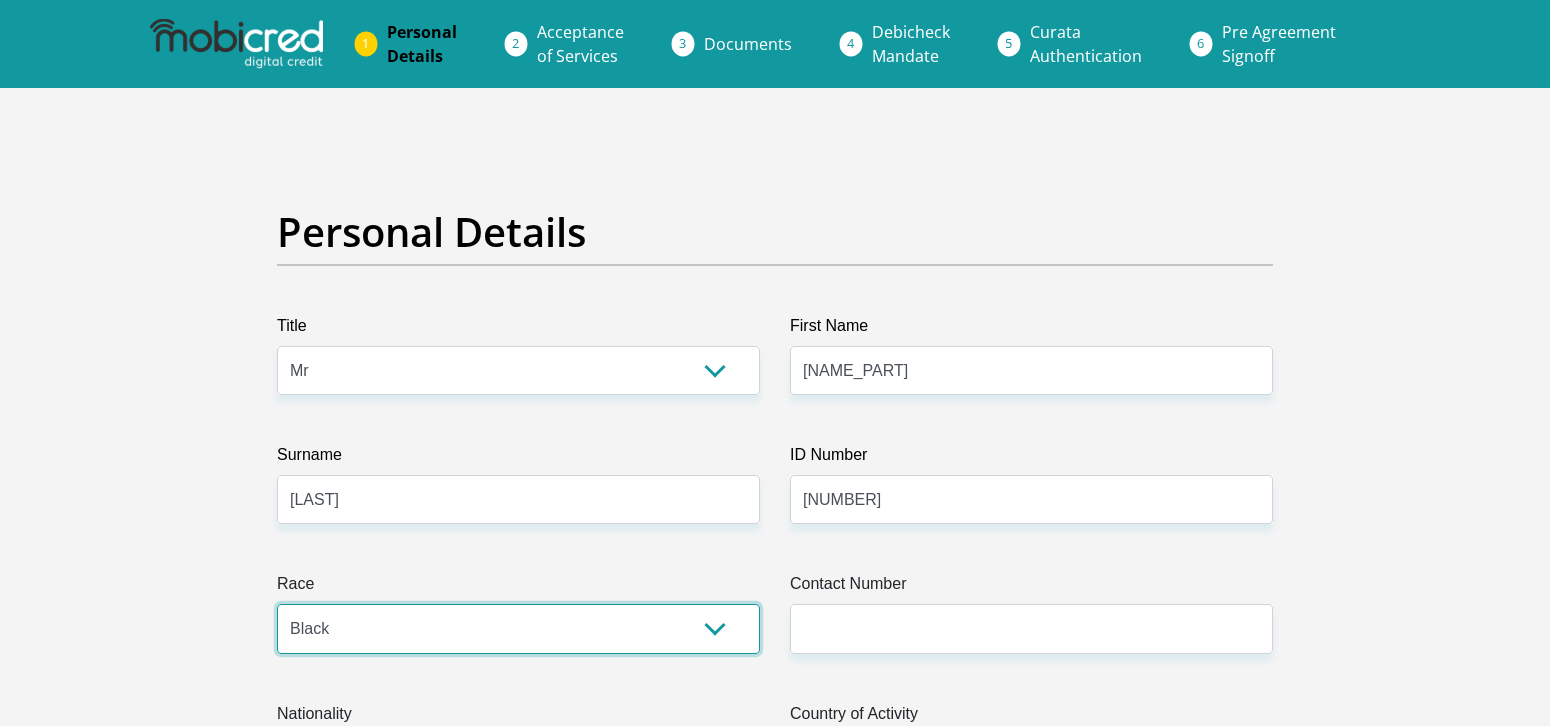 click on "Black
Coloured
Indian
White
Other" at bounding box center [518, 628] 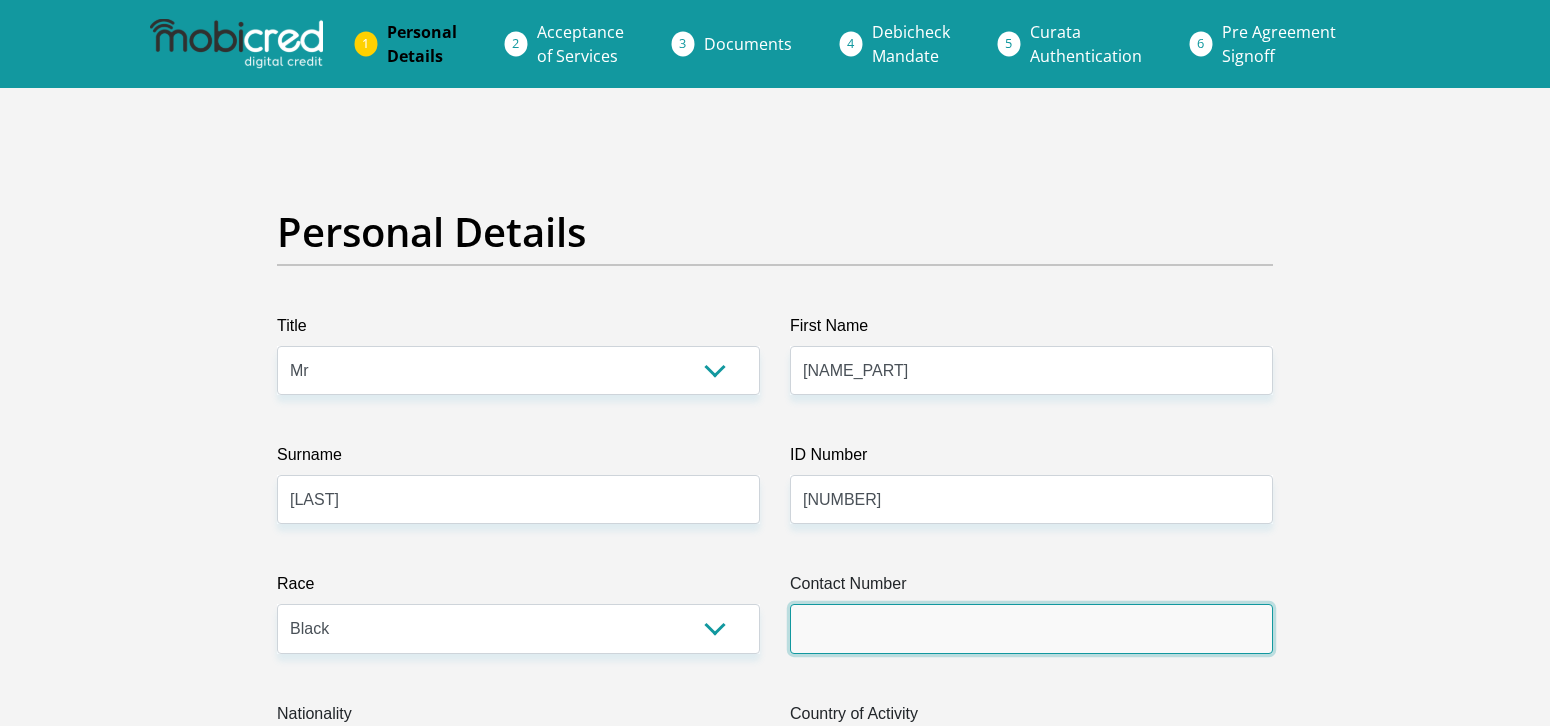 click on "Contact Number" at bounding box center (1031, 628) 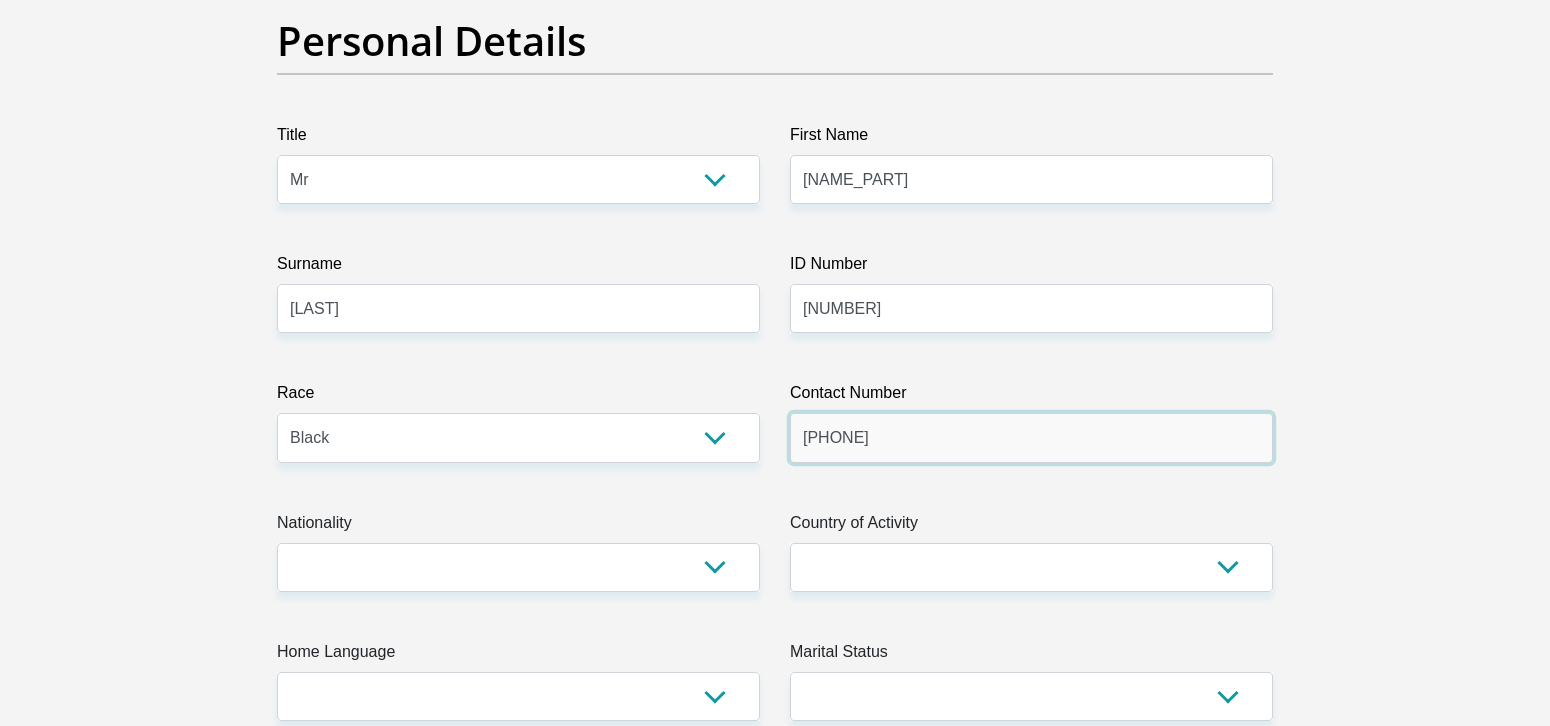 scroll, scrollTop: 200, scrollLeft: 0, axis: vertical 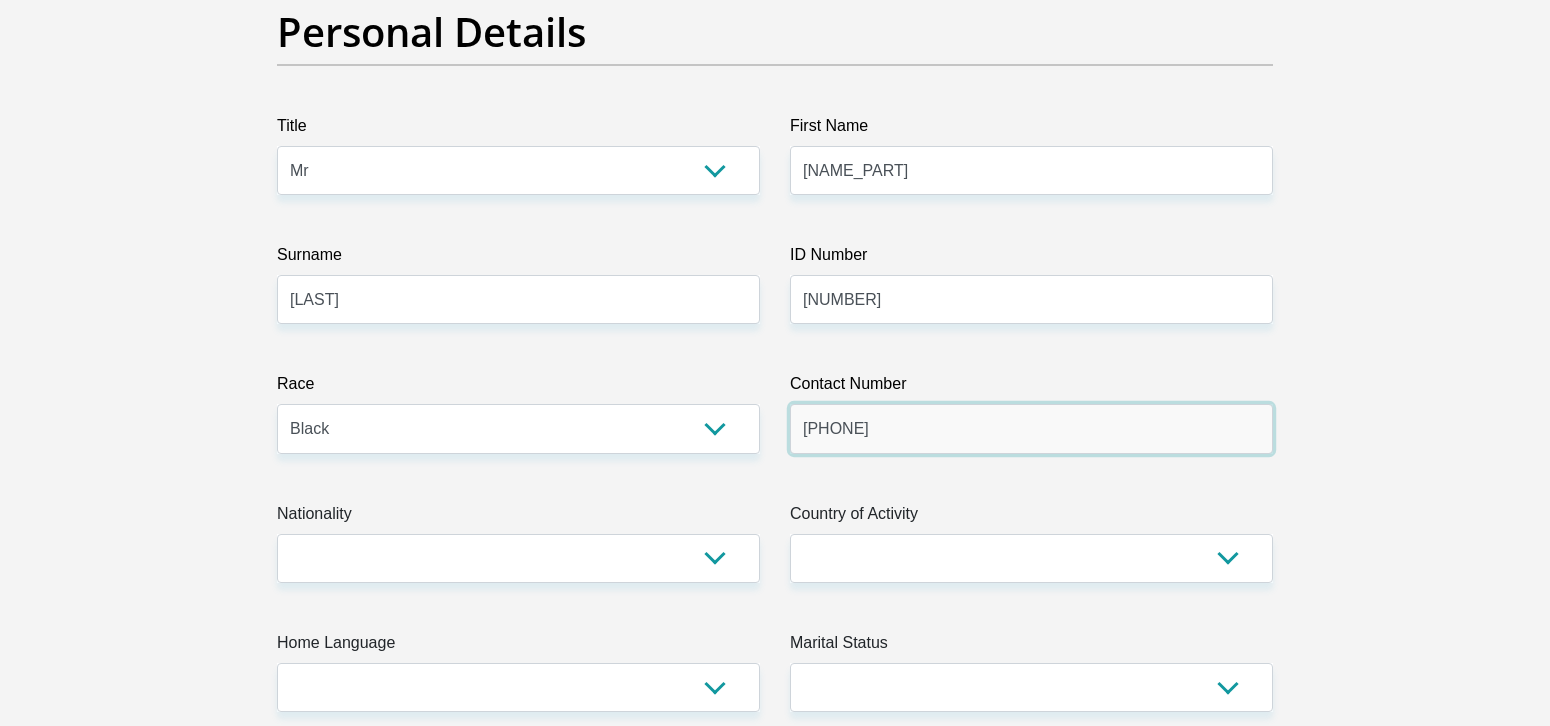 type on "[PHONE]" 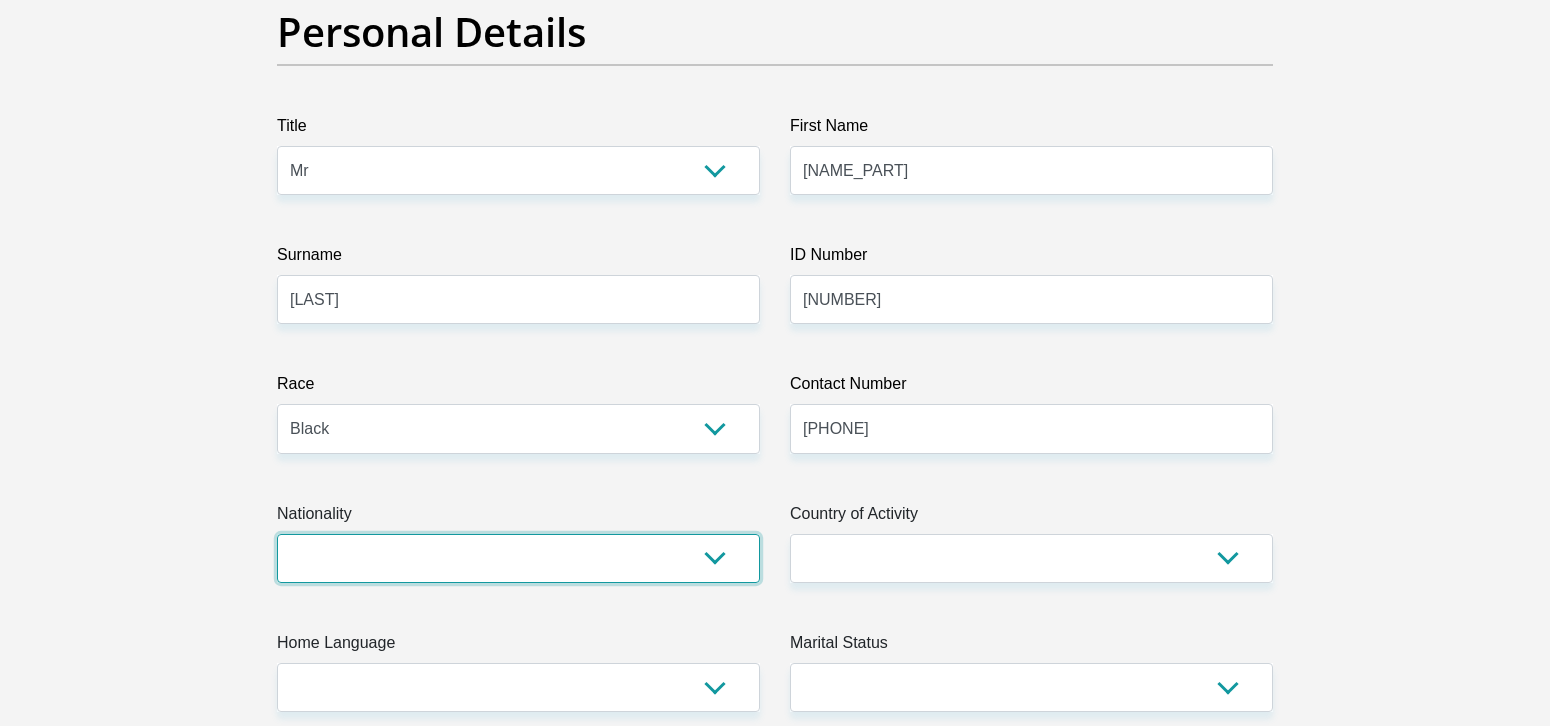 click on "South Africa
Afghanistan
Aland Islands
Albania
Algeria
America Samoa
American Virgin Islands
Andorra
Angola
Anguilla
Antarctica
Antigua and Barbuda
Argentina
Armenia
Aruba
Ascension Island
Australia
Austria
Azerbaijan
Bahamas
Bahrain
Bangladesh
Barbados
Chad" at bounding box center (518, 558) 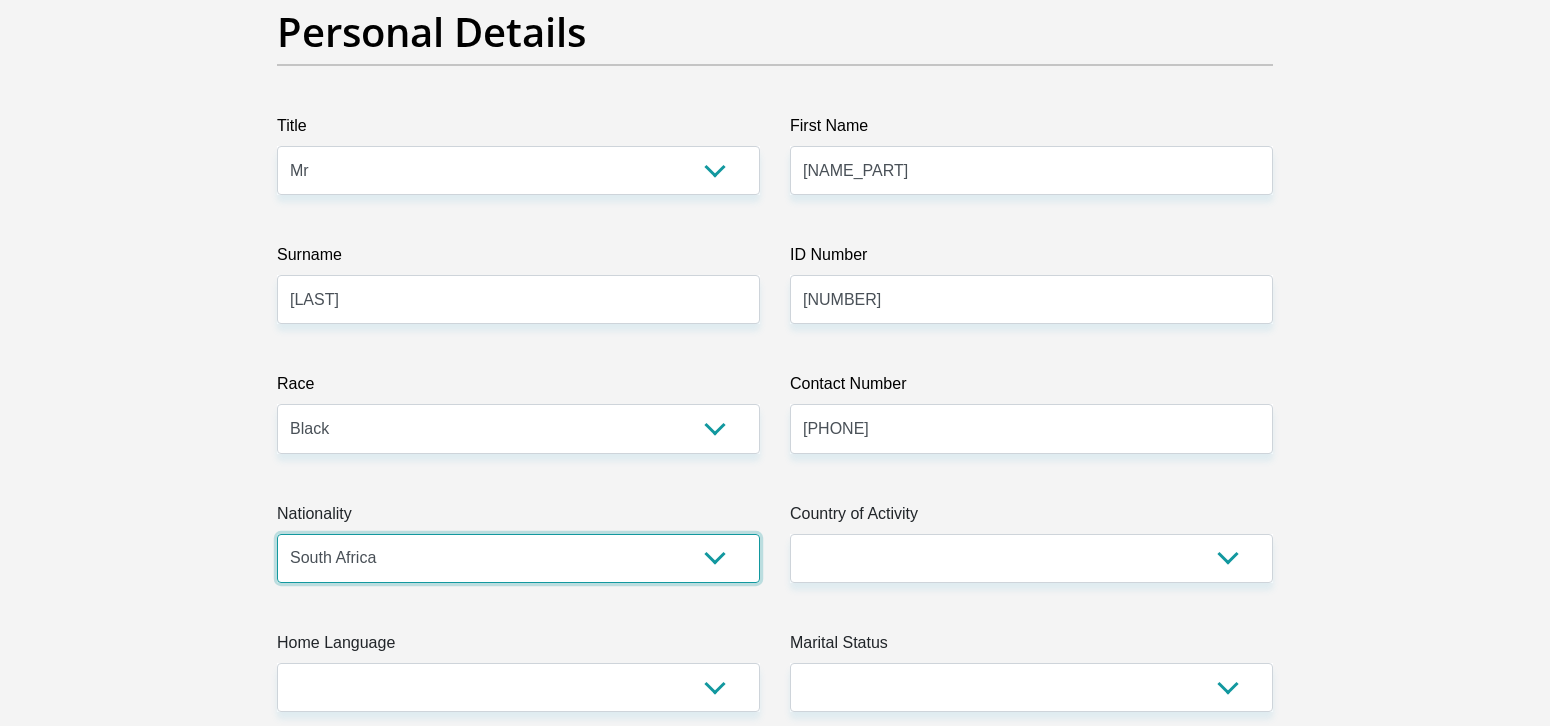 click on "South Africa
Afghanistan
Aland Islands
Albania
Algeria
America Samoa
American Virgin Islands
Andorra
Angola
Anguilla
Antarctica
Antigua and Barbuda
Argentina
Armenia
Aruba
Ascension Island
Australia
Austria
Azerbaijan
Bahamas
Bahrain
Bangladesh
Barbados
Chad" at bounding box center (518, 558) 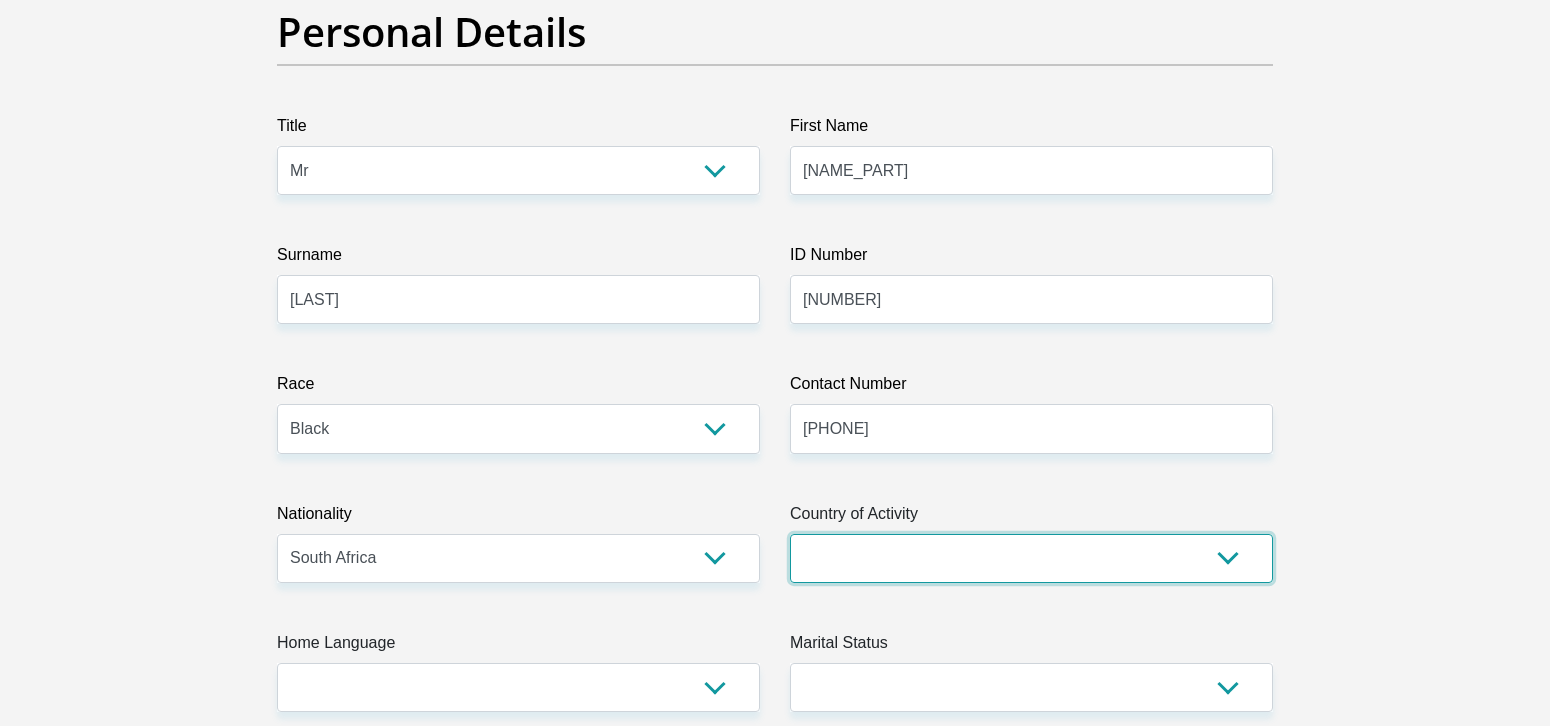 click on "South Africa
Afghanistan
Aland Islands
Albania
Algeria
America Samoa
American Virgin Islands
Andorra
Angola
Anguilla
Antarctica
Antigua and Barbuda
Argentina
Armenia
Aruba
Ascension Island
Australia
Austria
Azerbaijan
Chad" at bounding box center [1031, 558] 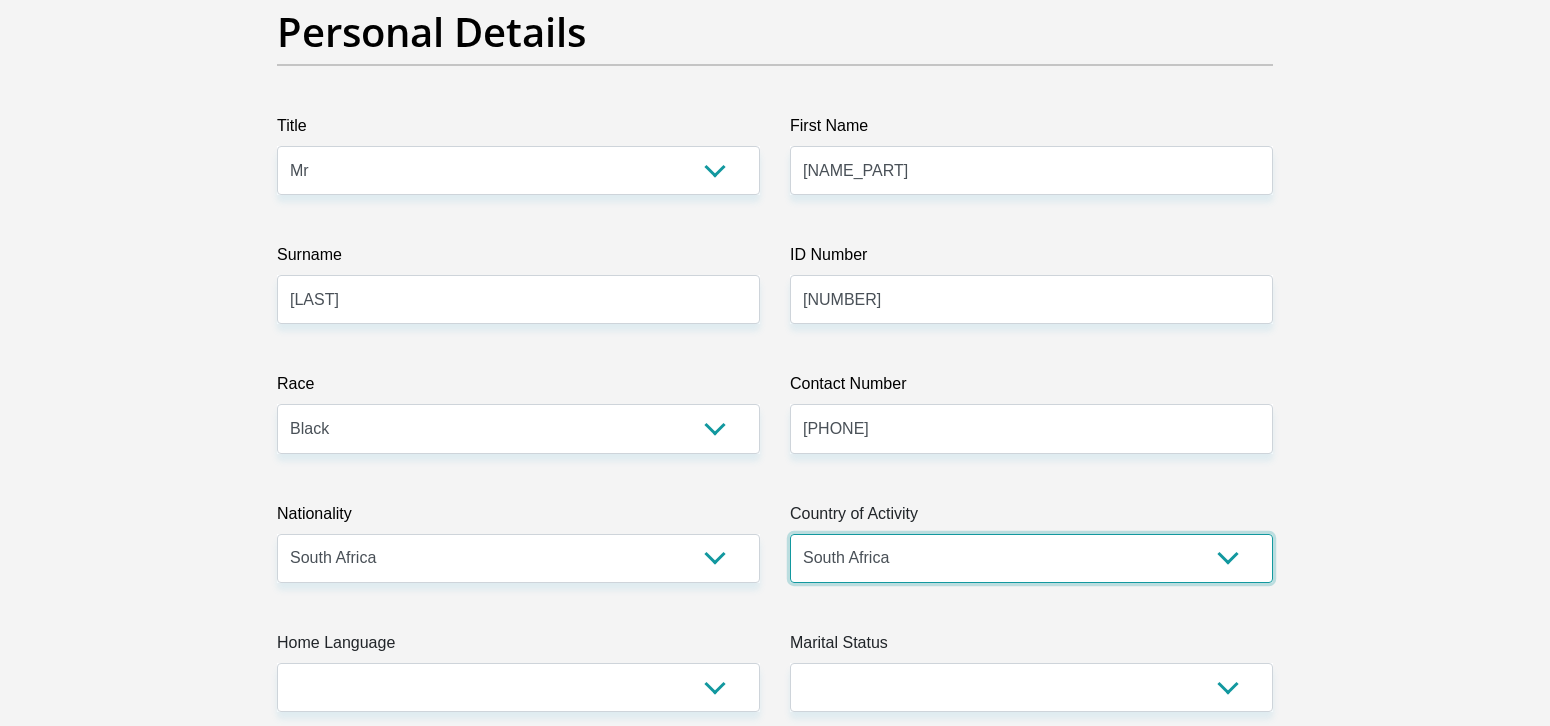click on "South Africa
Afghanistan
Aland Islands
Albania
Algeria
America Samoa
American Virgin Islands
Andorra
Angola
Anguilla
Antarctica
Antigua and Barbuda
Argentina
Armenia
Aruba
Ascension Island
Australia
Austria
Azerbaijan
Chad" at bounding box center [1031, 558] 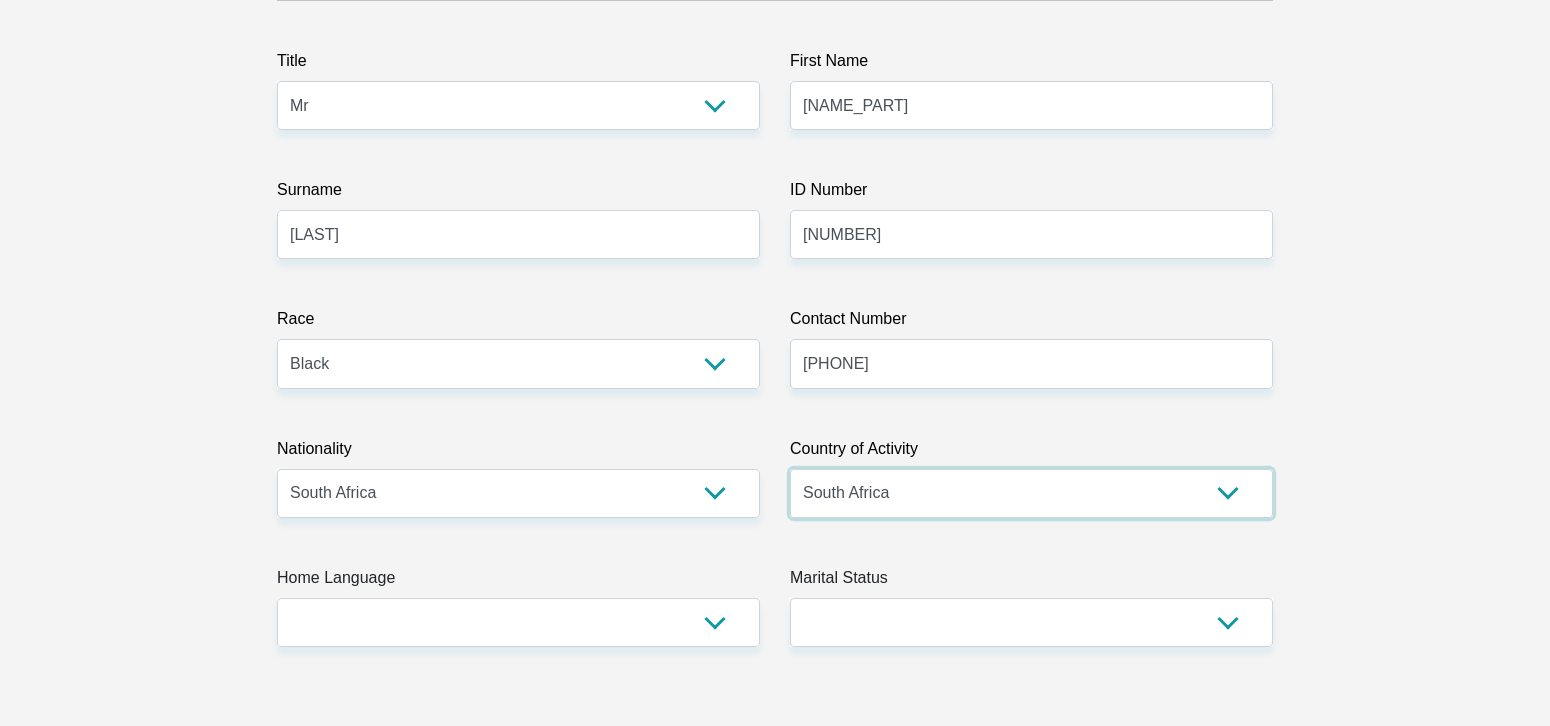 scroll, scrollTop: 300, scrollLeft: 0, axis: vertical 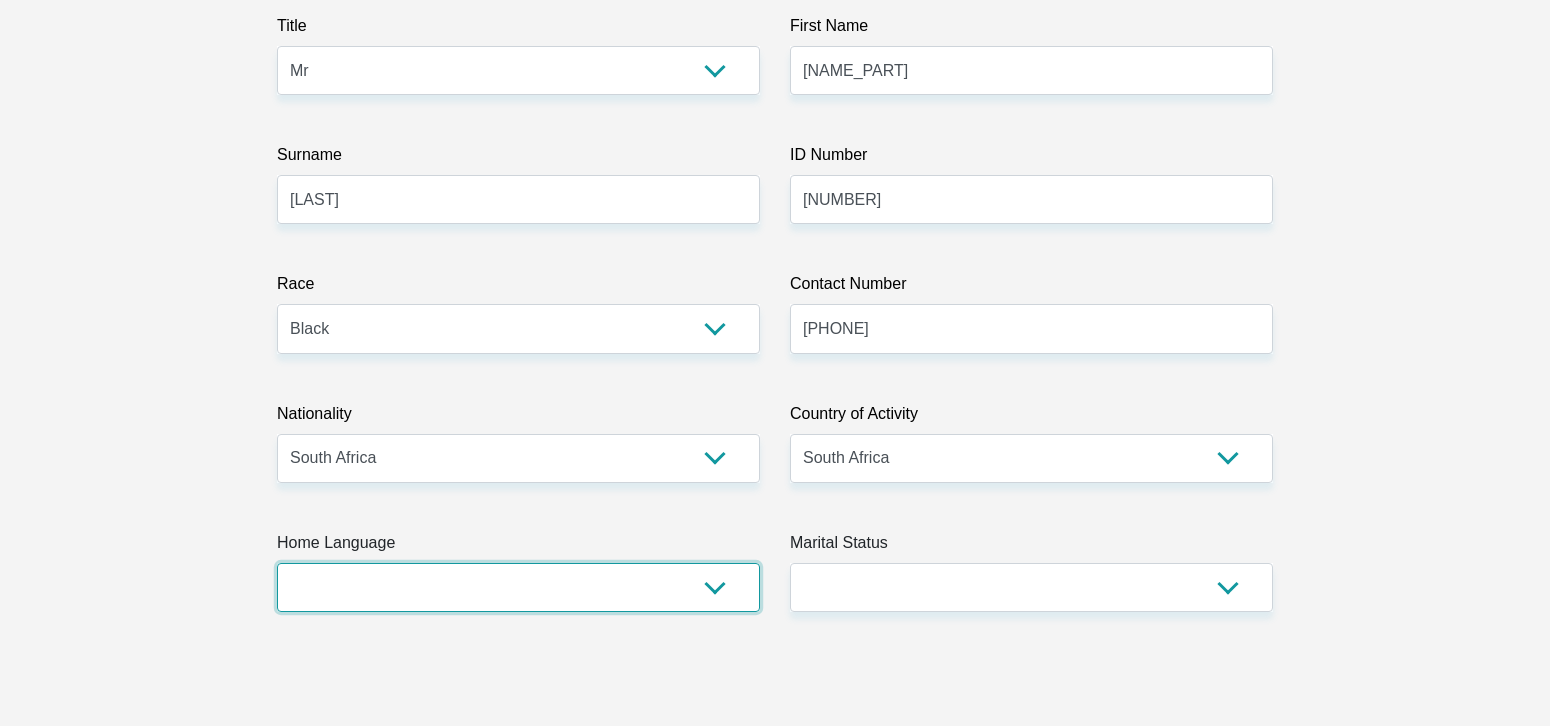 click on "Afrikaans
English
Sepedi
South Ndebele
Southern Sotho
Swati
Tsonga
Tswana
Venda
Xhosa
Zulu
Other" at bounding box center [518, 587] 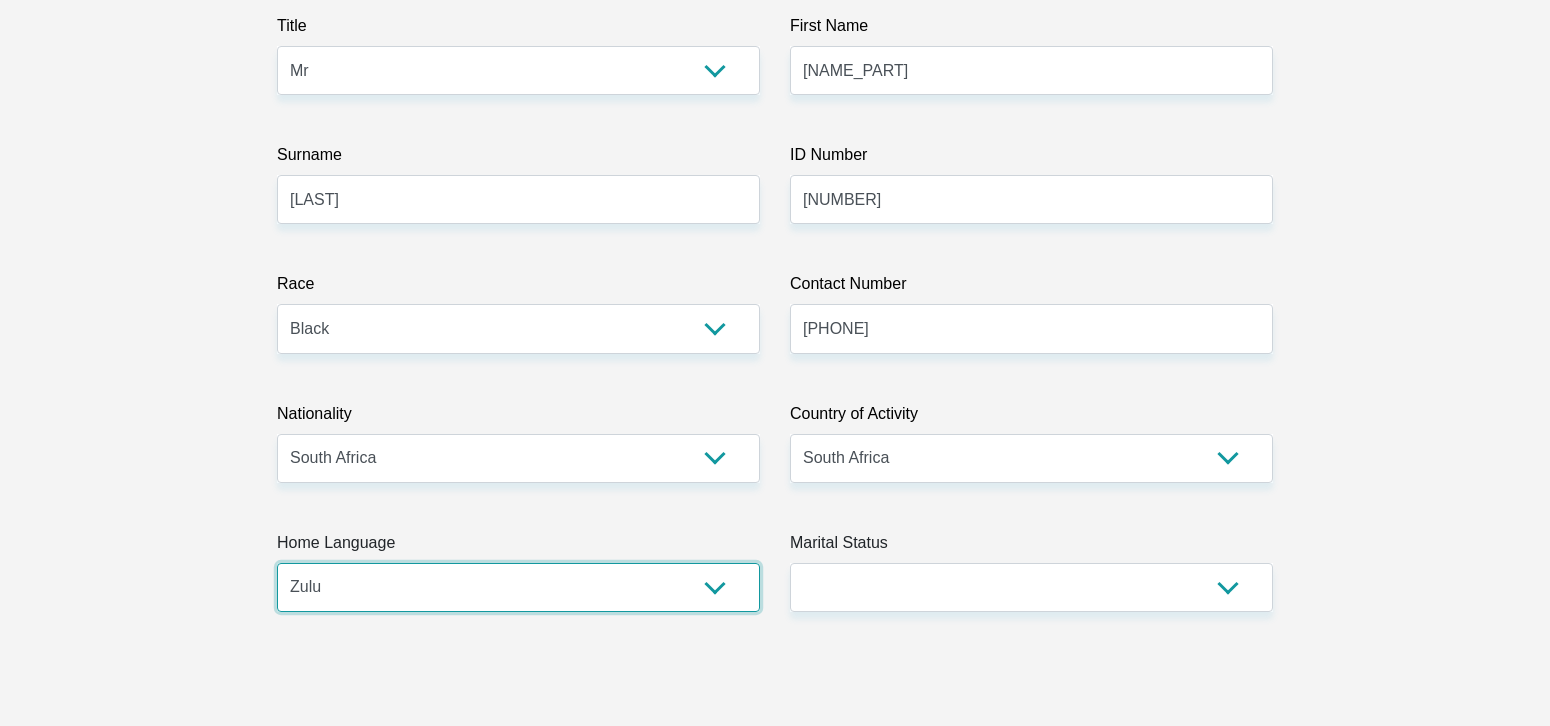 click on "Afrikaans
English
Sepedi
South Ndebele
Southern Sotho
Swati
Tsonga
Tswana
Venda
Xhosa
Zulu
Other" at bounding box center (518, 587) 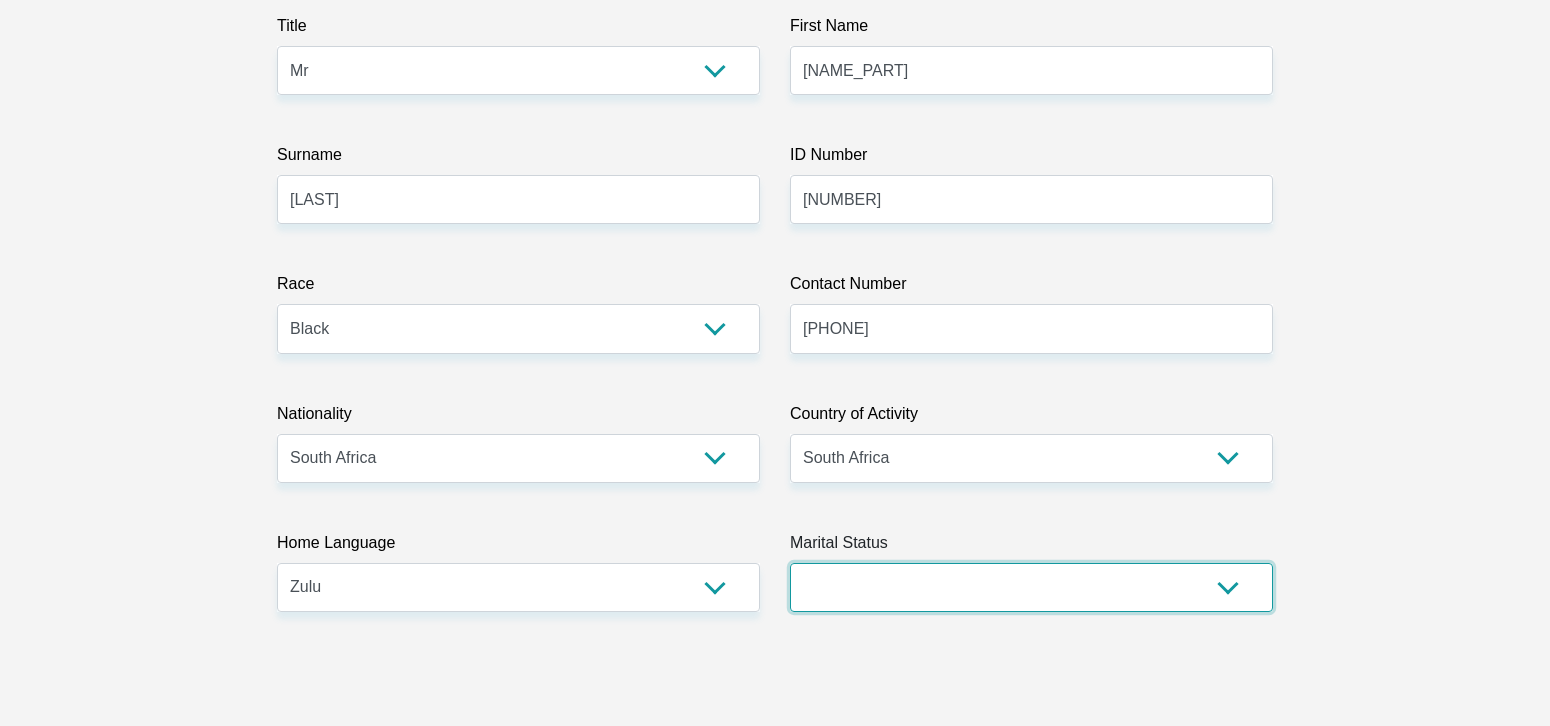click on "Married ANC
Single
Divorced
Widowed
Married COP or Customary Law" at bounding box center (1031, 587) 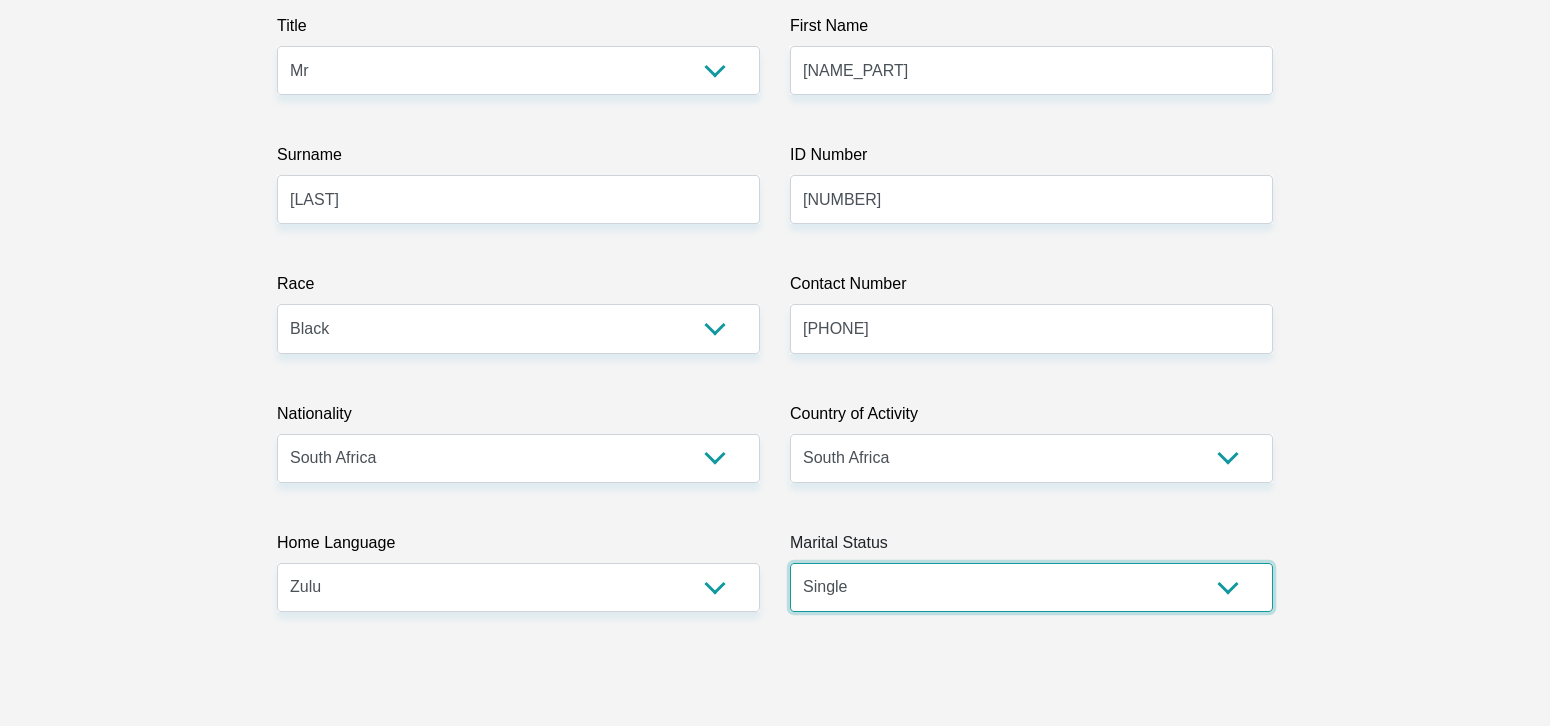 click on "Married ANC
Single
Divorced
Widowed
Married COP or Customary Law" at bounding box center [1031, 587] 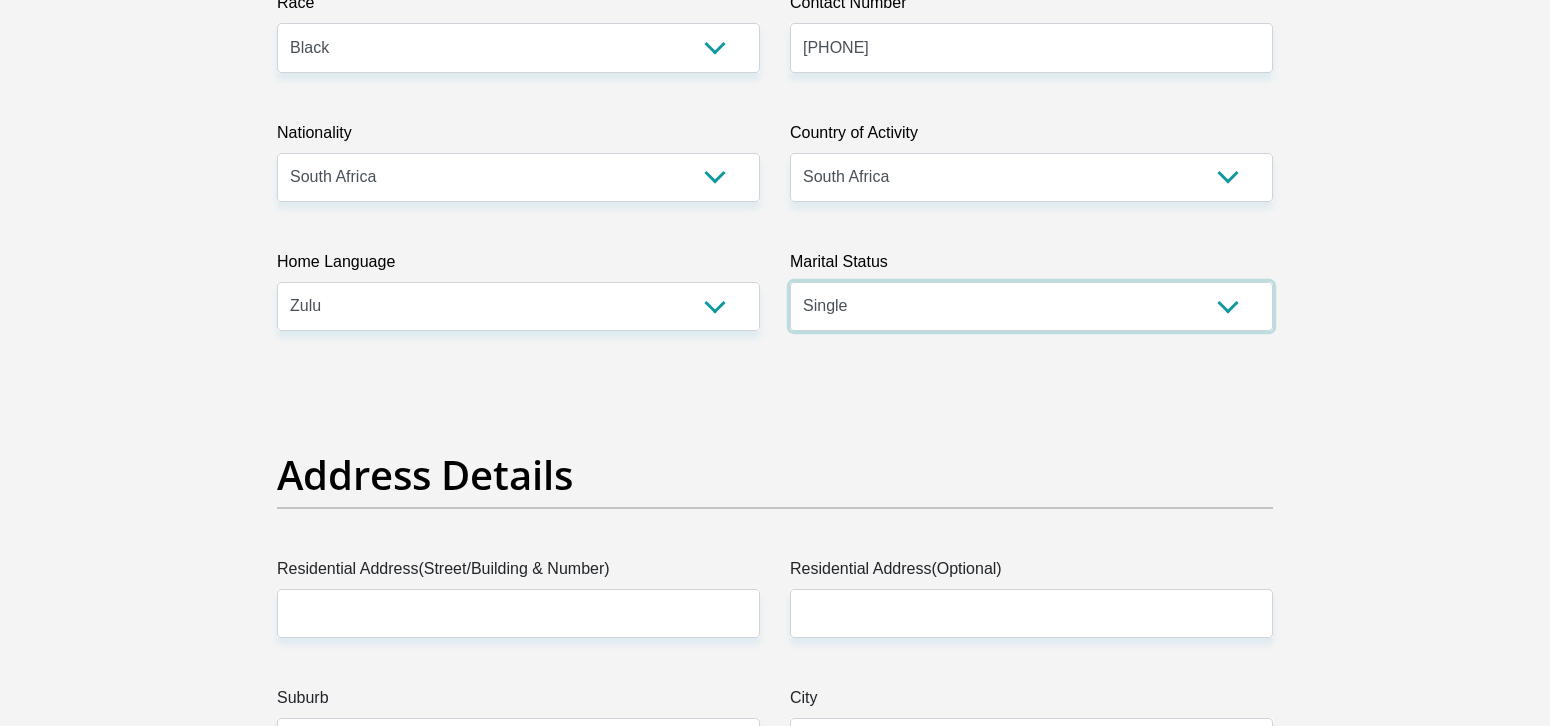 scroll, scrollTop: 700, scrollLeft: 0, axis: vertical 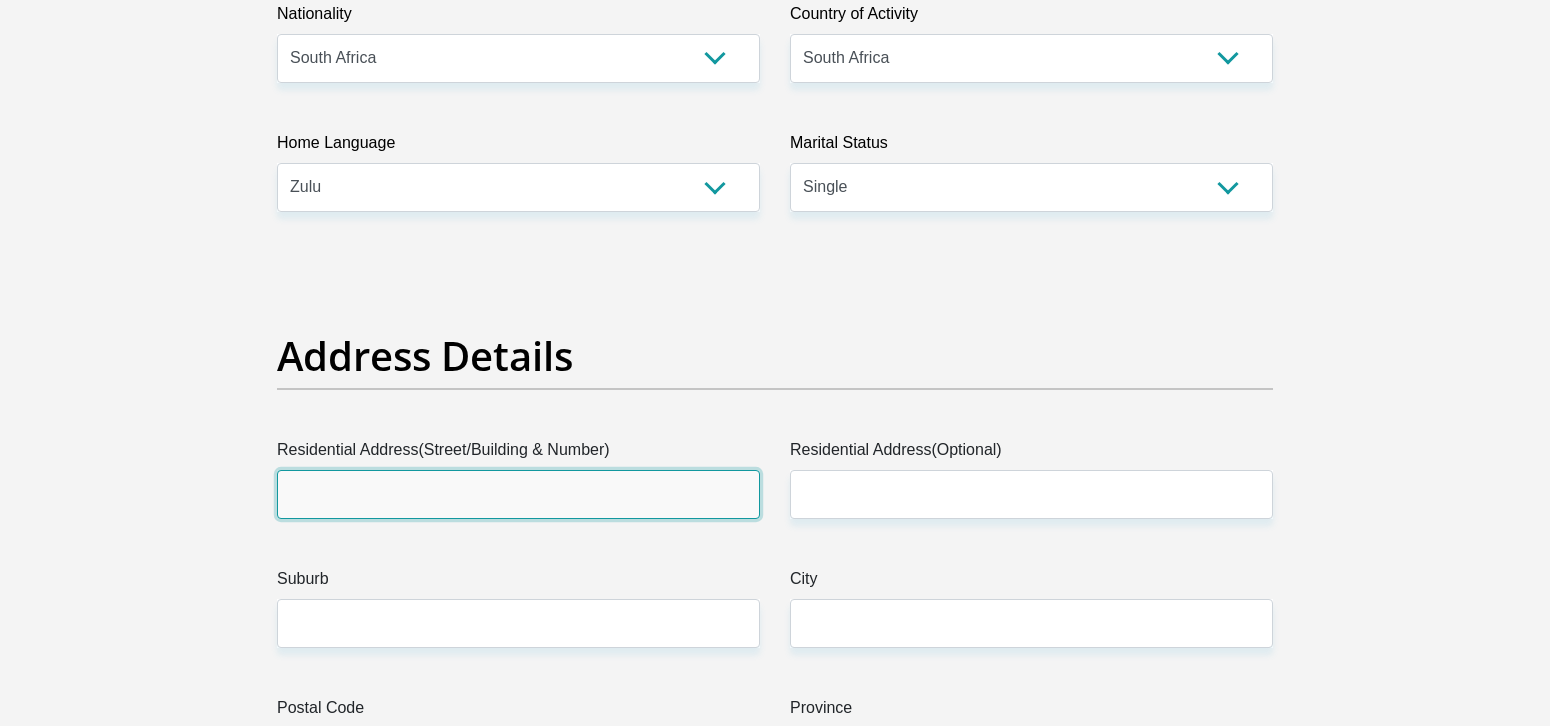 click on "Residential Address(Street/Building & Number)" at bounding box center (518, 494) 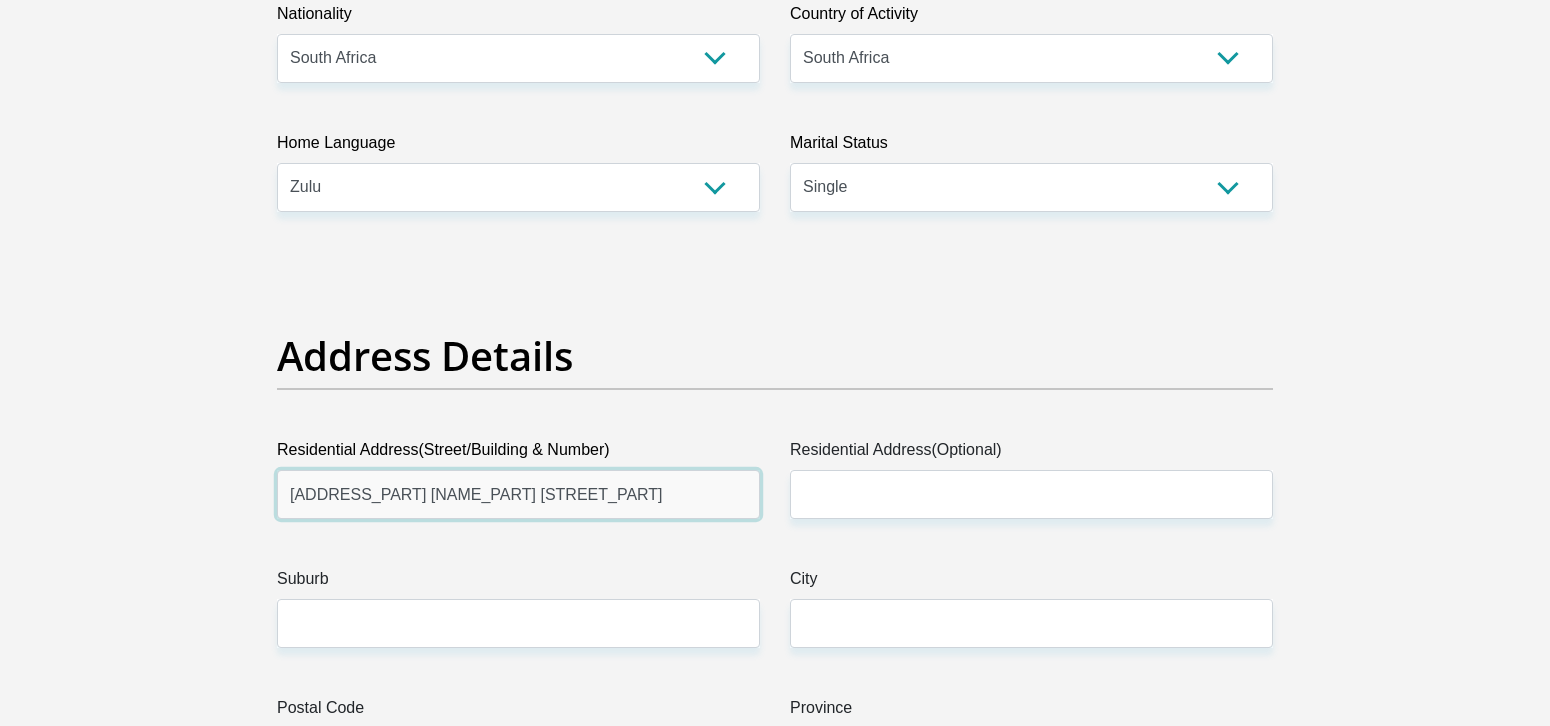 type on "[ADDRESS_PART] [NAME_PART] [STREET_PART]" 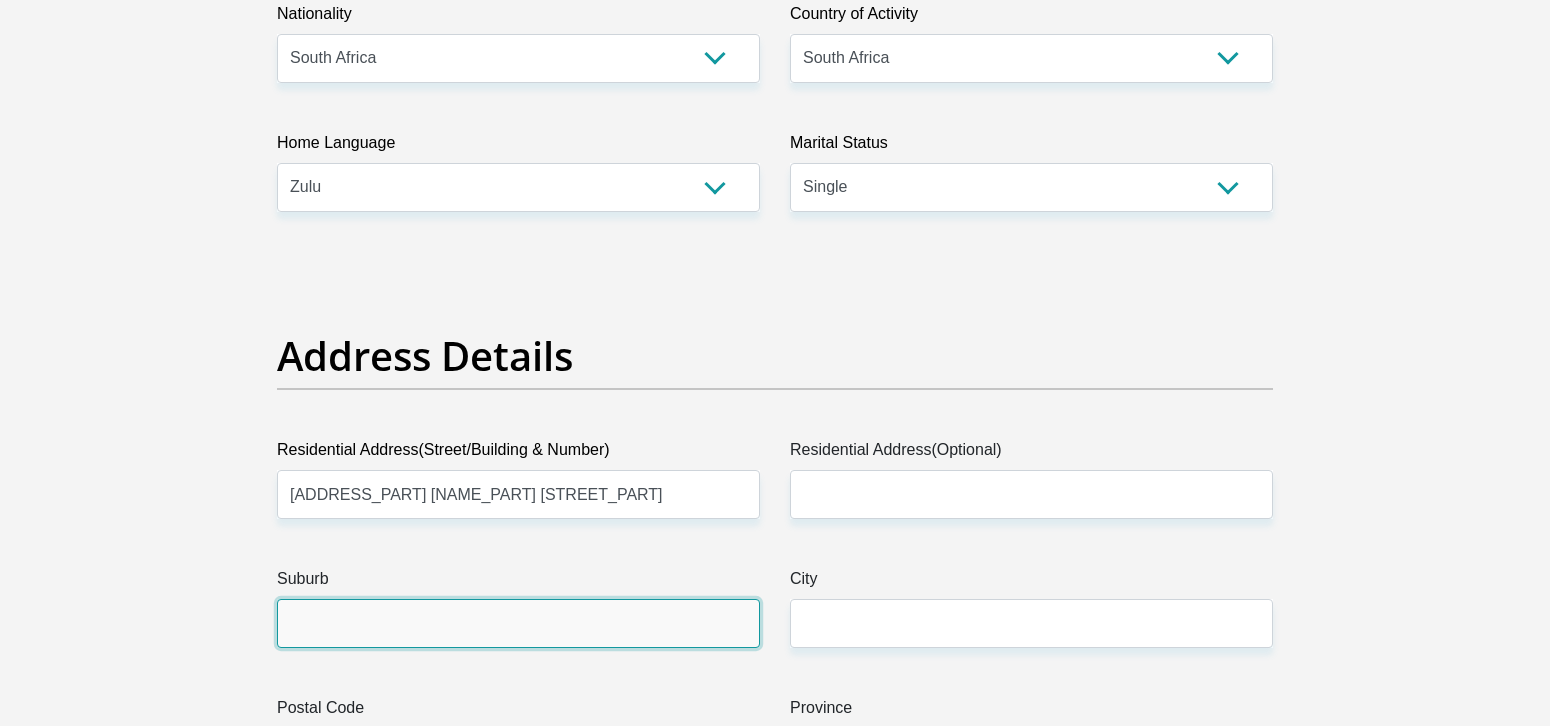 click on "Suburb" at bounding box center (518, 623) 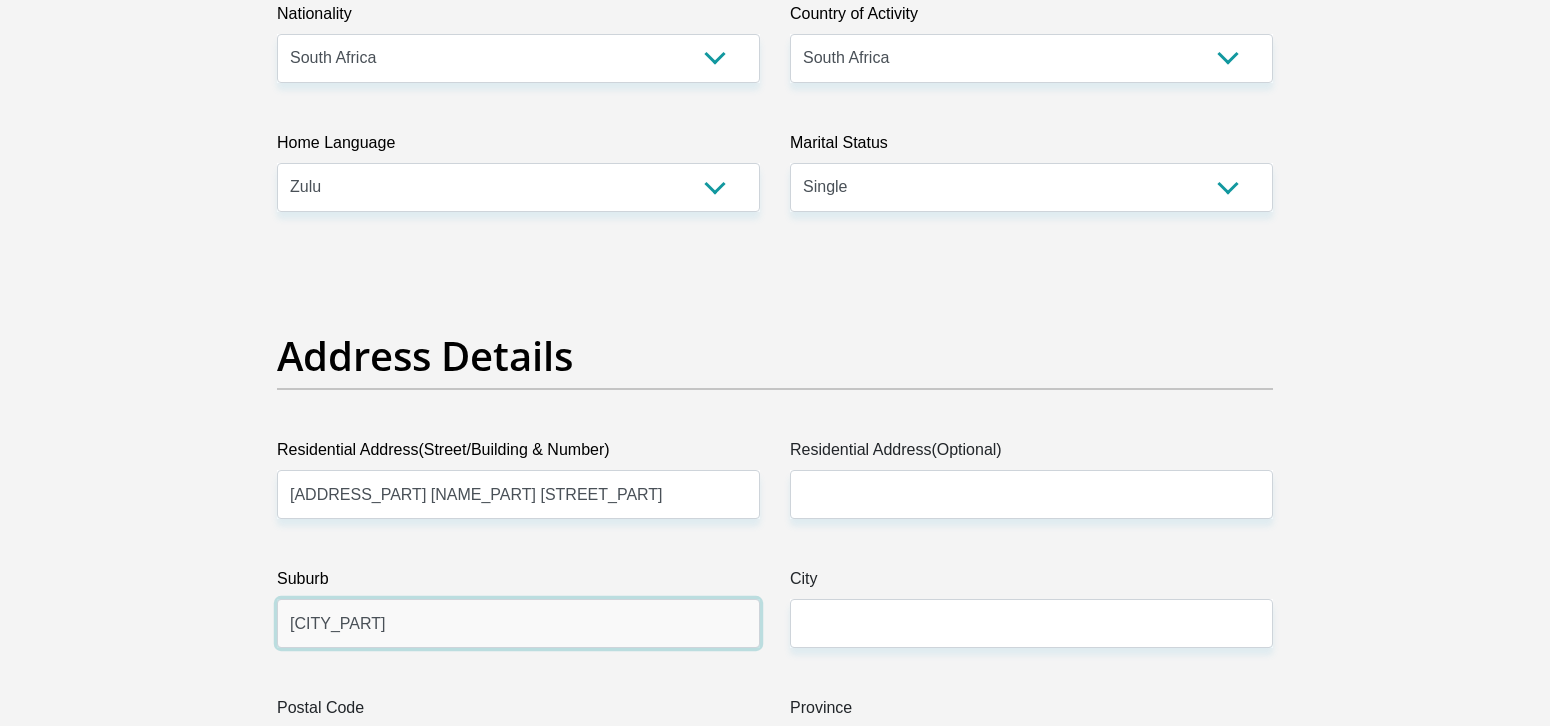type on "[CITY_PART]" 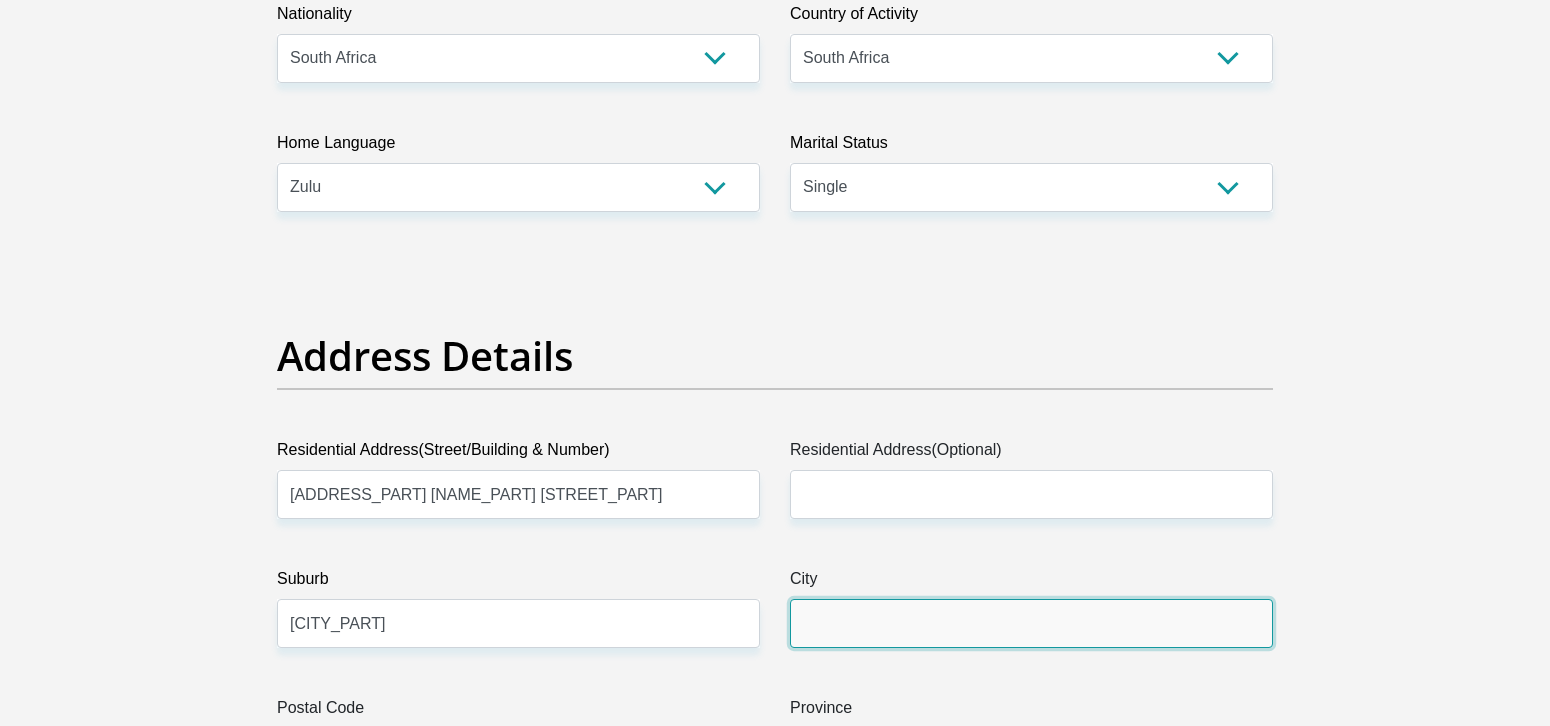 click on "City" at bounding box center [1031, 623] 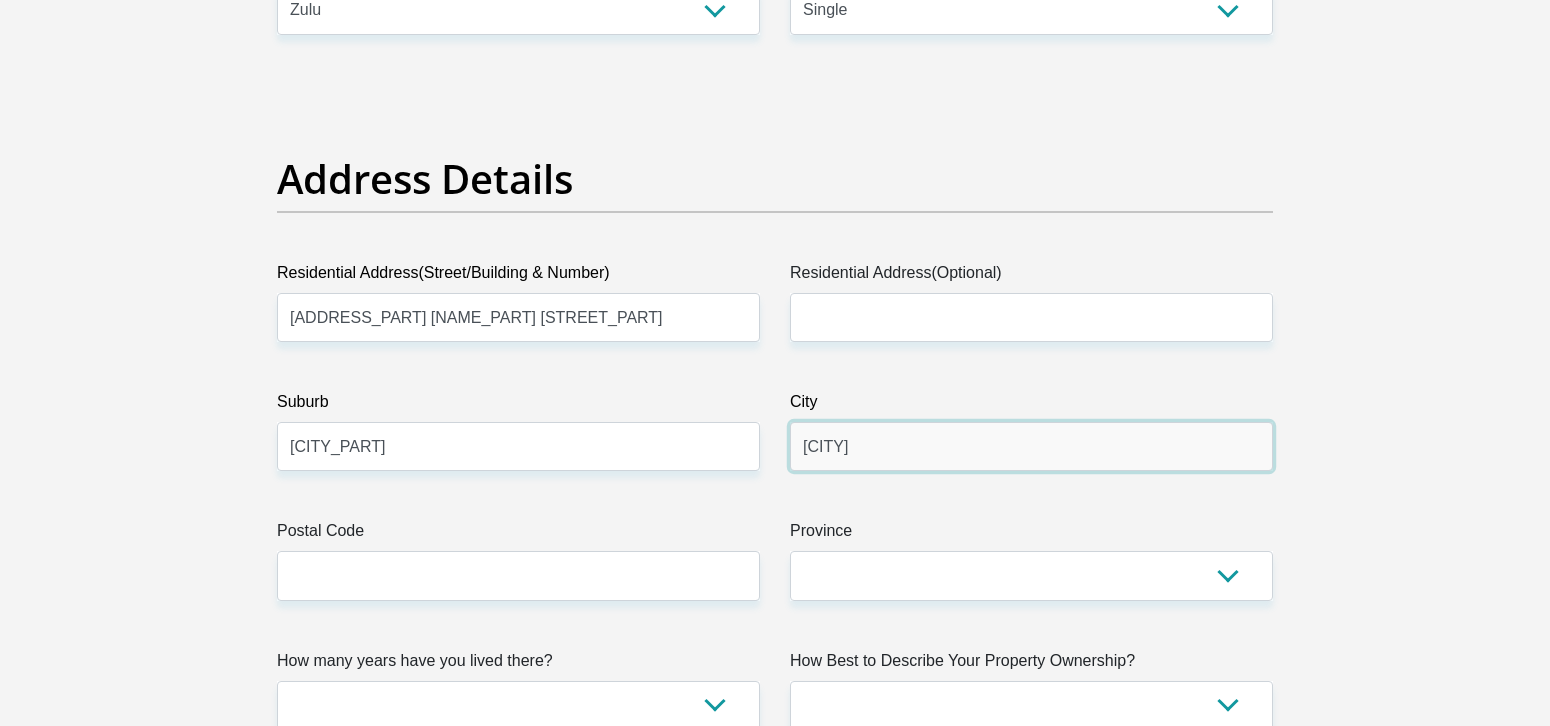 scroll, scrollTop: 900, scrollLeft: 0, axis: vertical 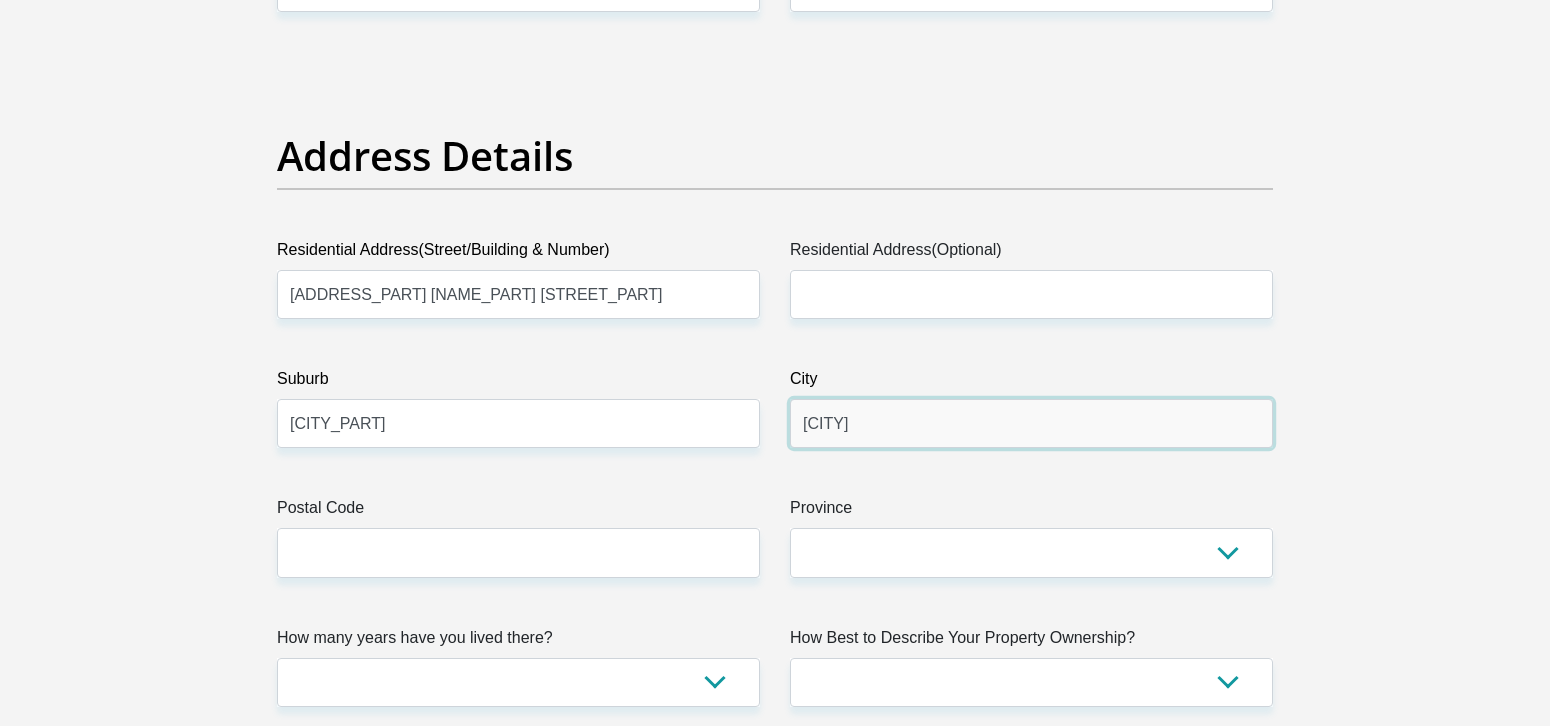 type on "[CITY]" 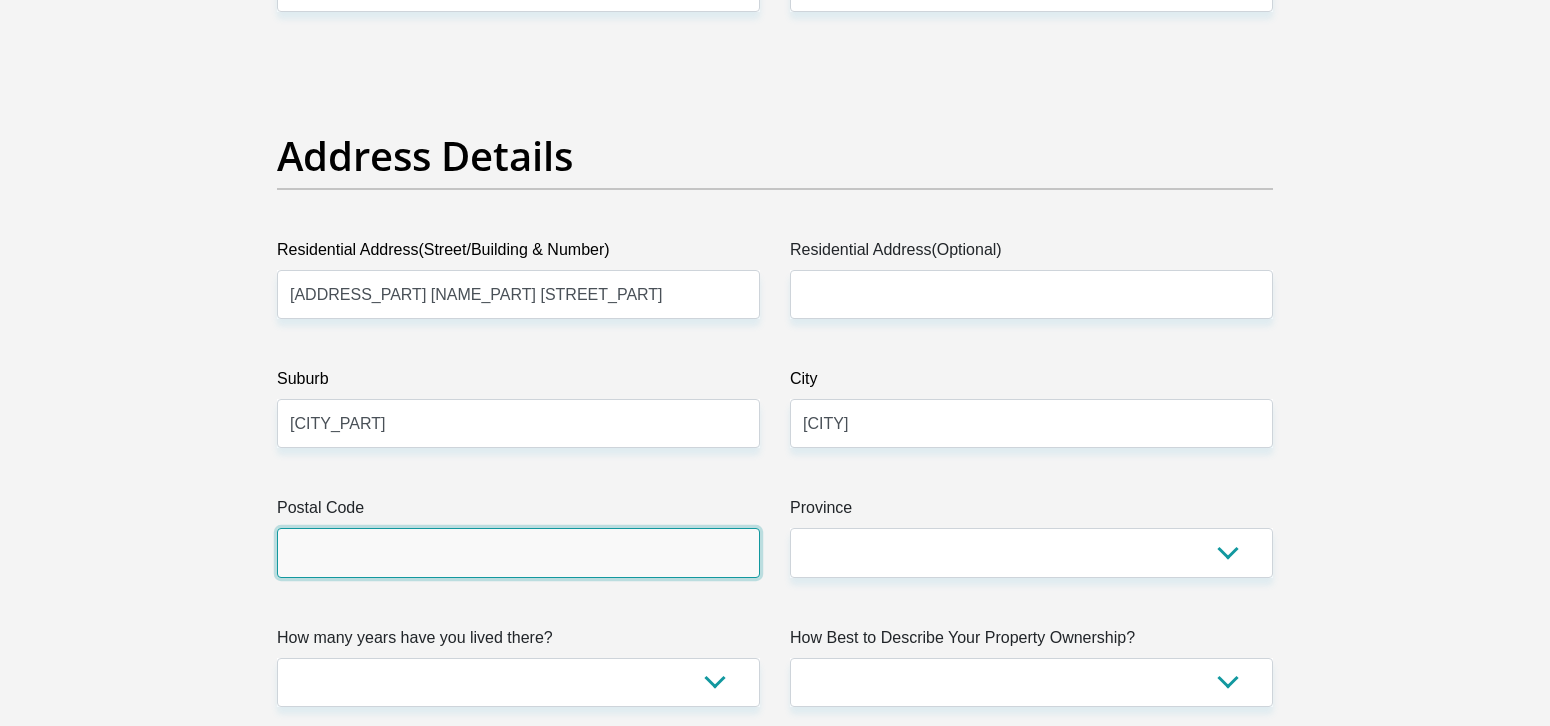 click on "Postal Code" at bounding box center (518, 552) 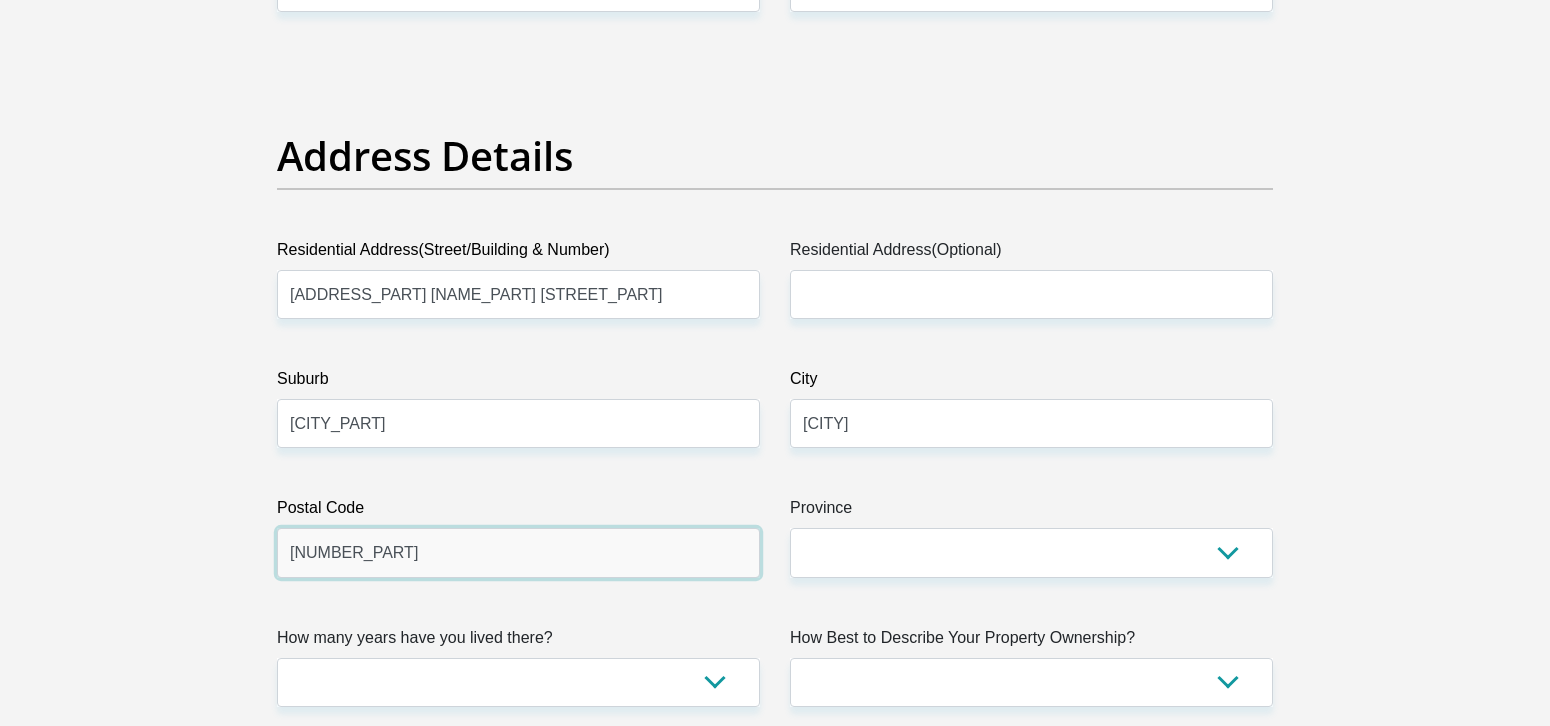 type on "[NUMBER_PART]" 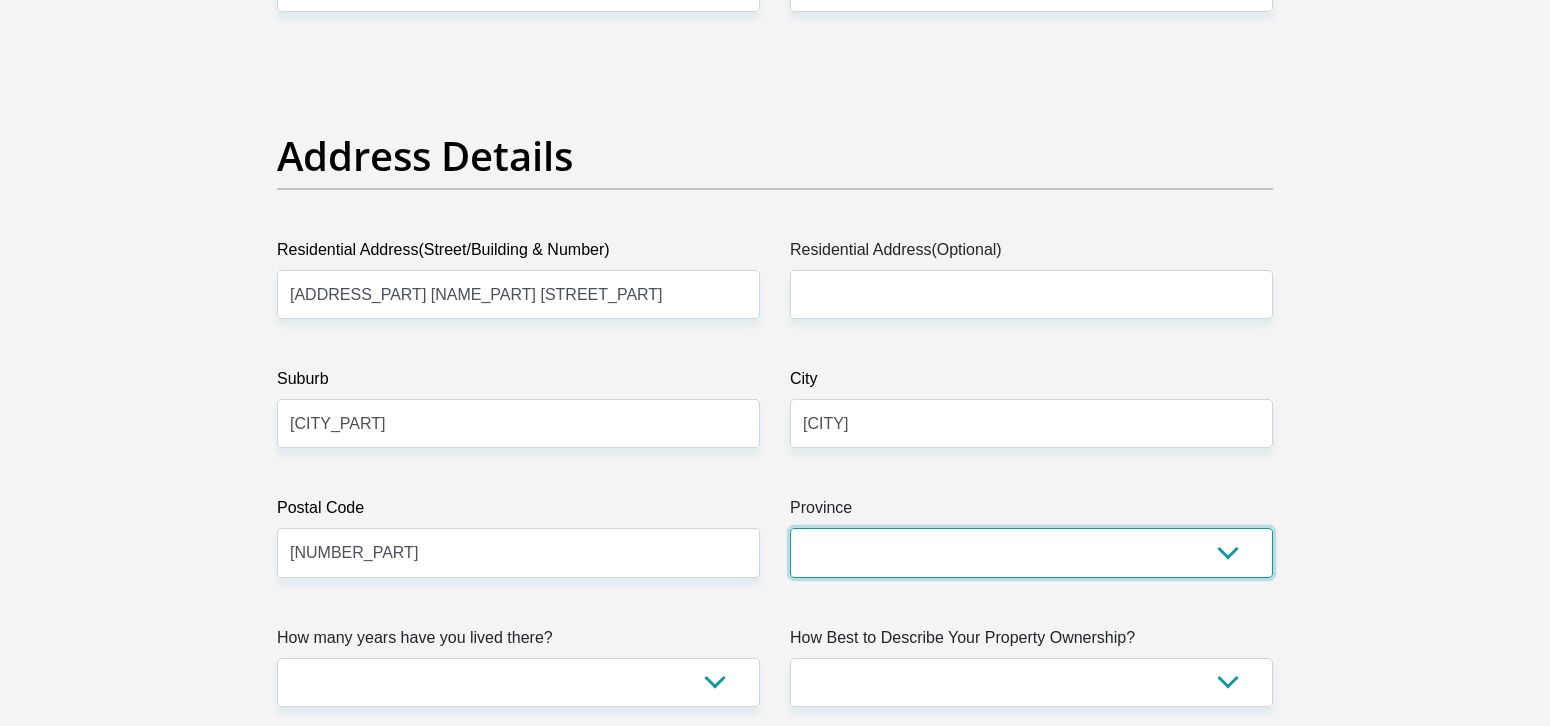 click on "Eastern Cape
Free State
Gauteng
KwaZulu-Natal
Limpopo
Mpumalanga
Northern Cape
North West
Western Cape" at bounding box center [1031, 552] 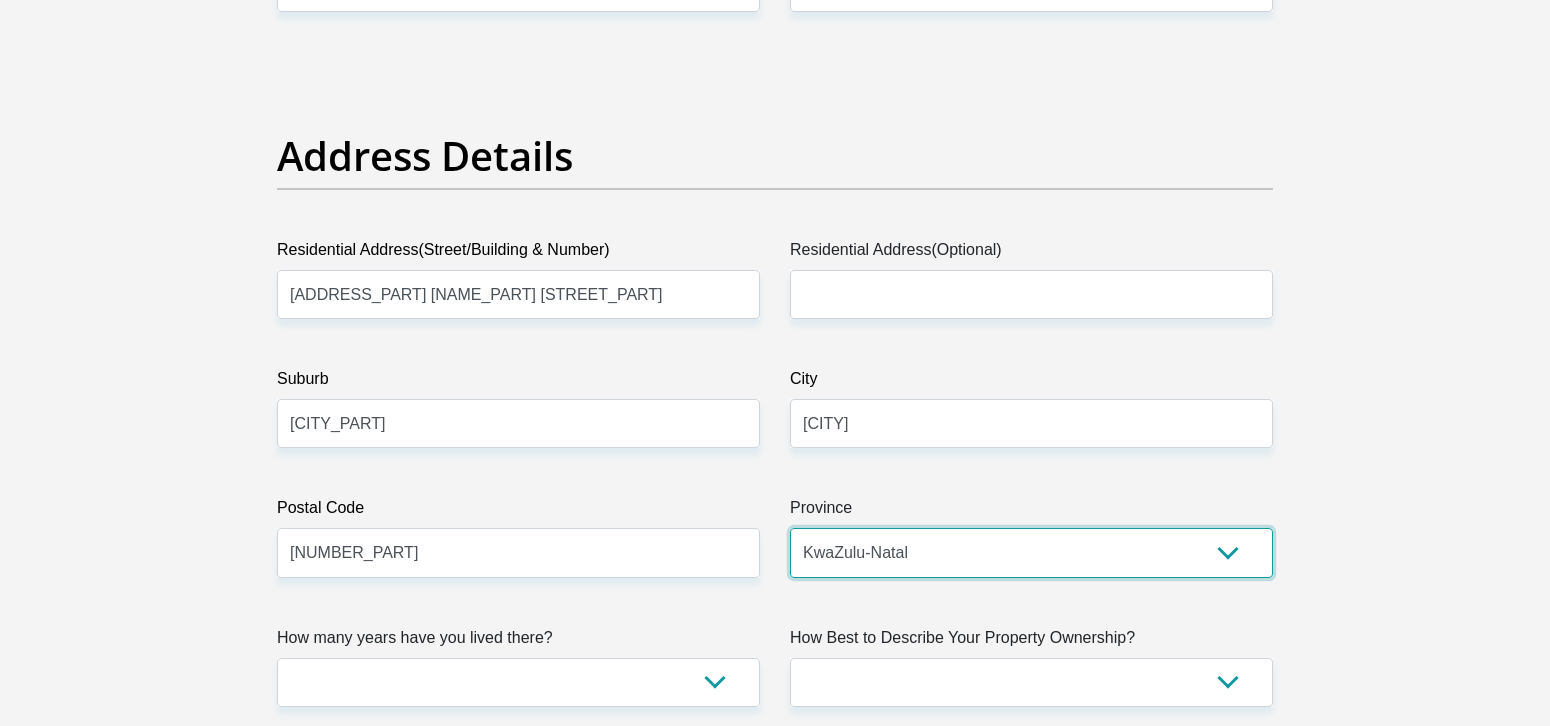 click on "Eastern Cape
Free State
Gauteng
KwaZulu-Natal
Limpopo
Mpumalanga
Northern Cape
North West
Western Cape" at bounding box center (1031, 552) 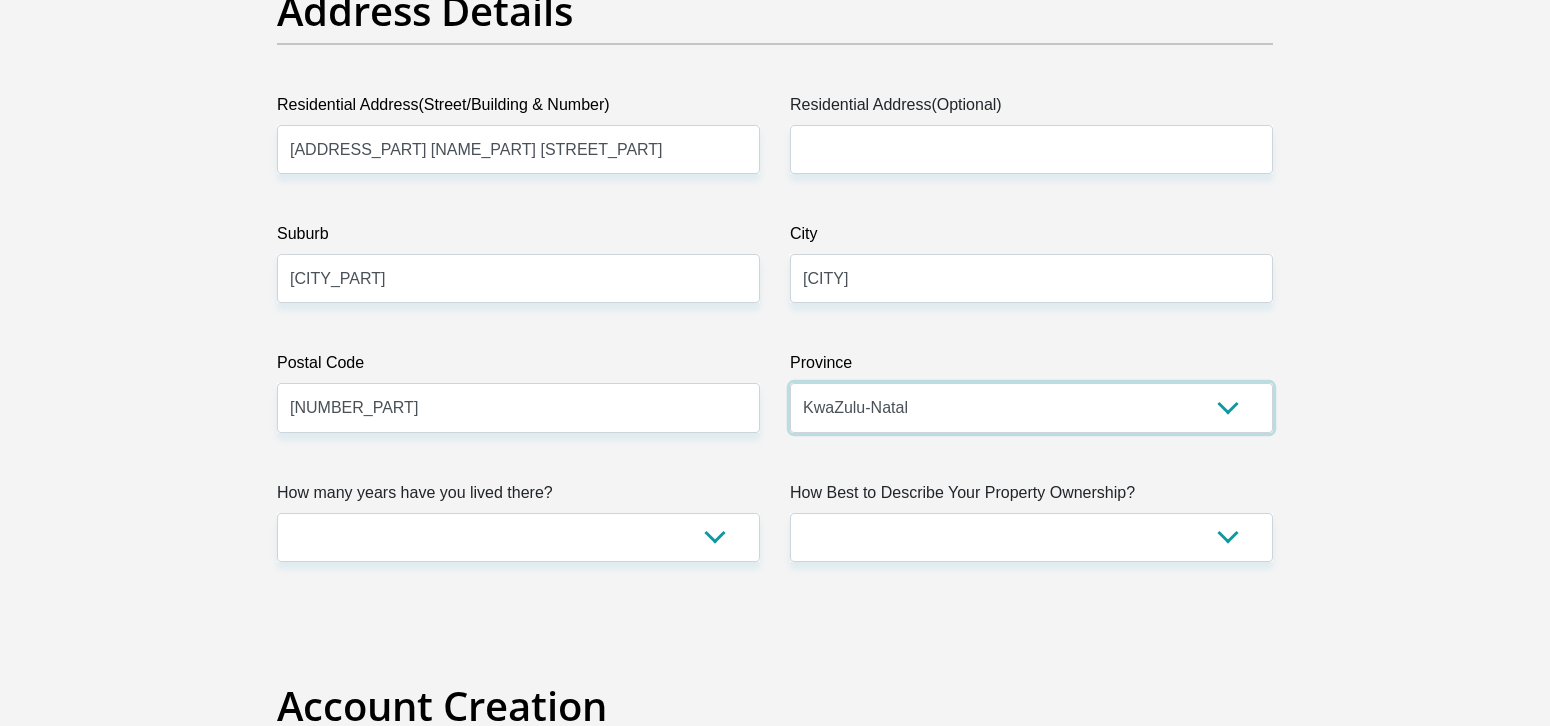 scroll, scrollTop: 1100, scrollLeft: 0, axis: vertical 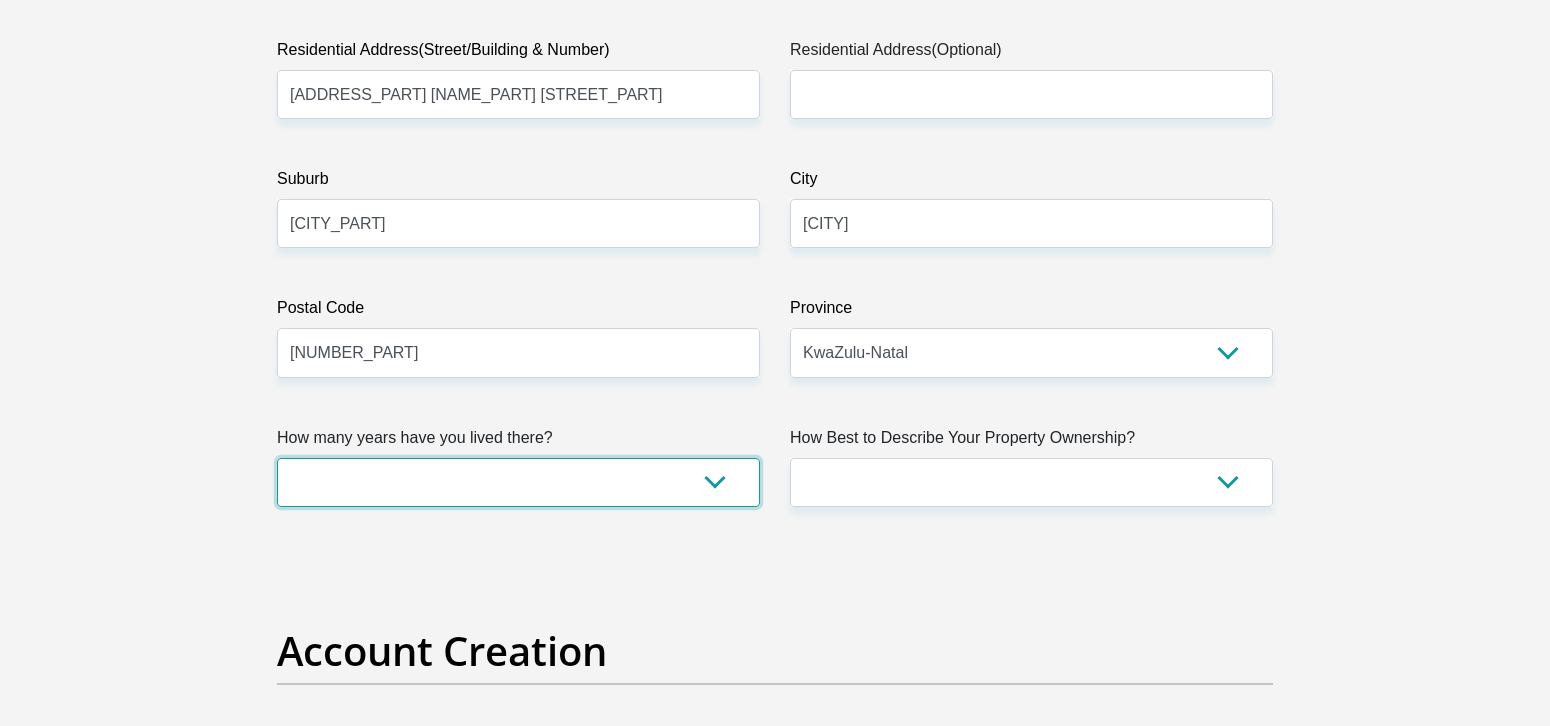 click on "less than 1 year
1-3 years
3-5 years
5+ years" at bounding box center [518, 482] 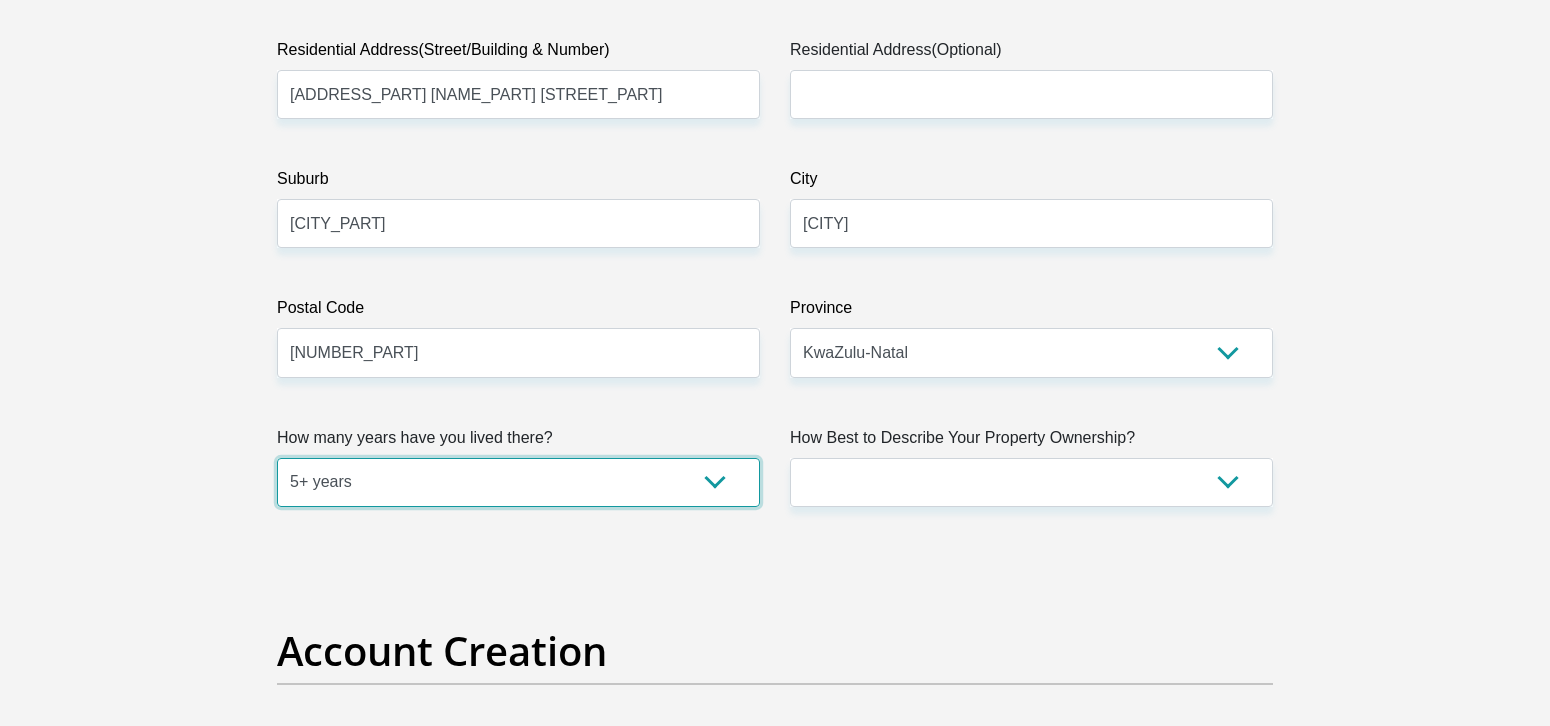 click on "less than 1 year
1-3 years
3-5 years
5+ years" at bounding box center (518, 482) 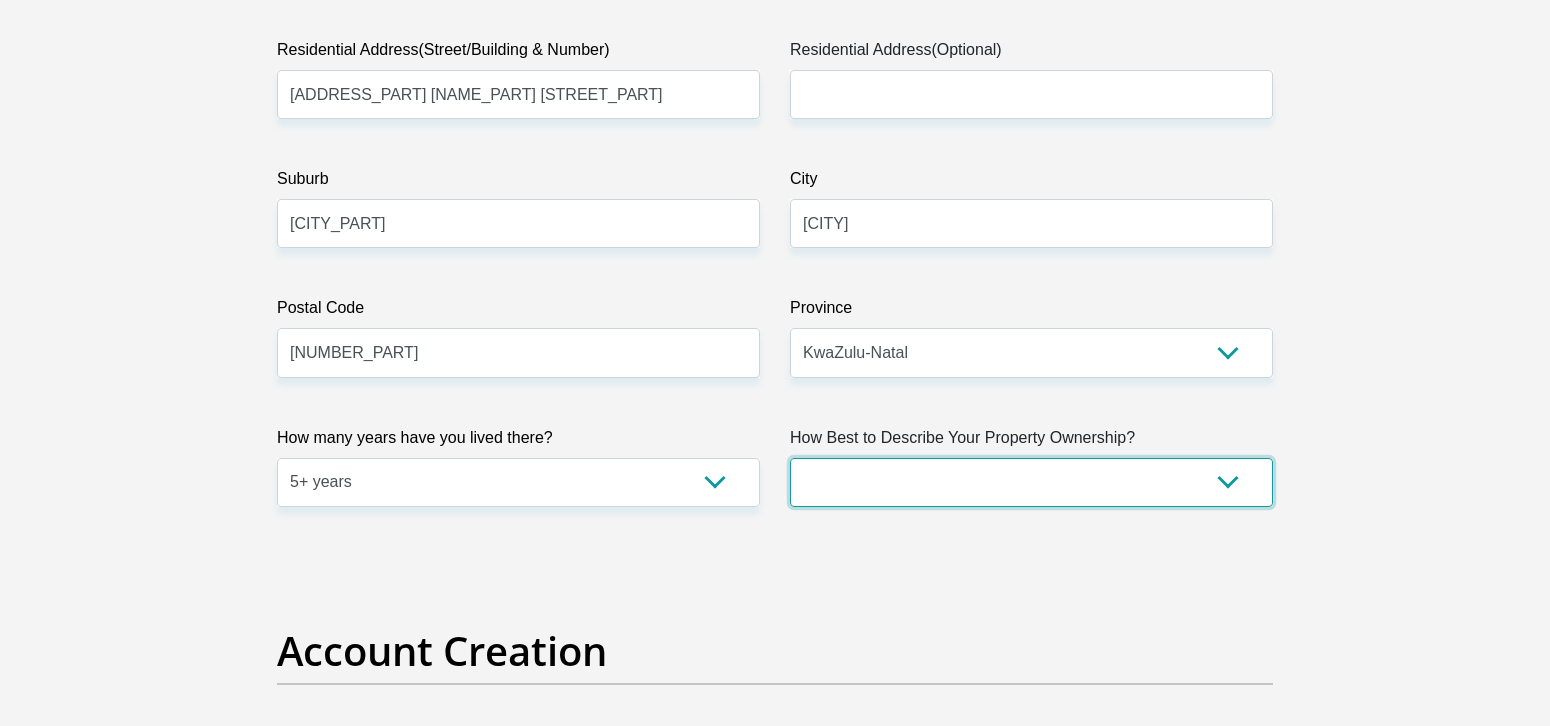 click on "Owned
Rented
Family Owned
Company Dwelling" at bounding box center (1031, 482) 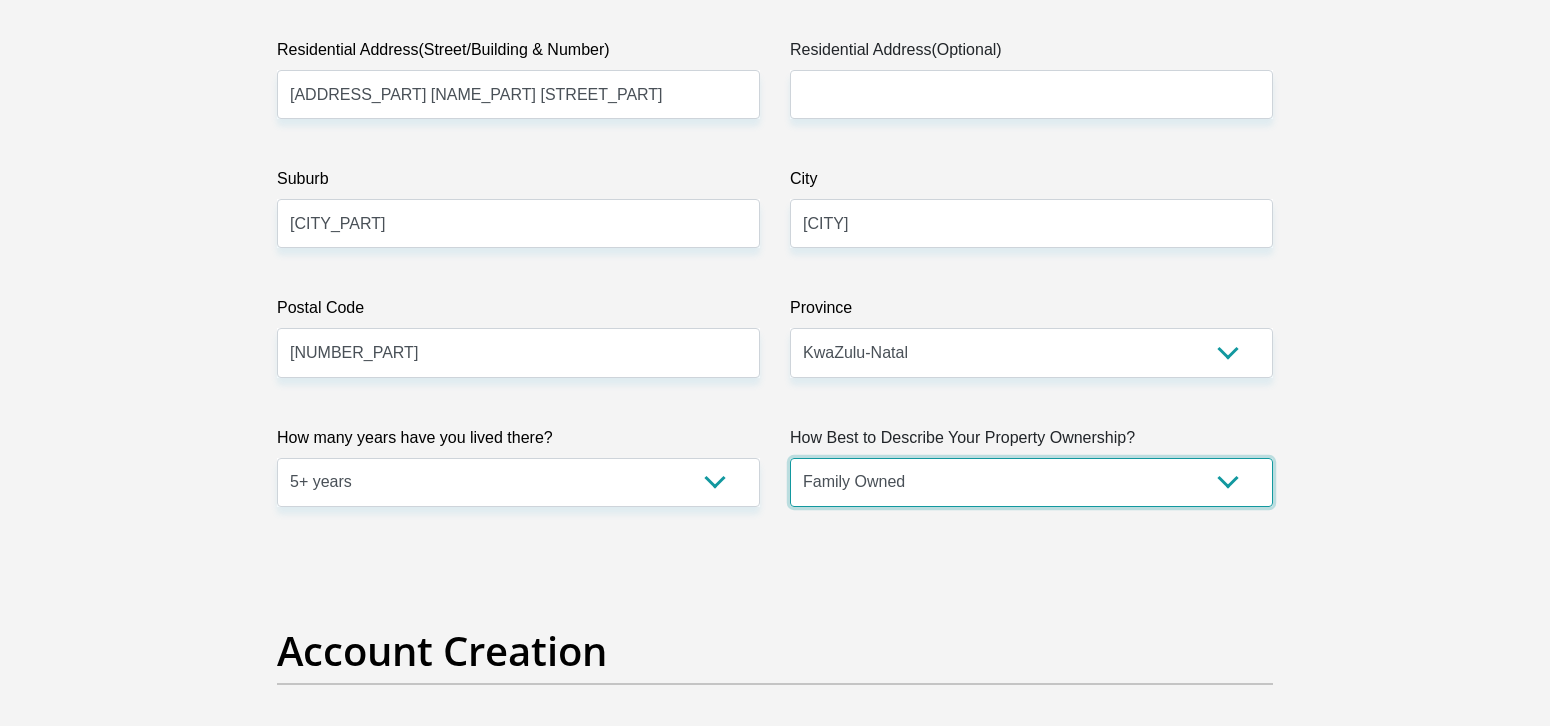 click on "Owned
Rented
Family Owned
Company Dwelling" at bounding box center [1031, 482] 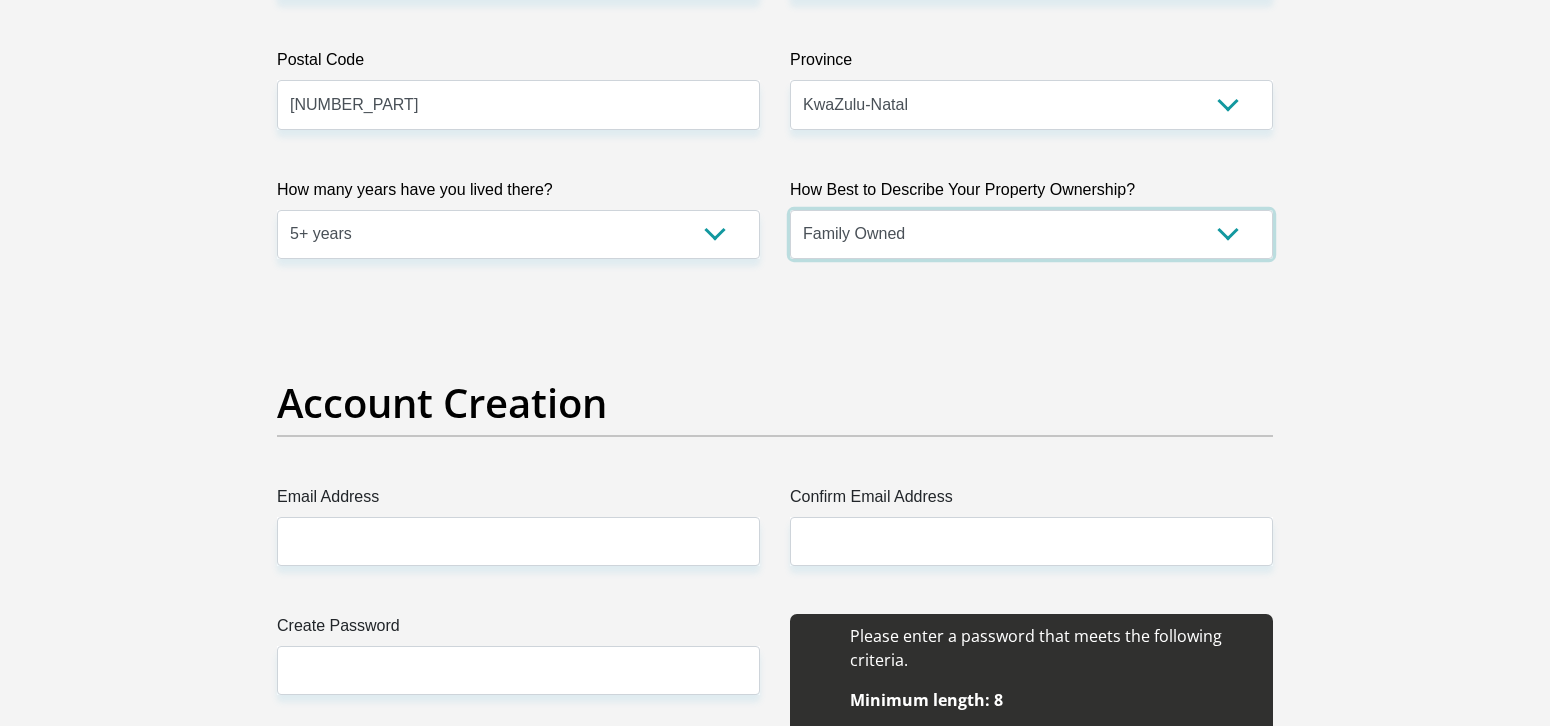 scroll, scrollTop: 1400, scrollLeft: 0, axis: vertical 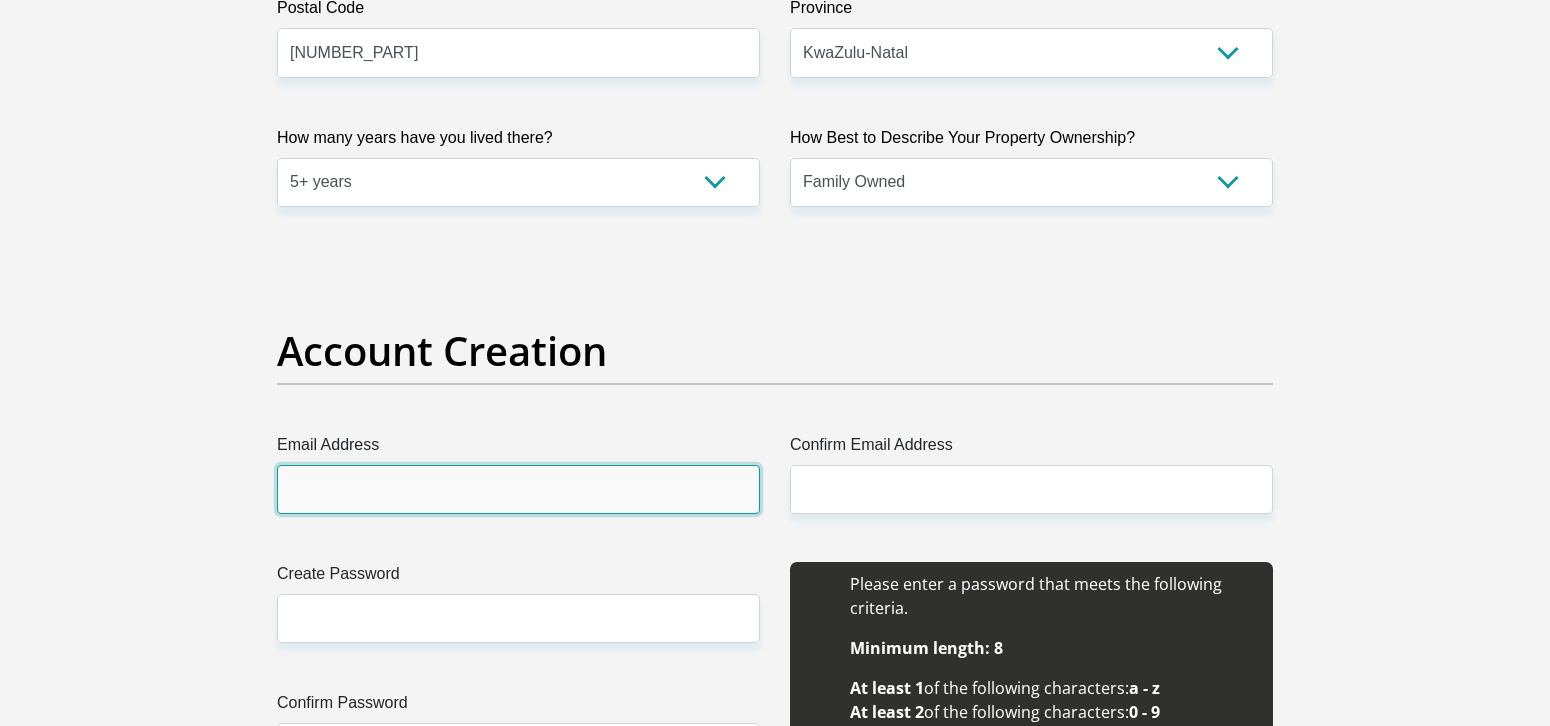 click on "Email Address" at bounding box center [518, 489] 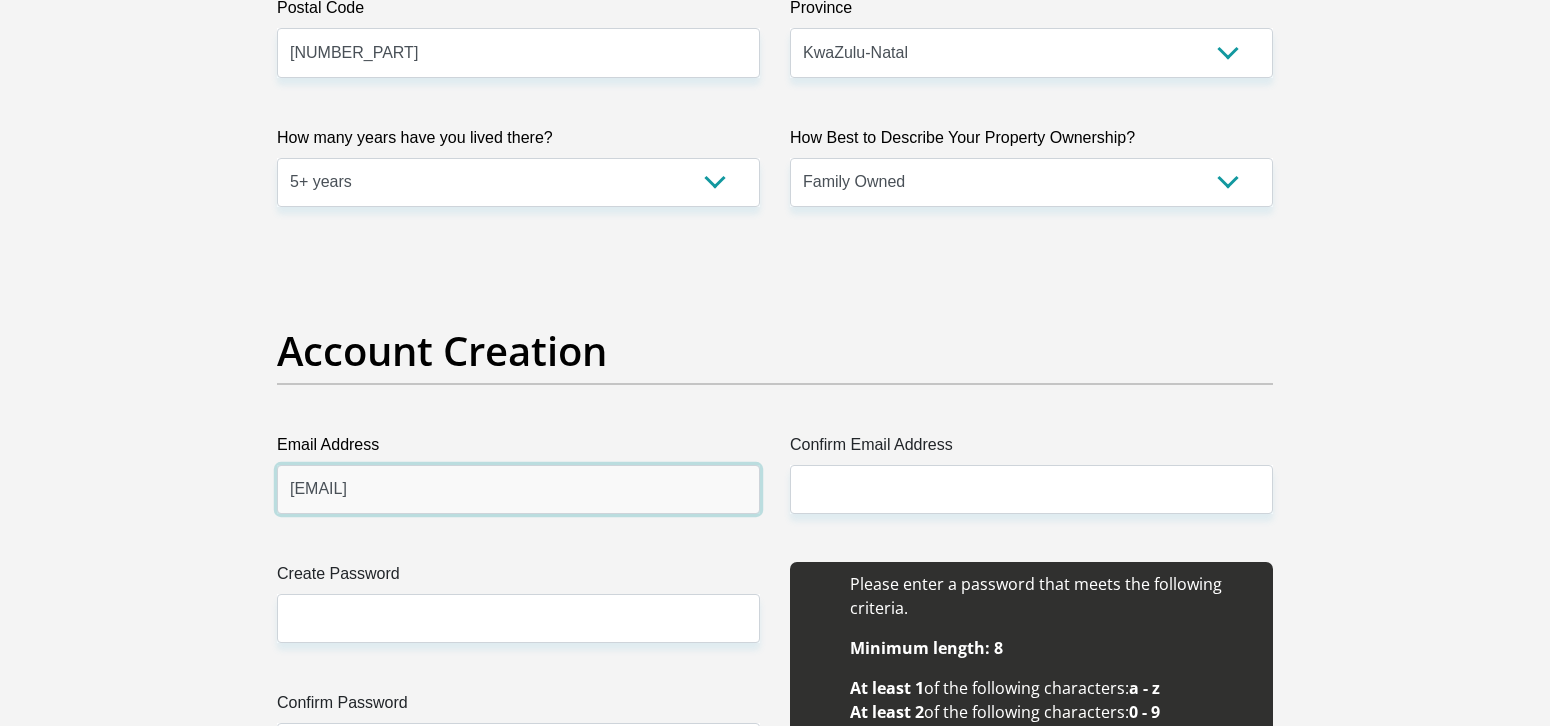 type on "[EMAIL]" 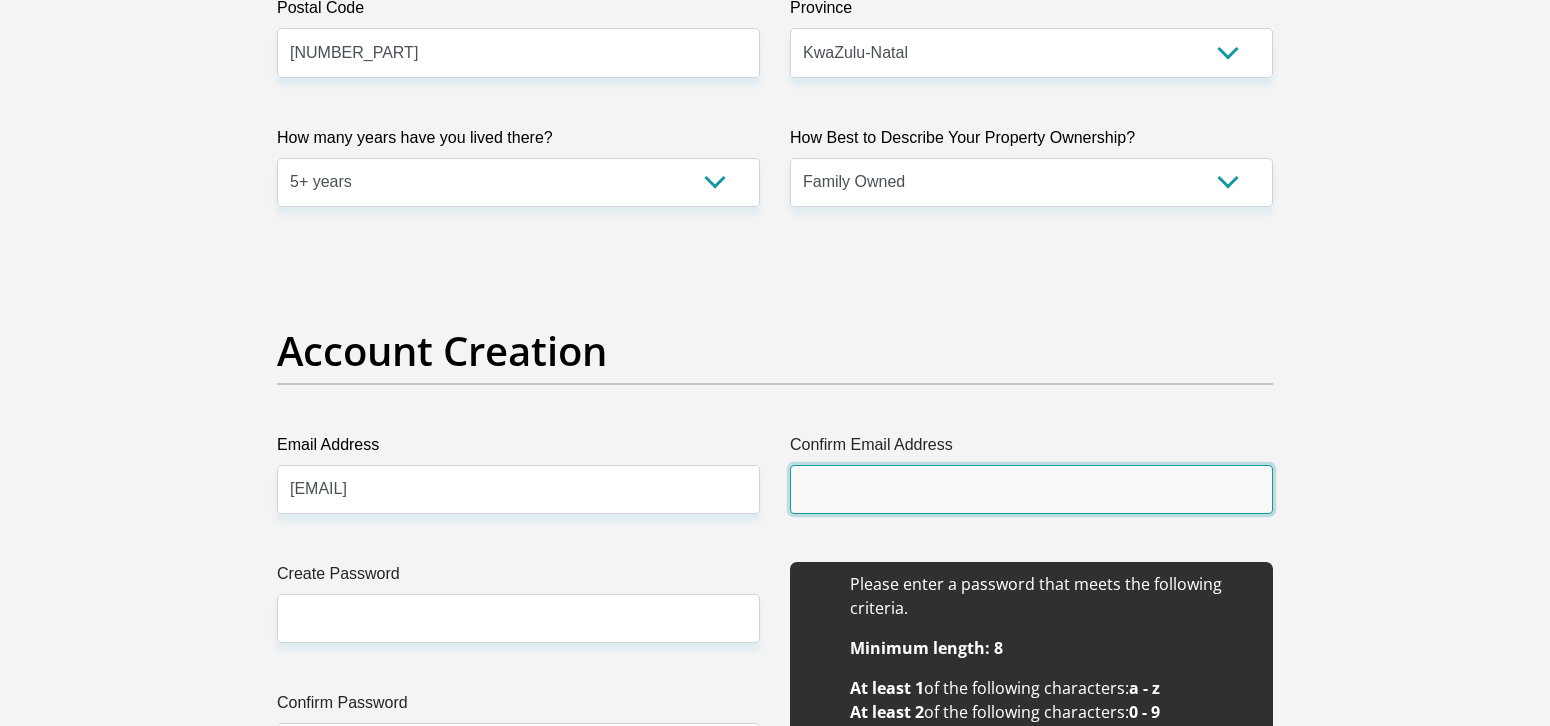 click on "Confirm Email Address" at bounding box center [1031, 489] 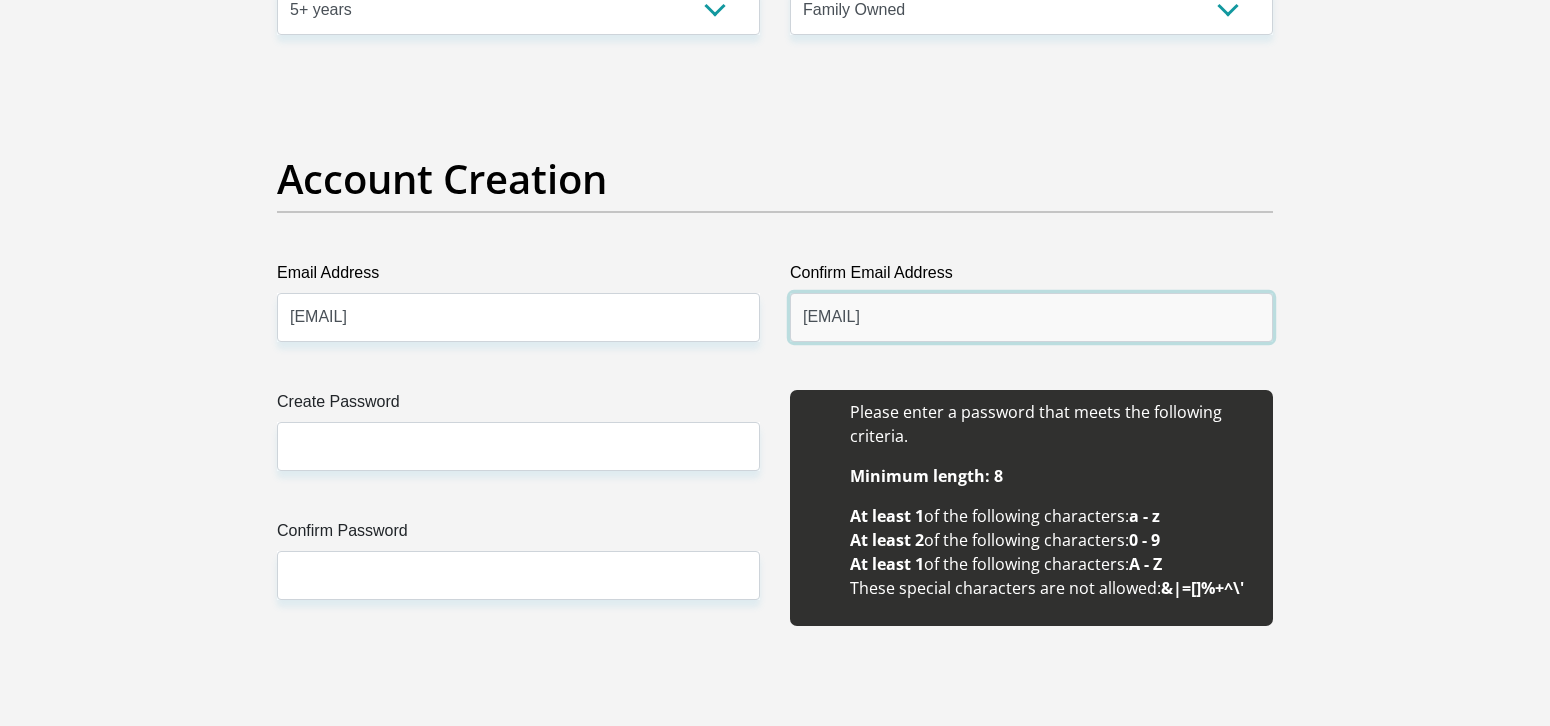 scroll, scrollTop: 1600, scrollLeft: 0, axis: vertical 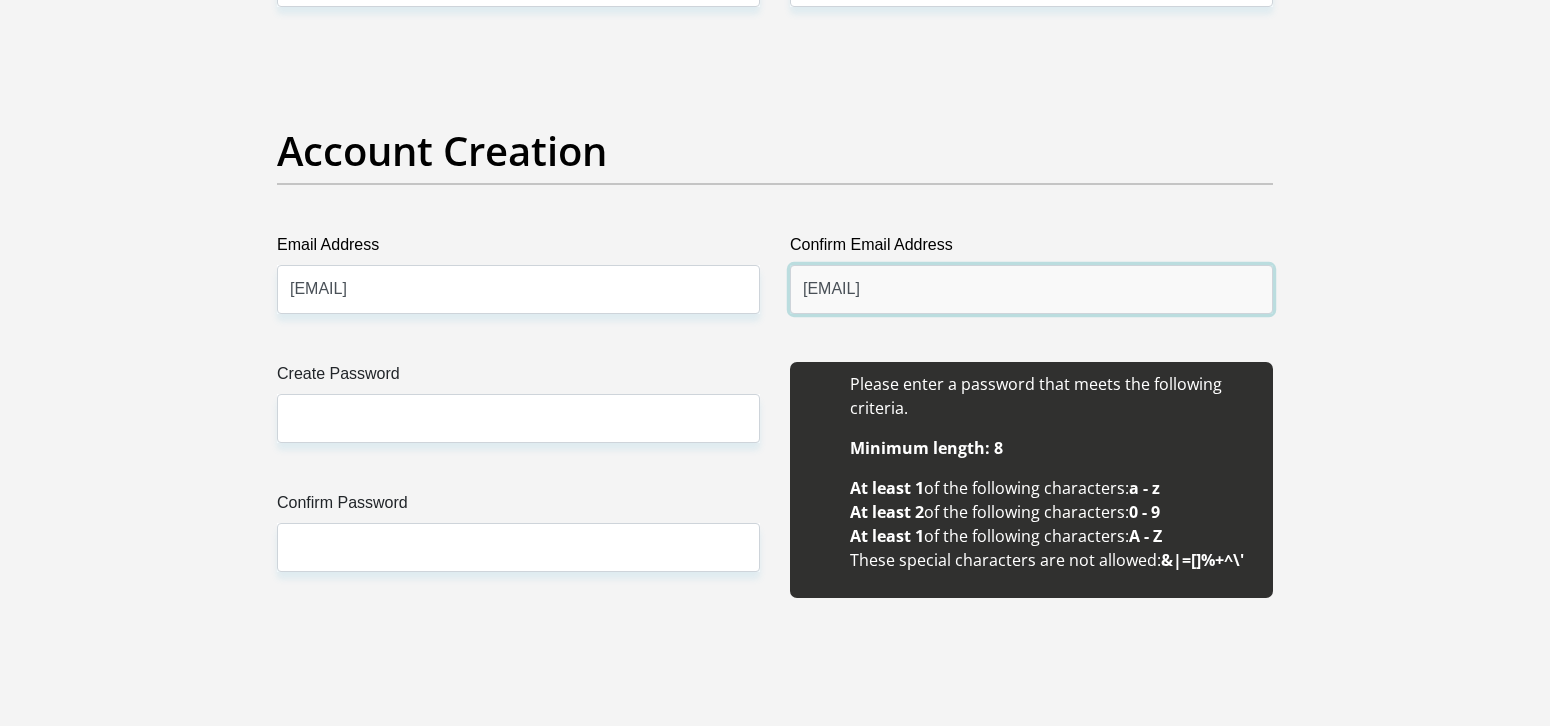 type on "[EMAIL]" 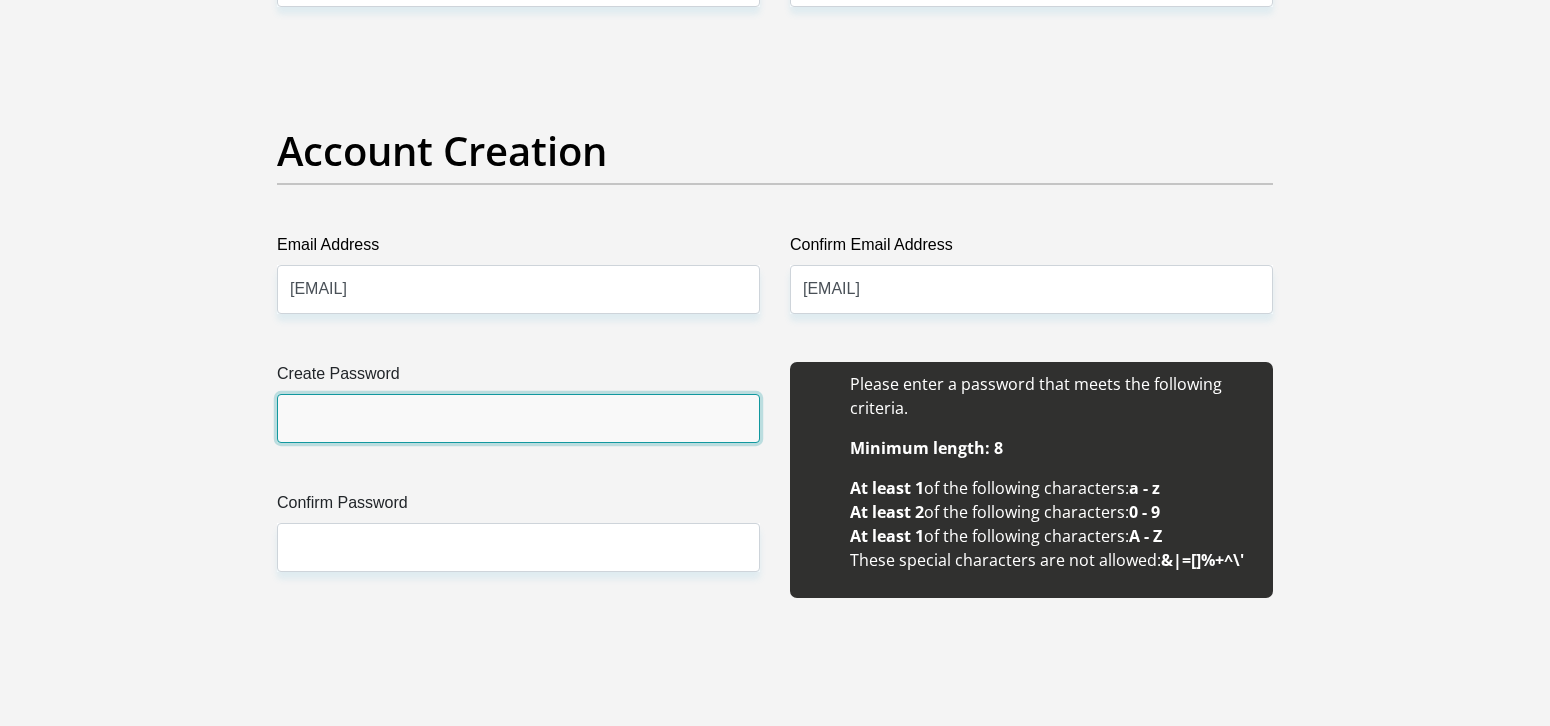 click on "Create Password" at bounding box center [518, 418] 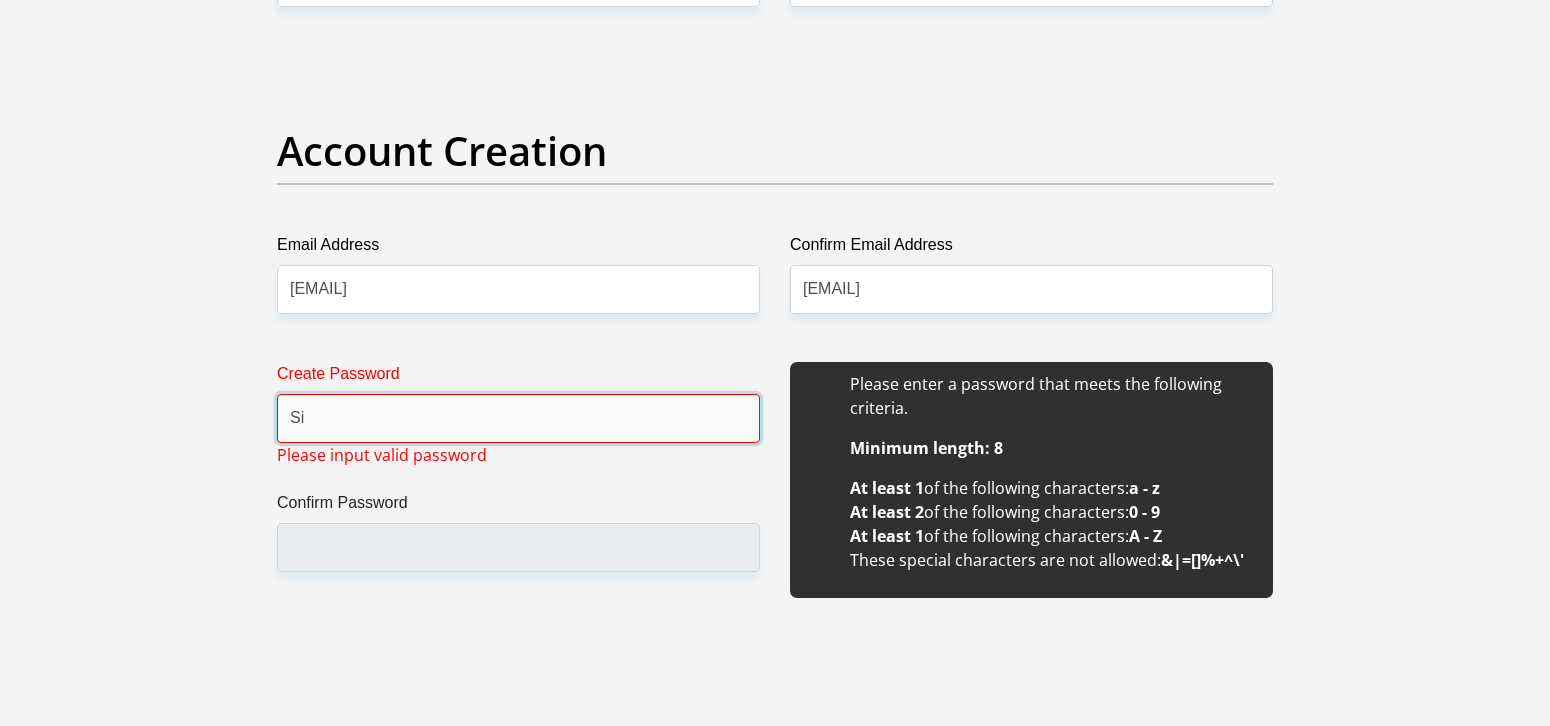 type on "S" 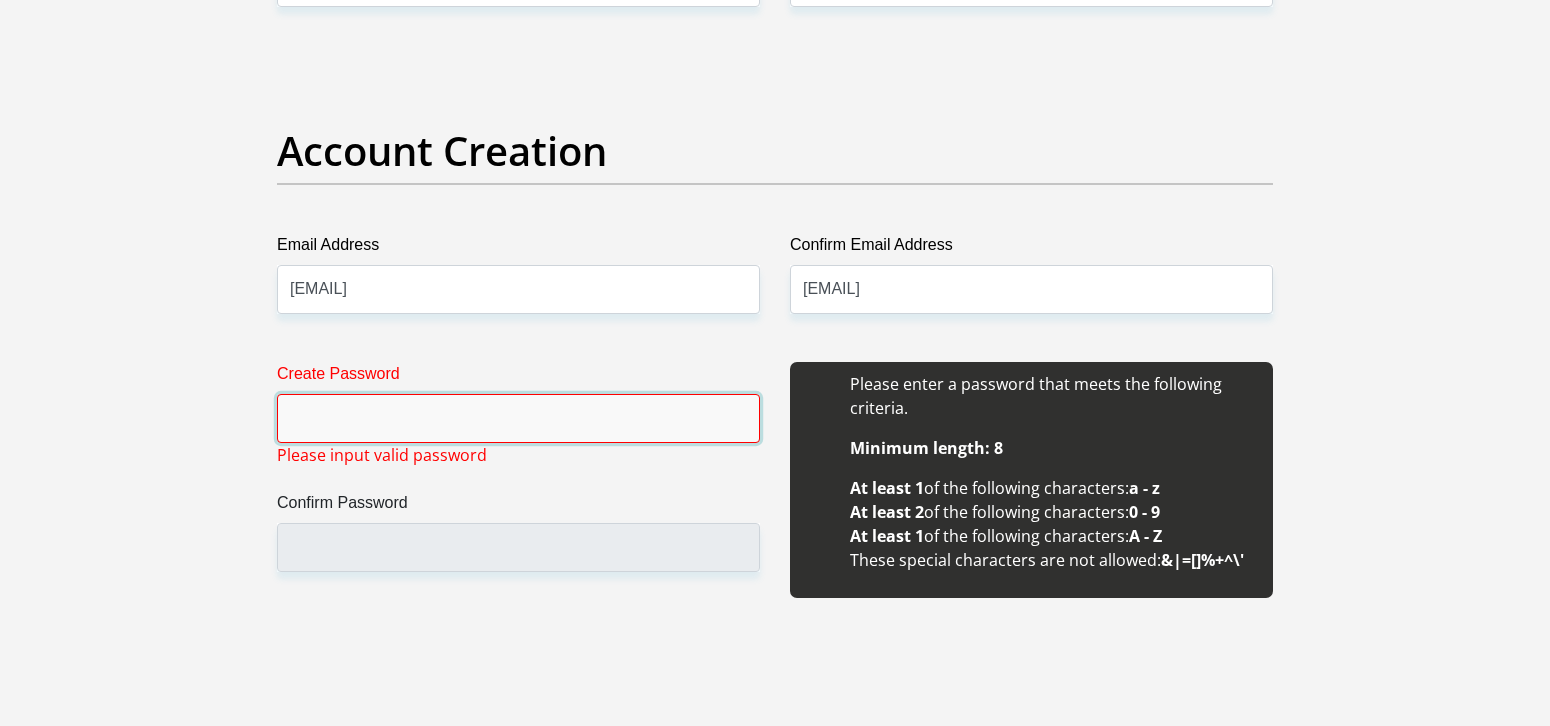type on "l" 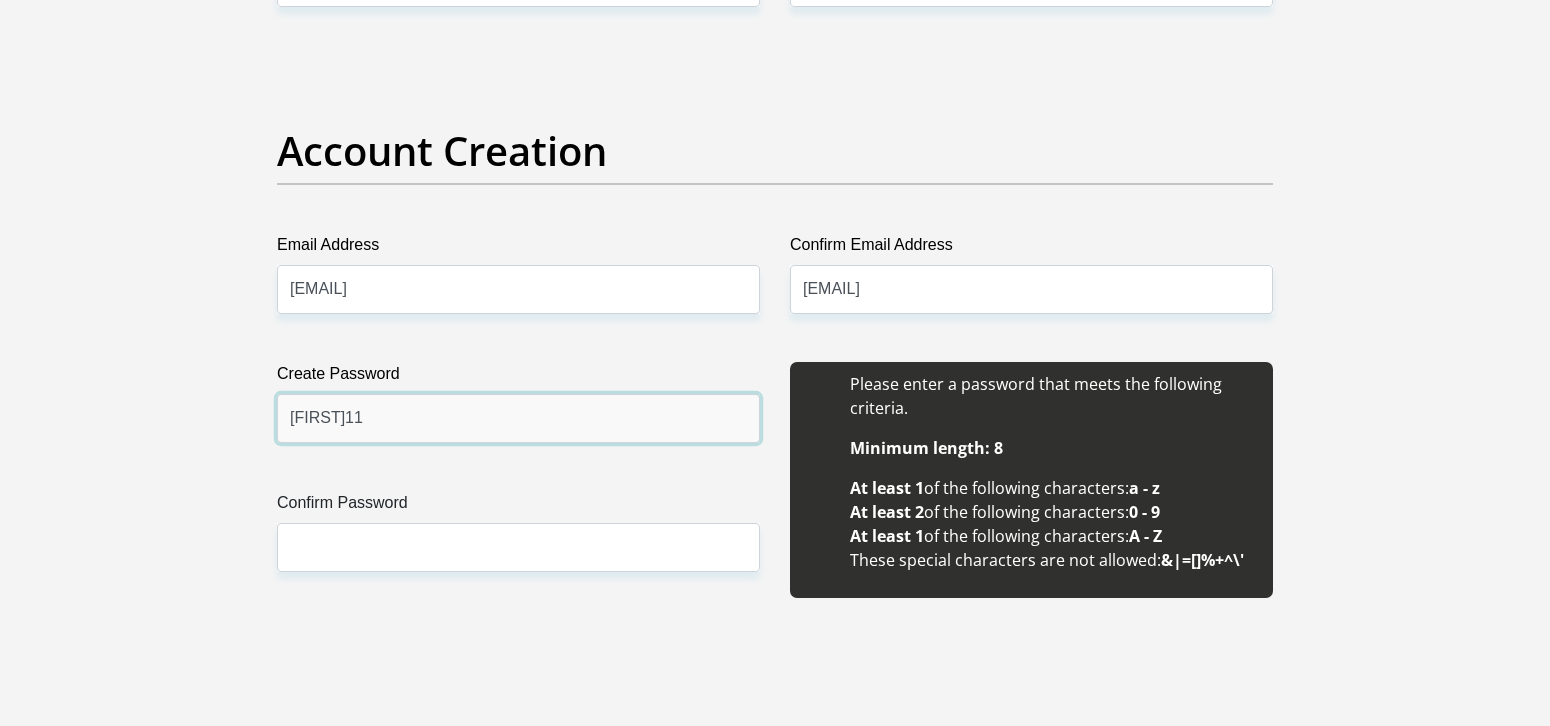type on "[FIRST]11" 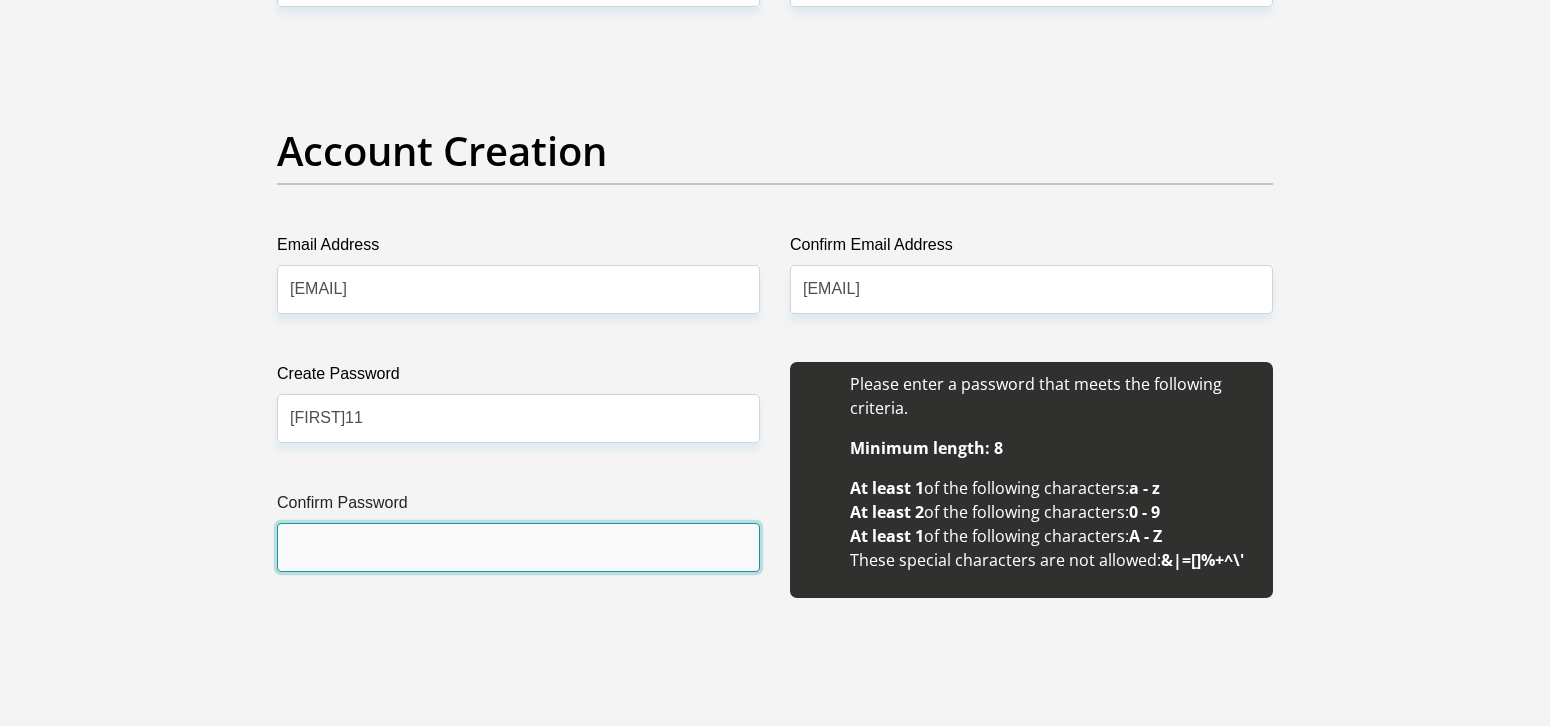 click on "Confirm Password" at bounding box center [518, 547] 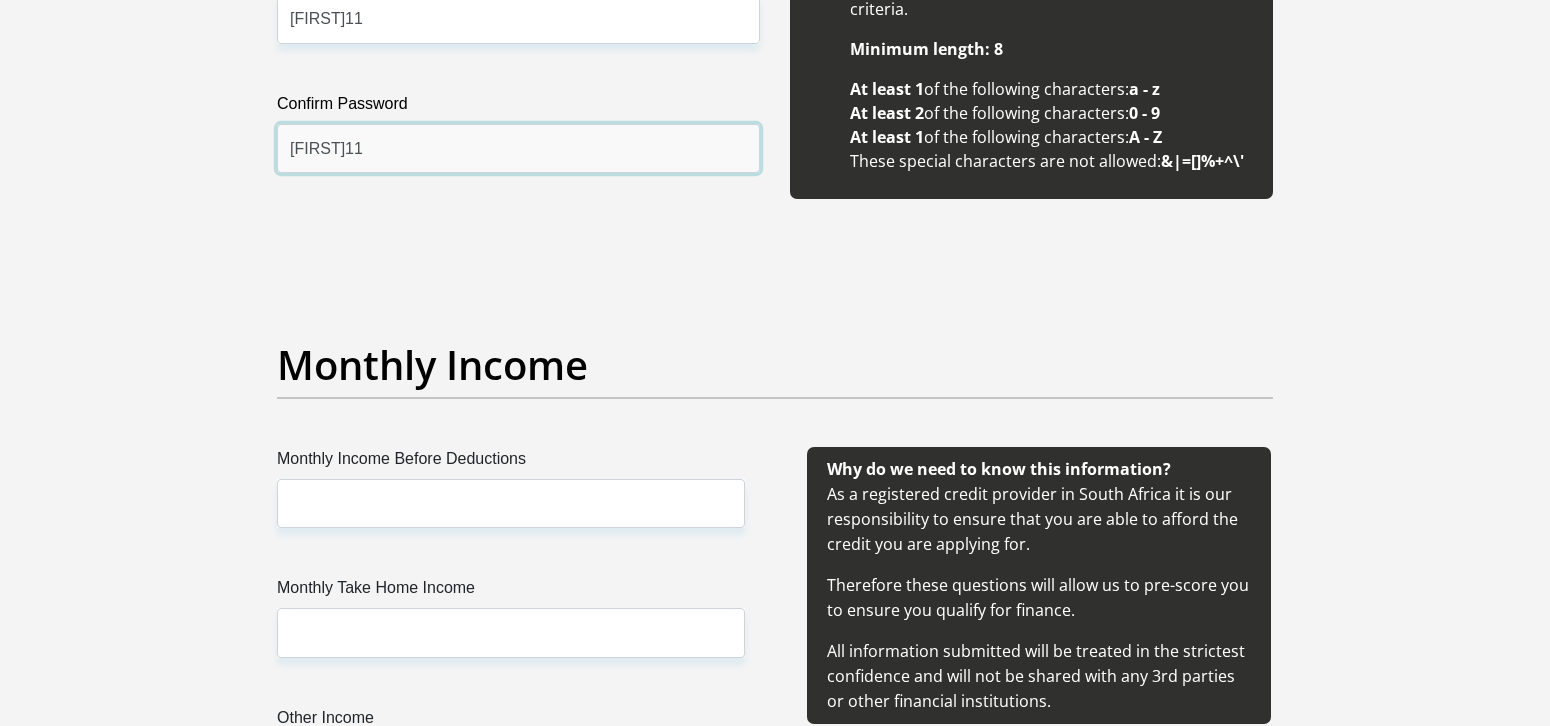 scroll, scrollTop: 2000, scrollLeft: 0, axis: vertical 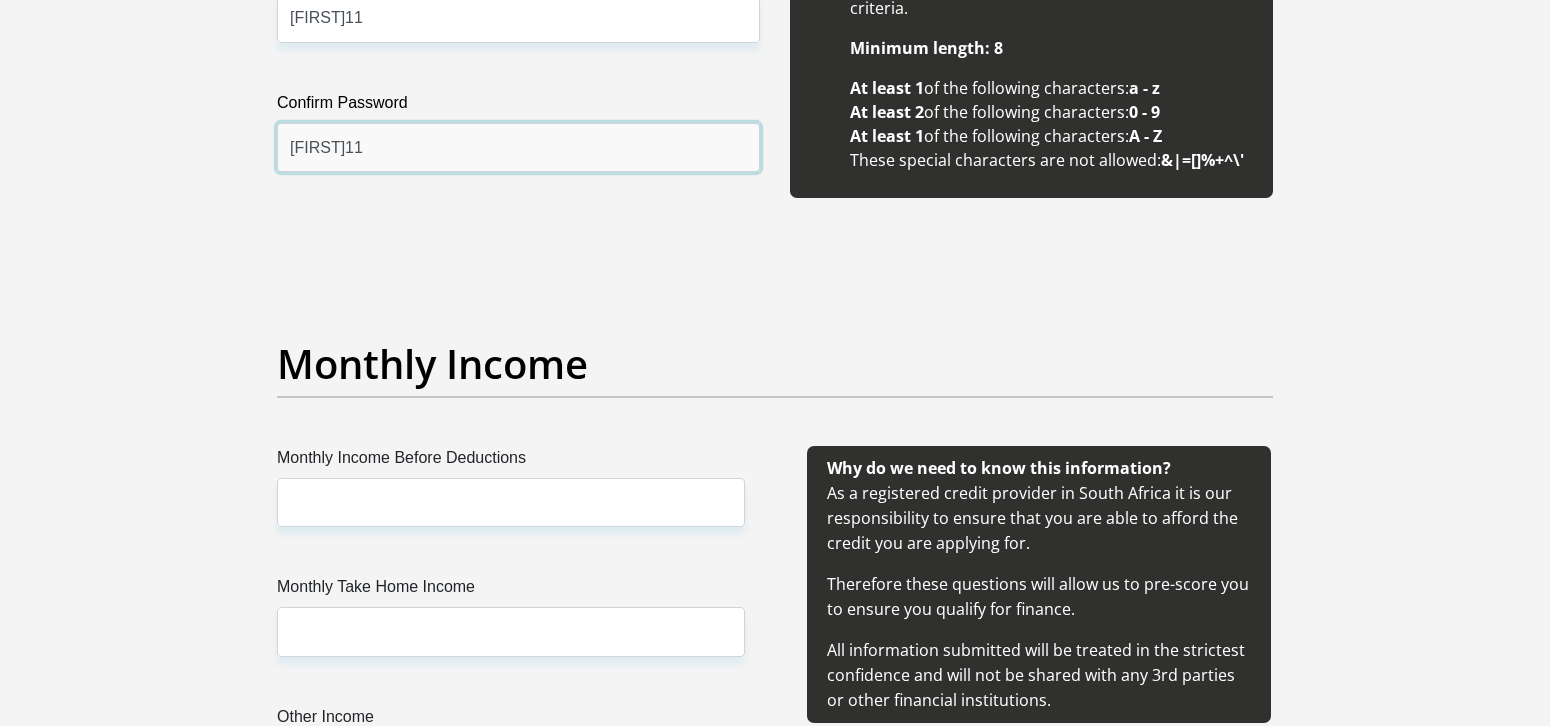 type on "[FIRST]11" 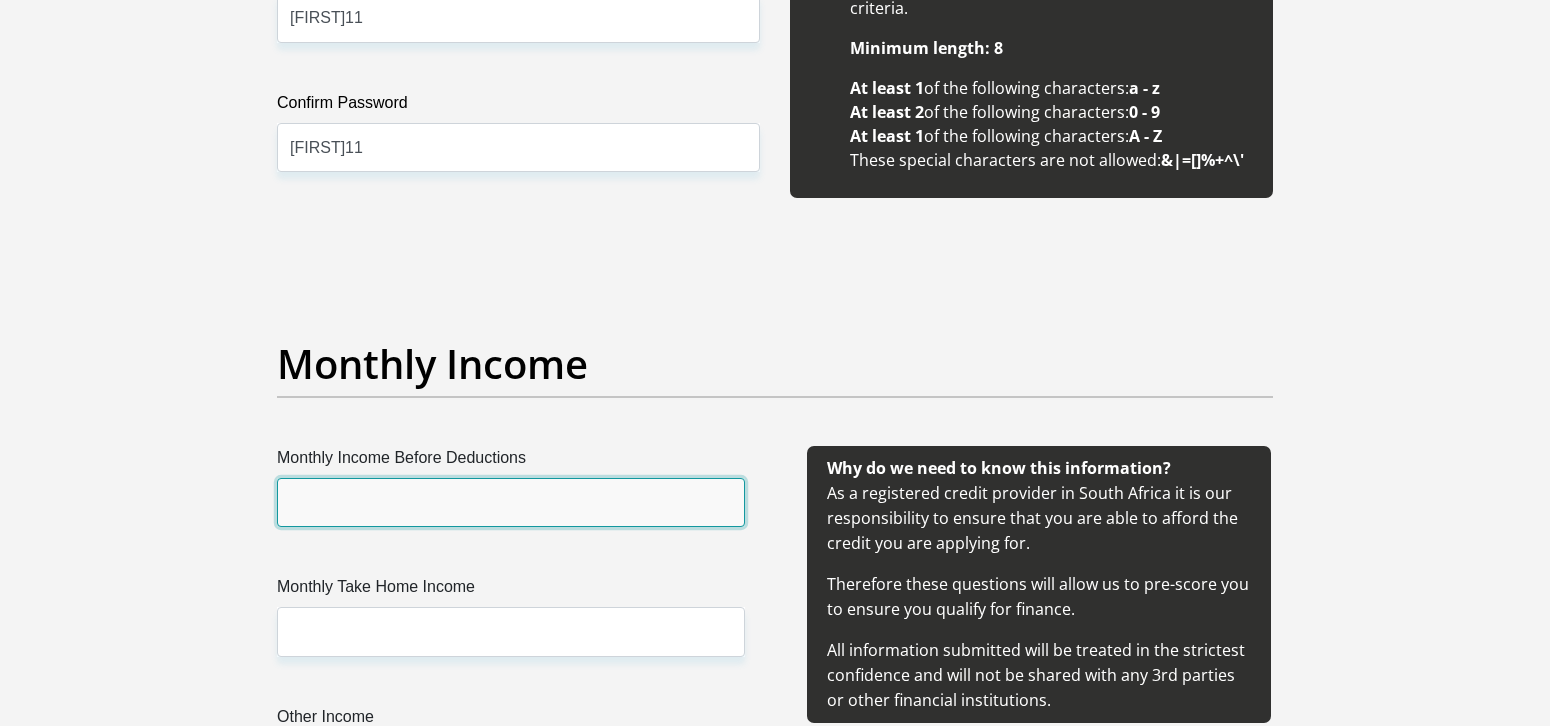 click on "Monthly Income Before Deductions" at bounding box center (511, 502) 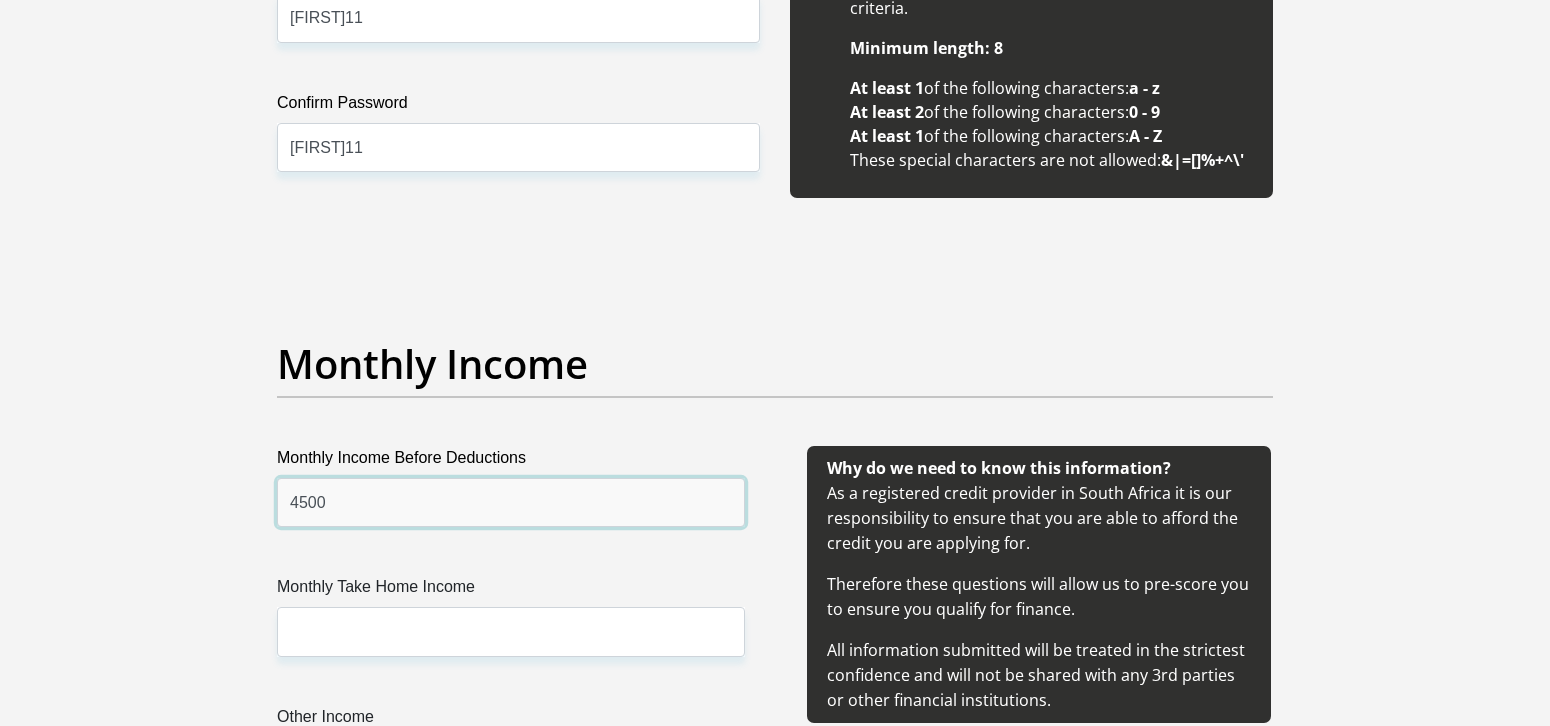 scroll, scrollTop: 2100, scrollLeft: 0, axis: vertical 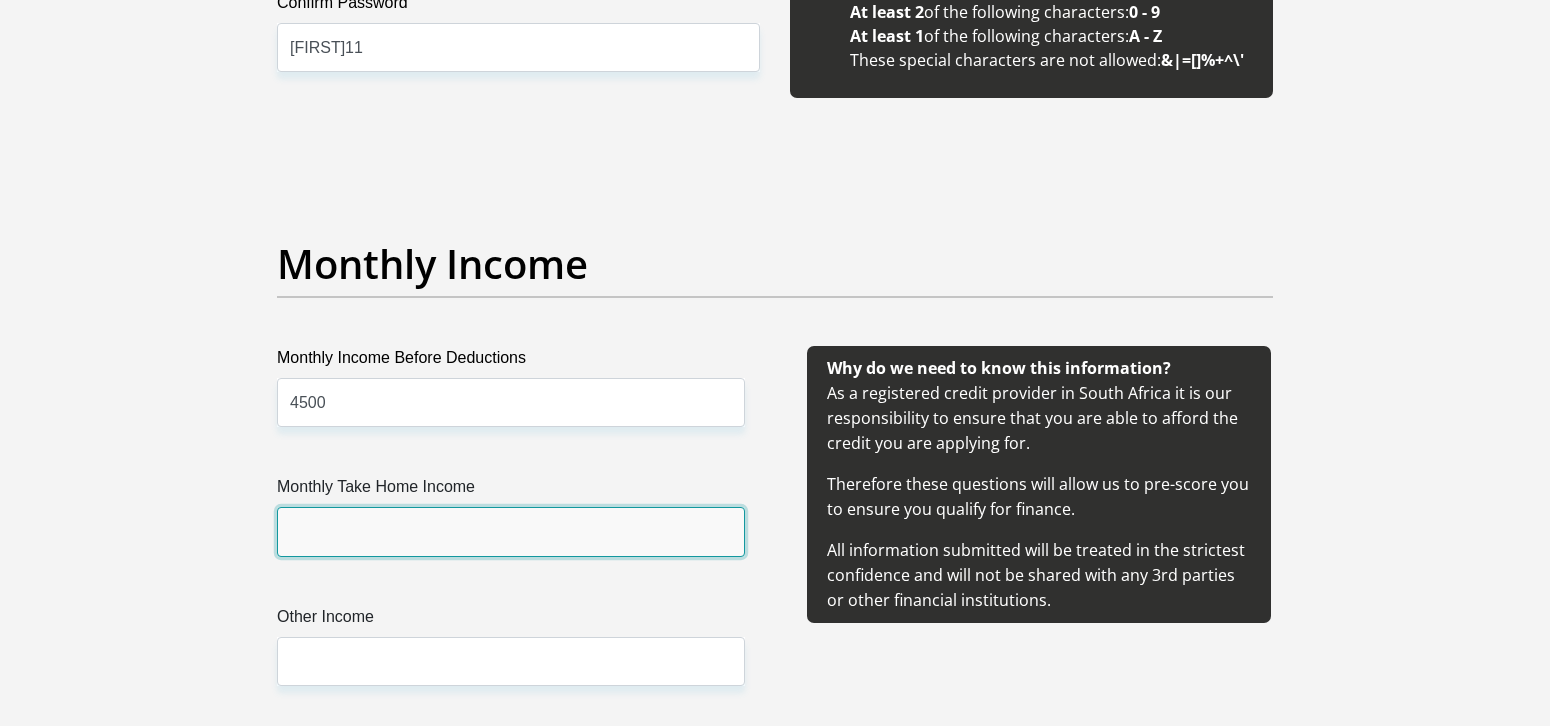 click on "Monthly Take Home Income" at bounding box center [511, 531] 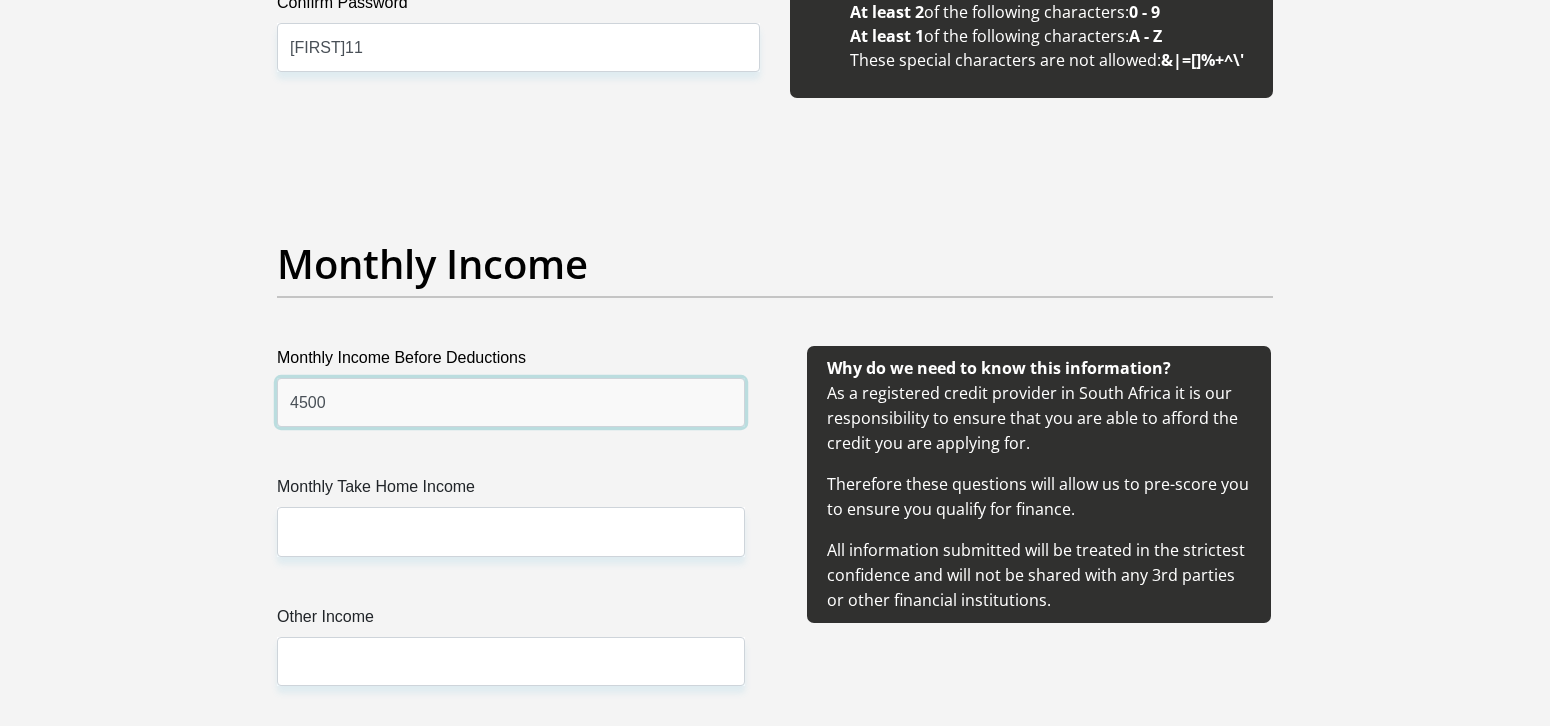 click on "4500" at bounding box center [511, 402] 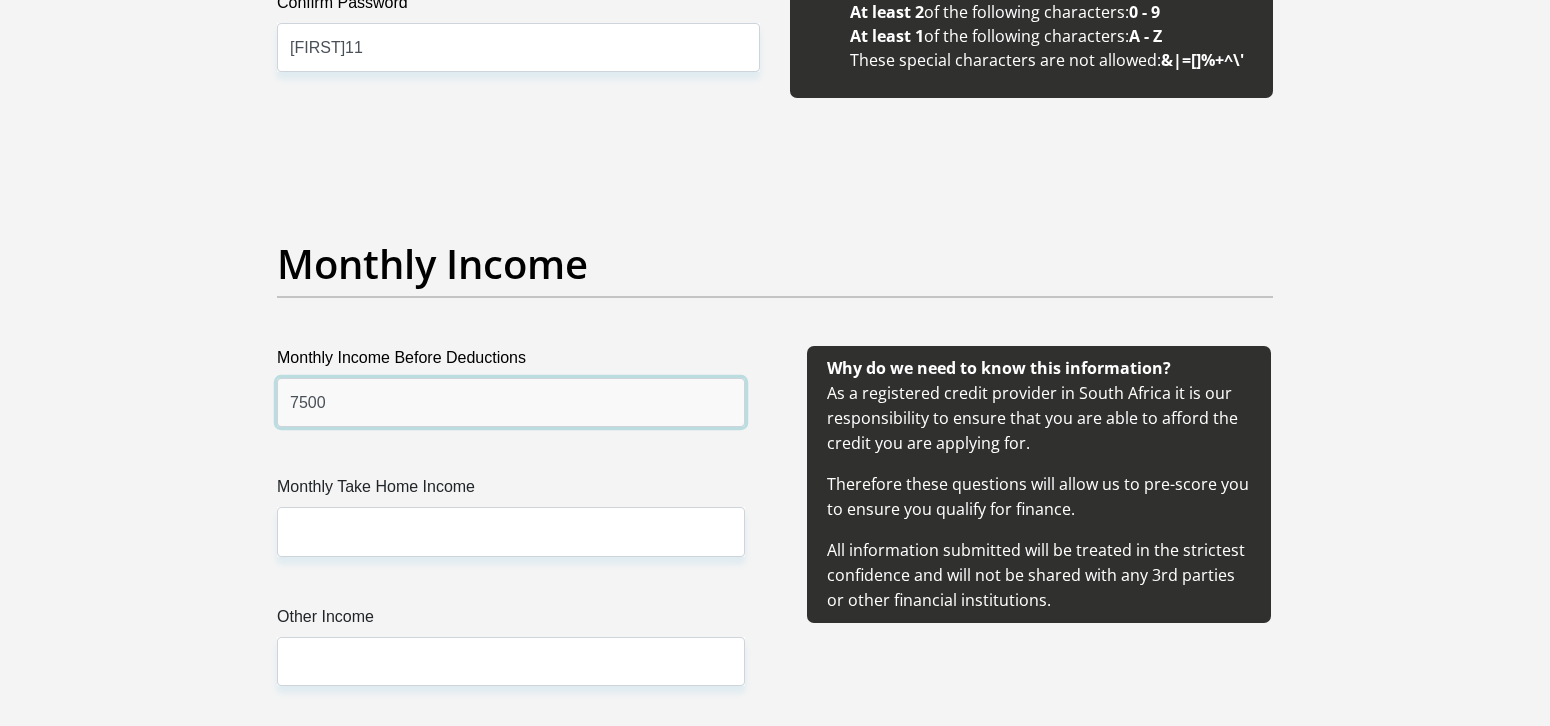 type on "7500" 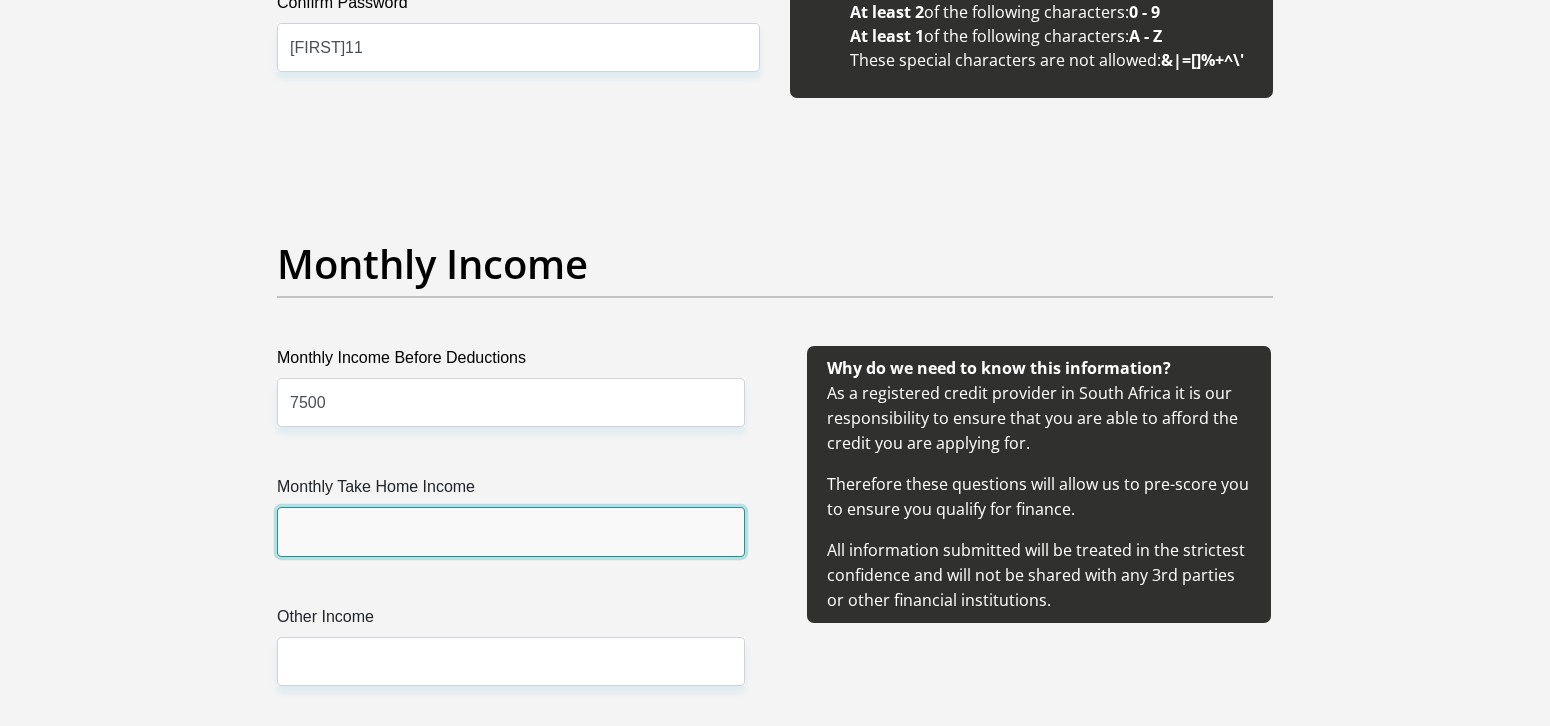 click on "Monthly Take Home Income" at bounding box center [511, 531] 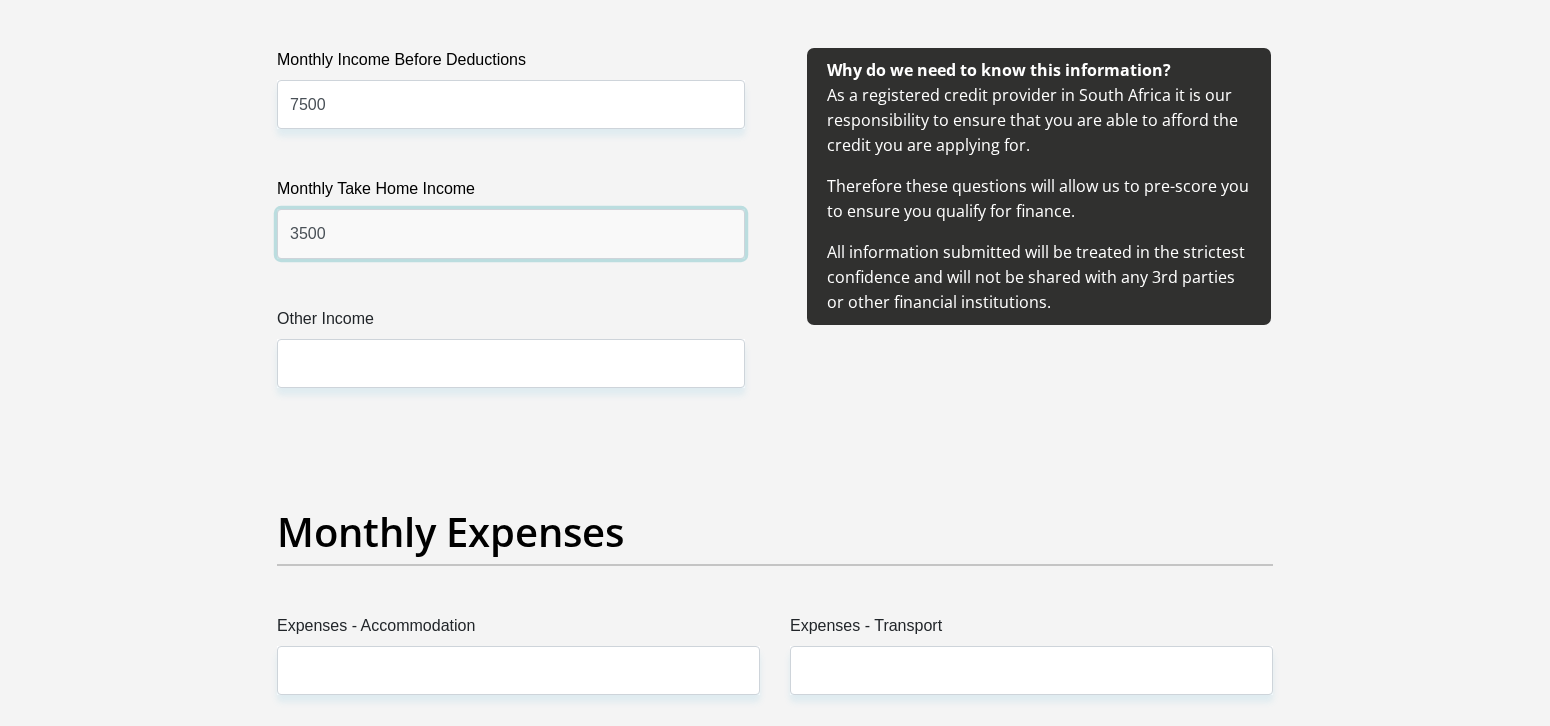 scroll, scrollTop: 2400, scrollLeft: 0, axis: vertical 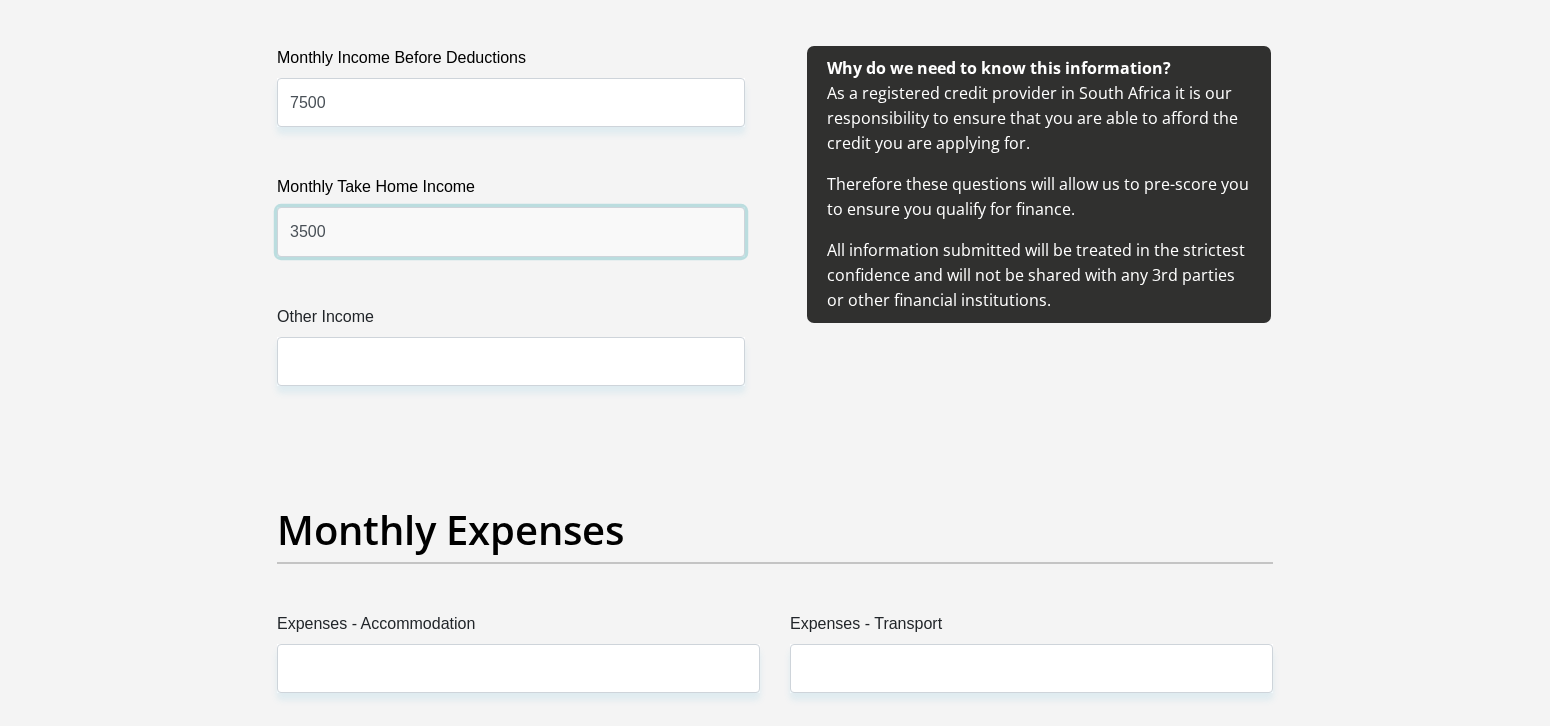 type on "3500" 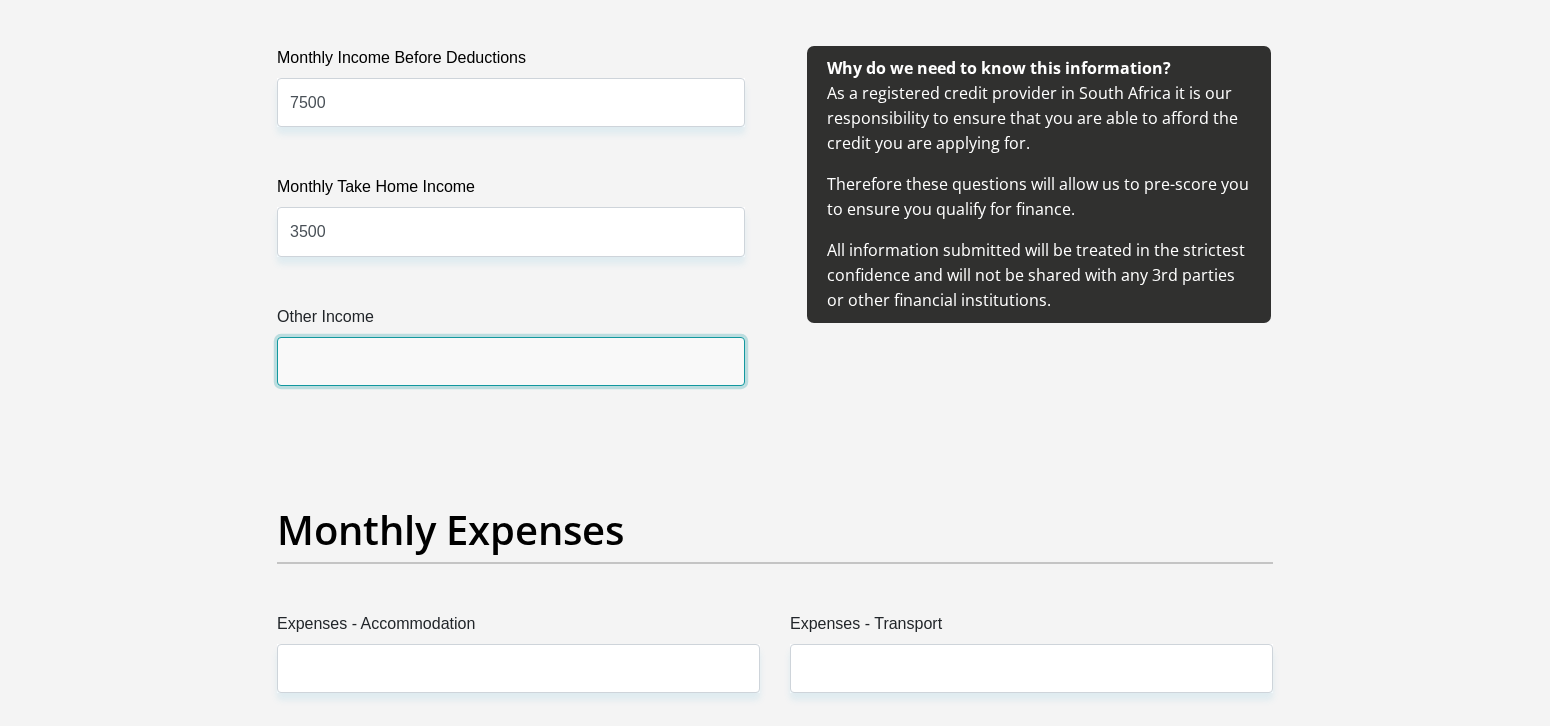 click on "Other Income" at bounding box center [511, 361] 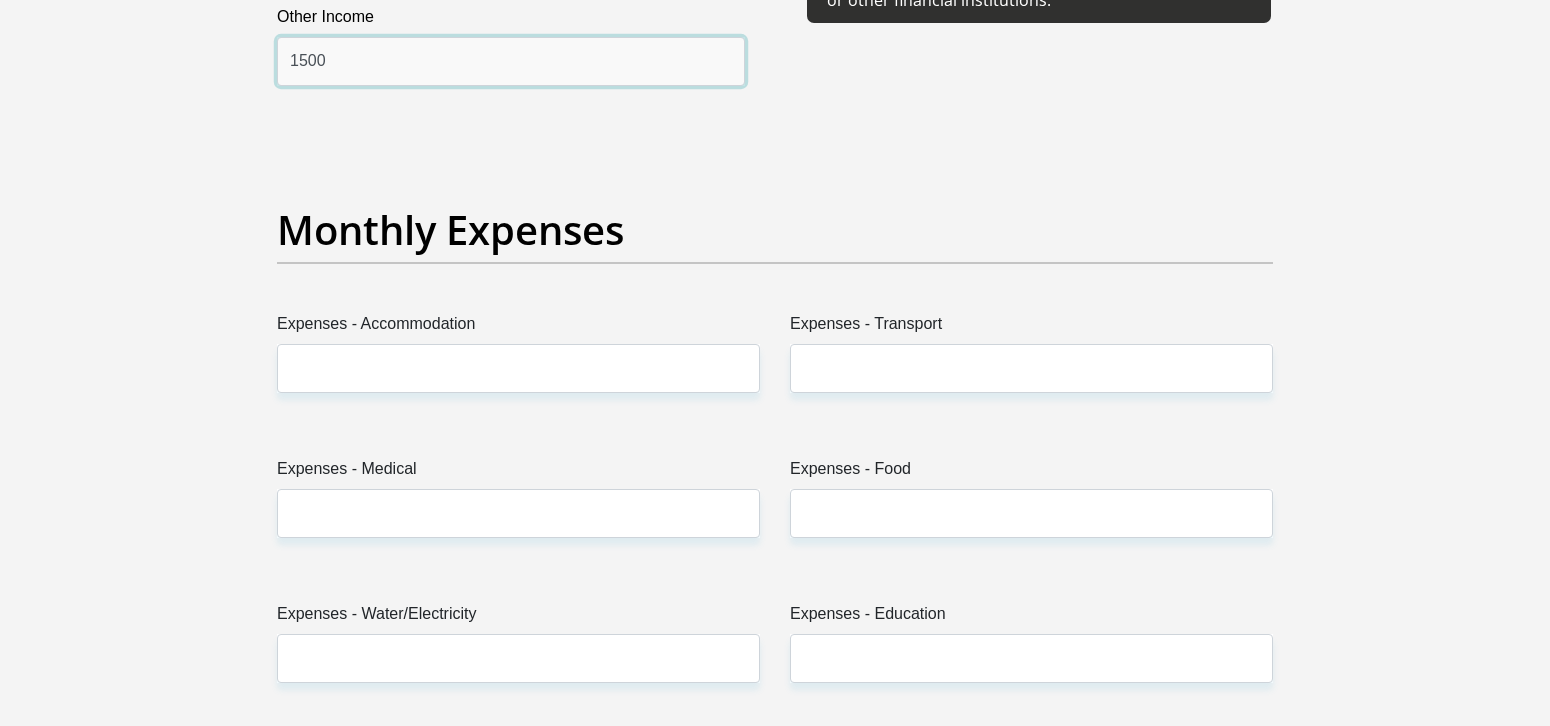 scroll, scrollTop: 2800, scrollLeft: 0, axis: vertical 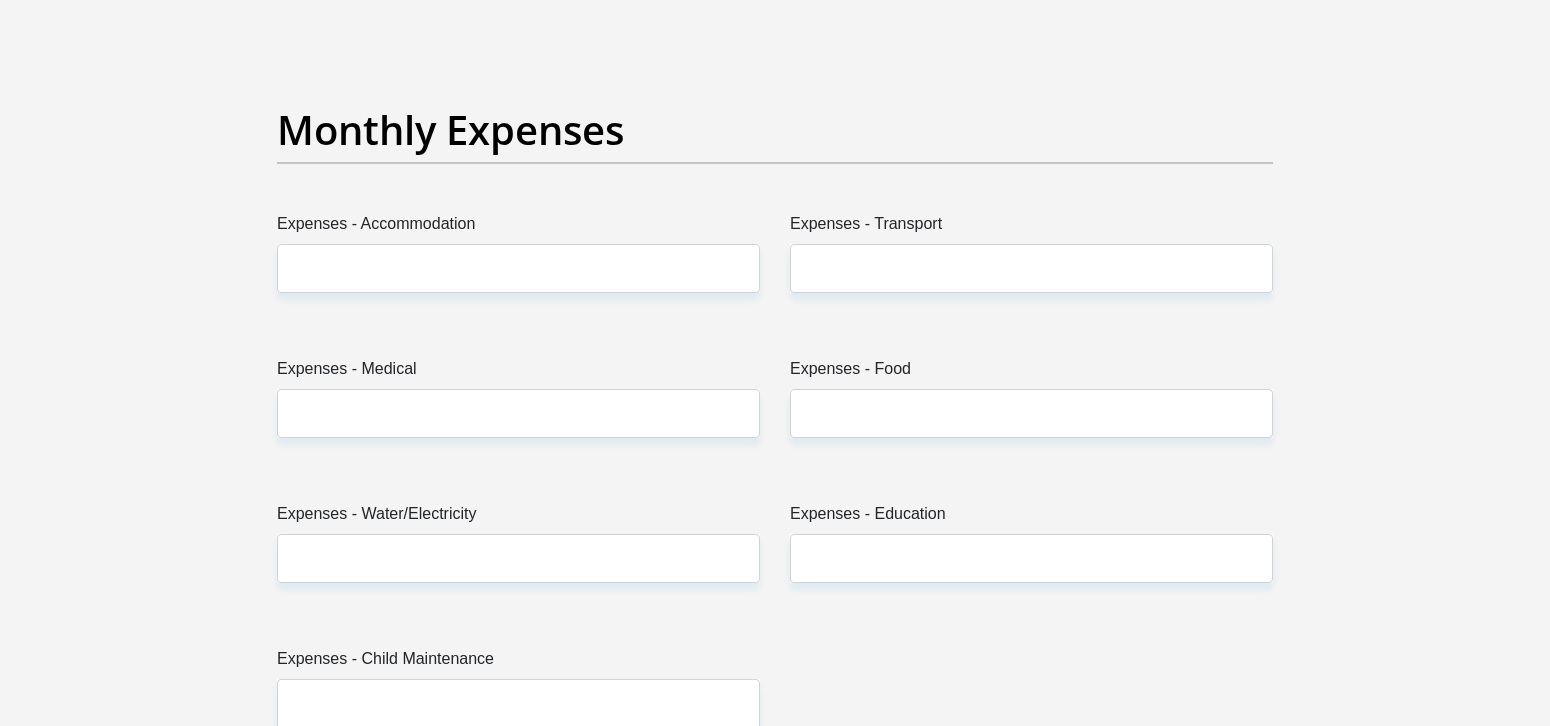 type on "1500" 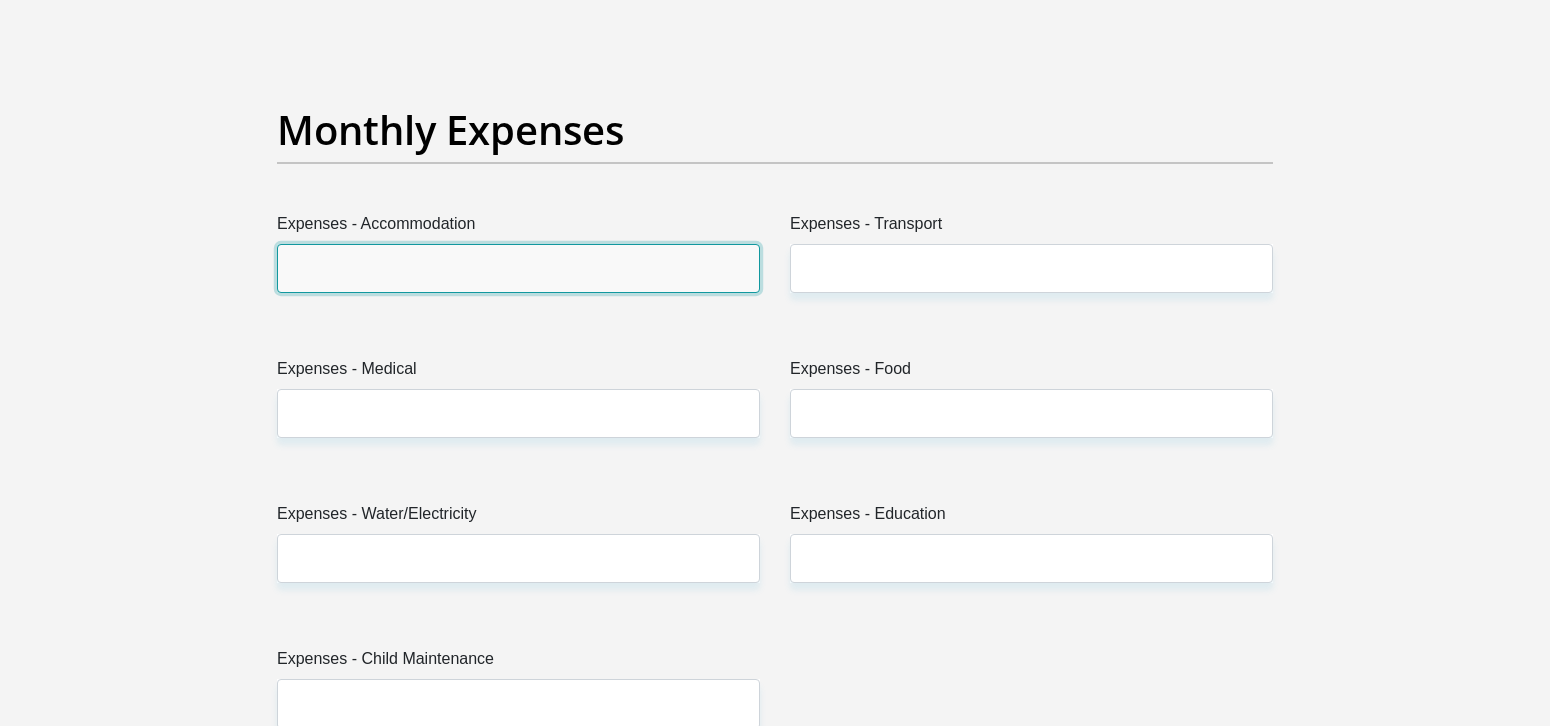 click on "Expenses - Accommodation" at bounding box center [518, 268] 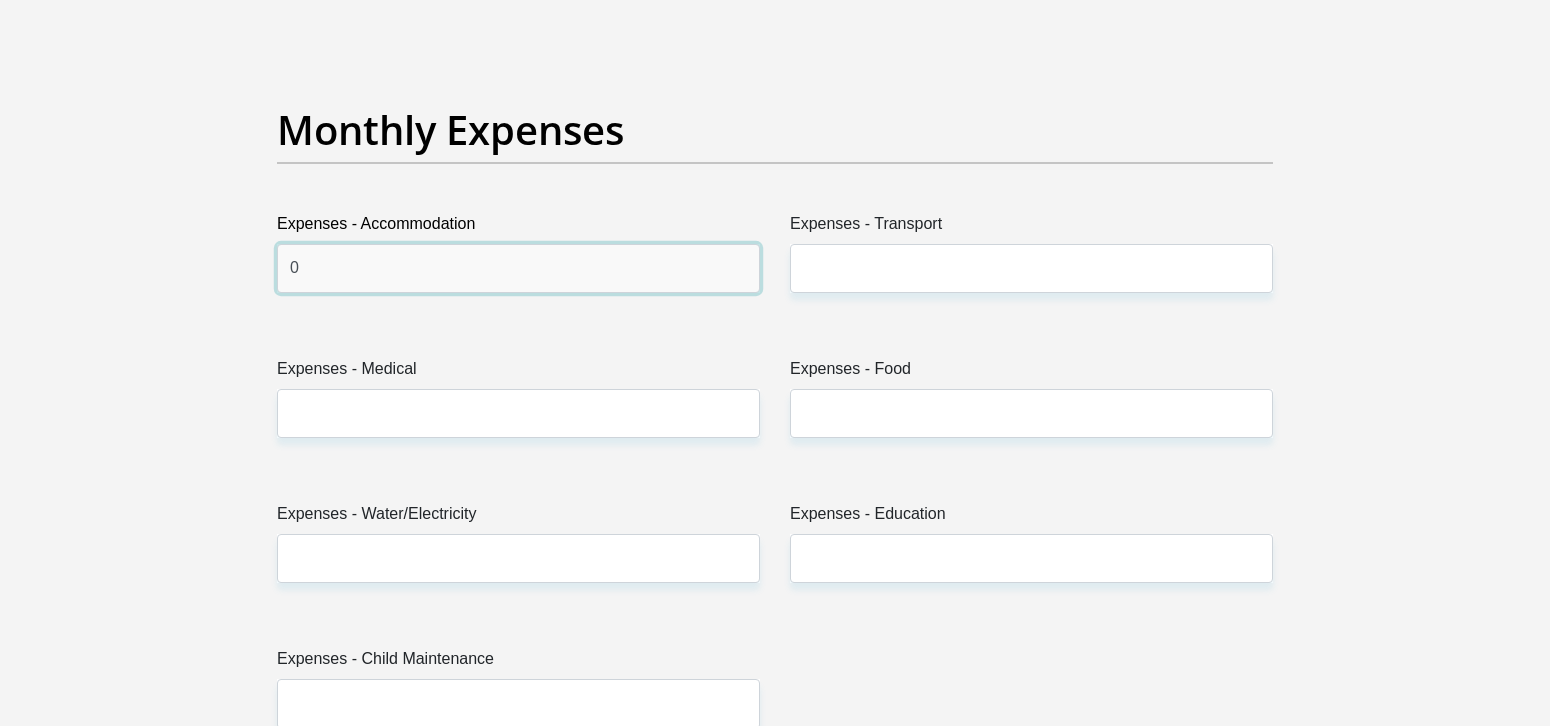 type on "0" 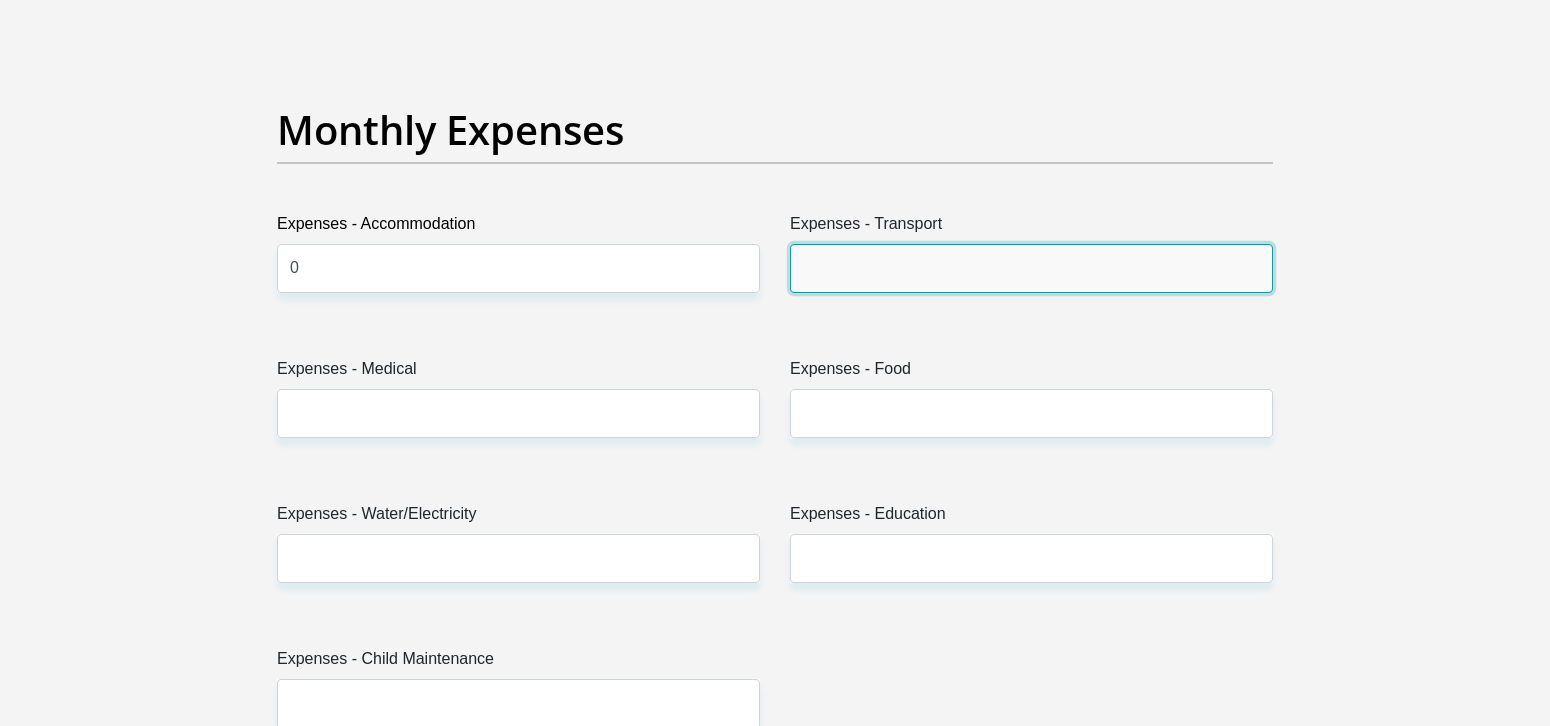 click on "Expenses - Transport" at bounding box center [1031, 268] 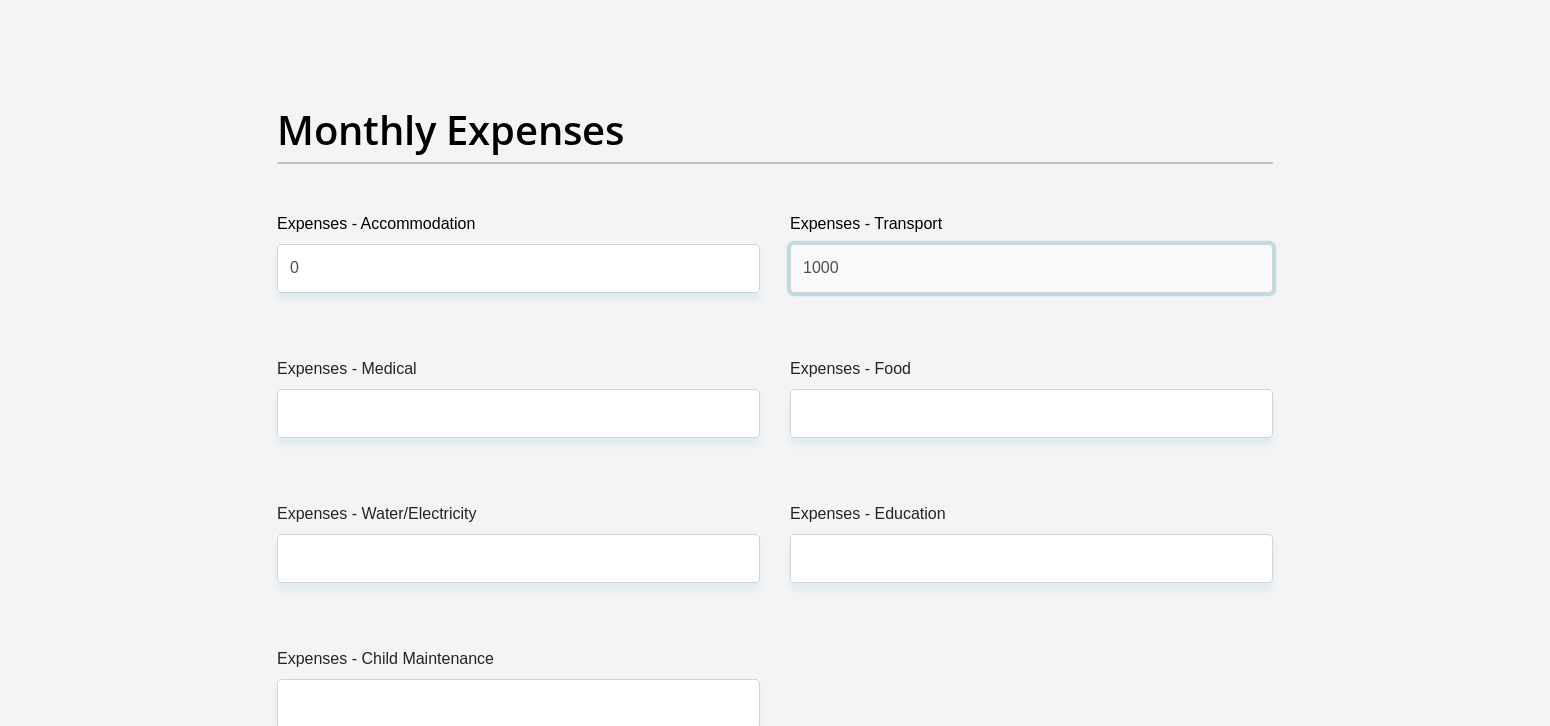 type on "1000" 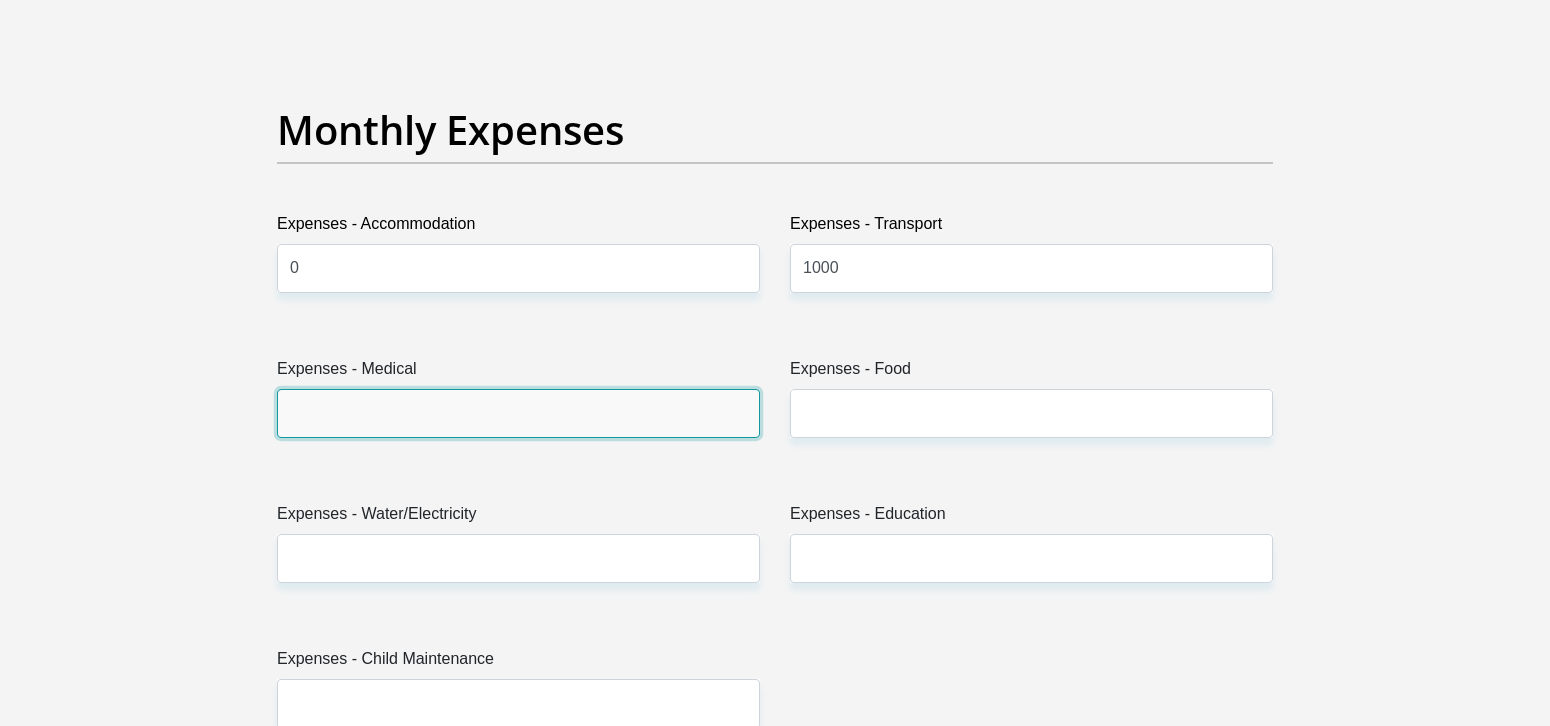 click on "Expenses - Medical" at bounding box center [518, 413] 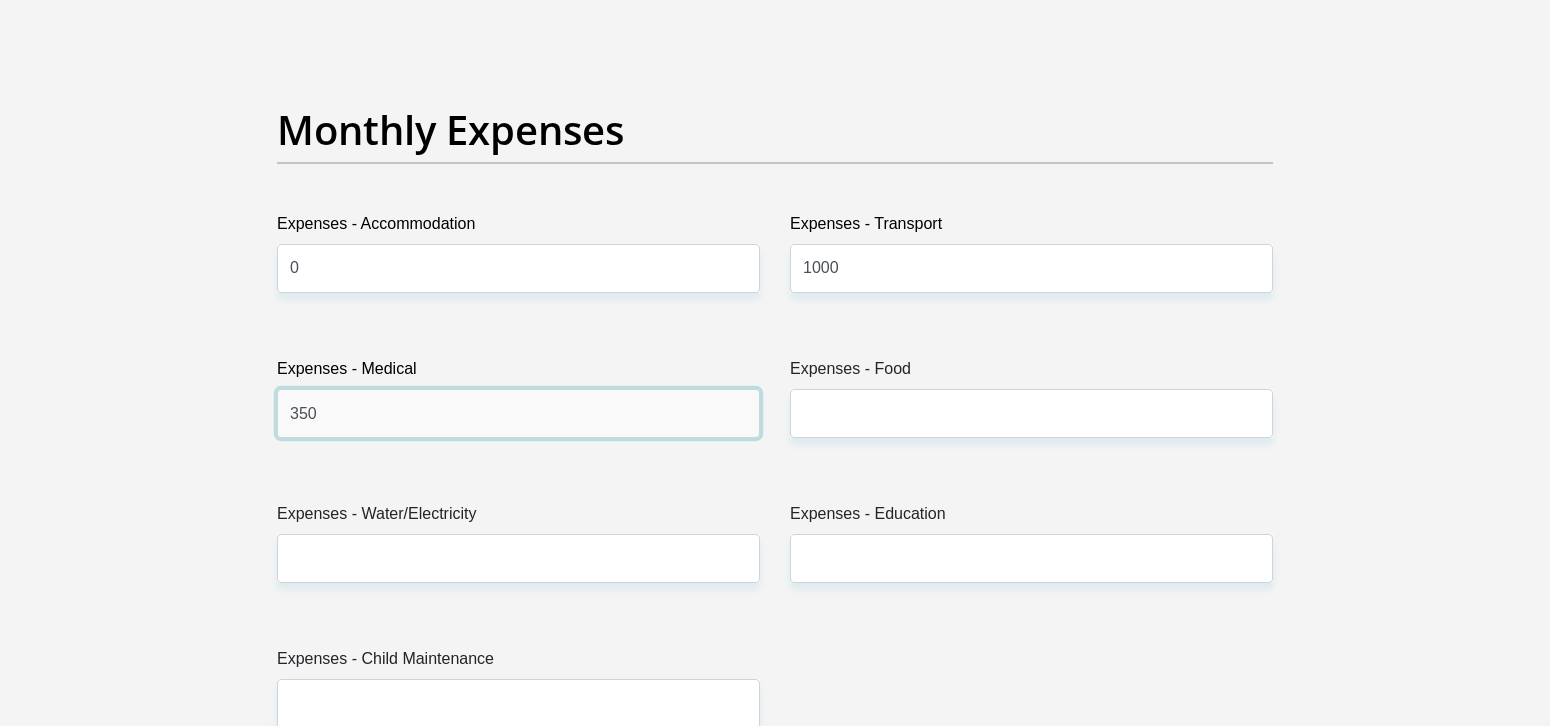 type on "350" 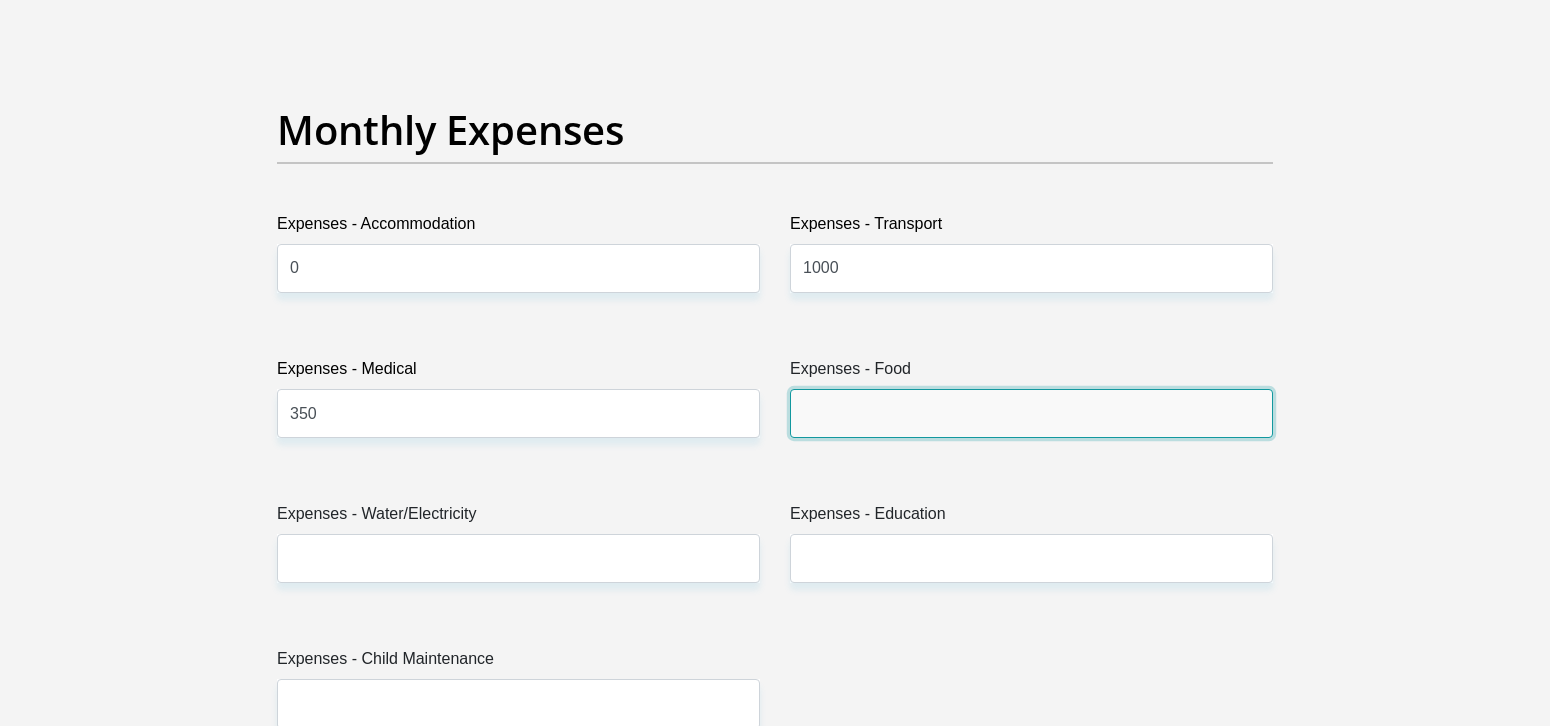 click on "Expenses - Food" at bounding box center (1031, 413) 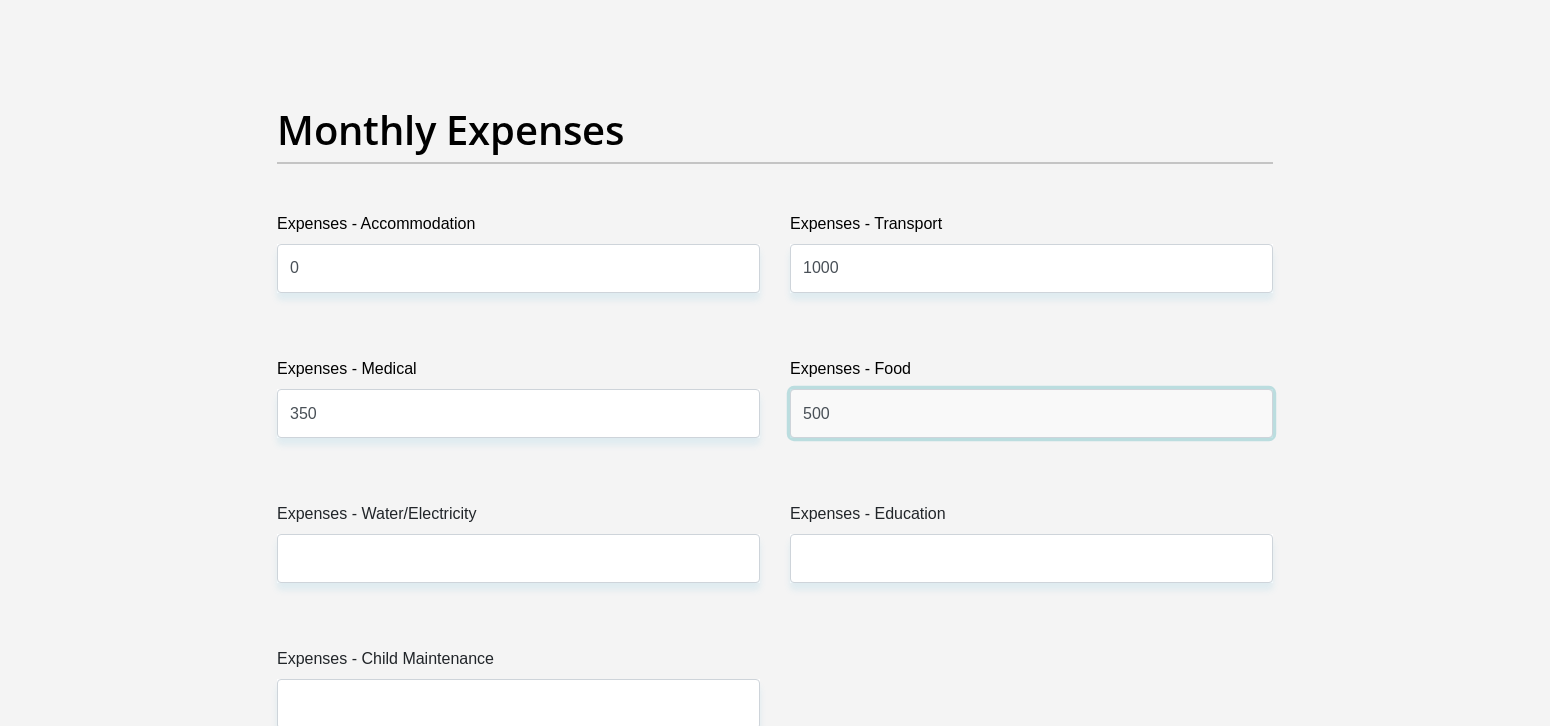 type on "500" 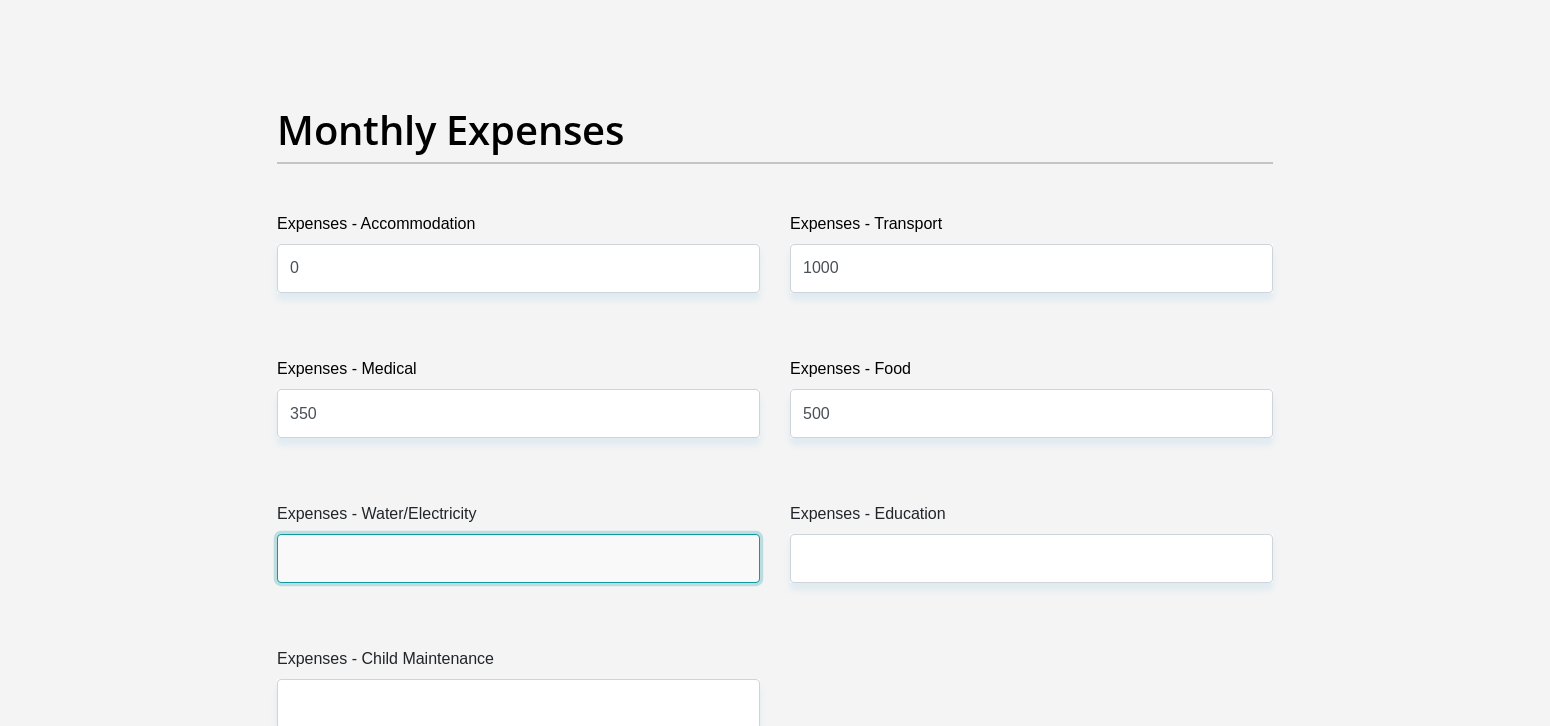 click on "Expenses - Water/Electricity" at bounding box center [518, 558] 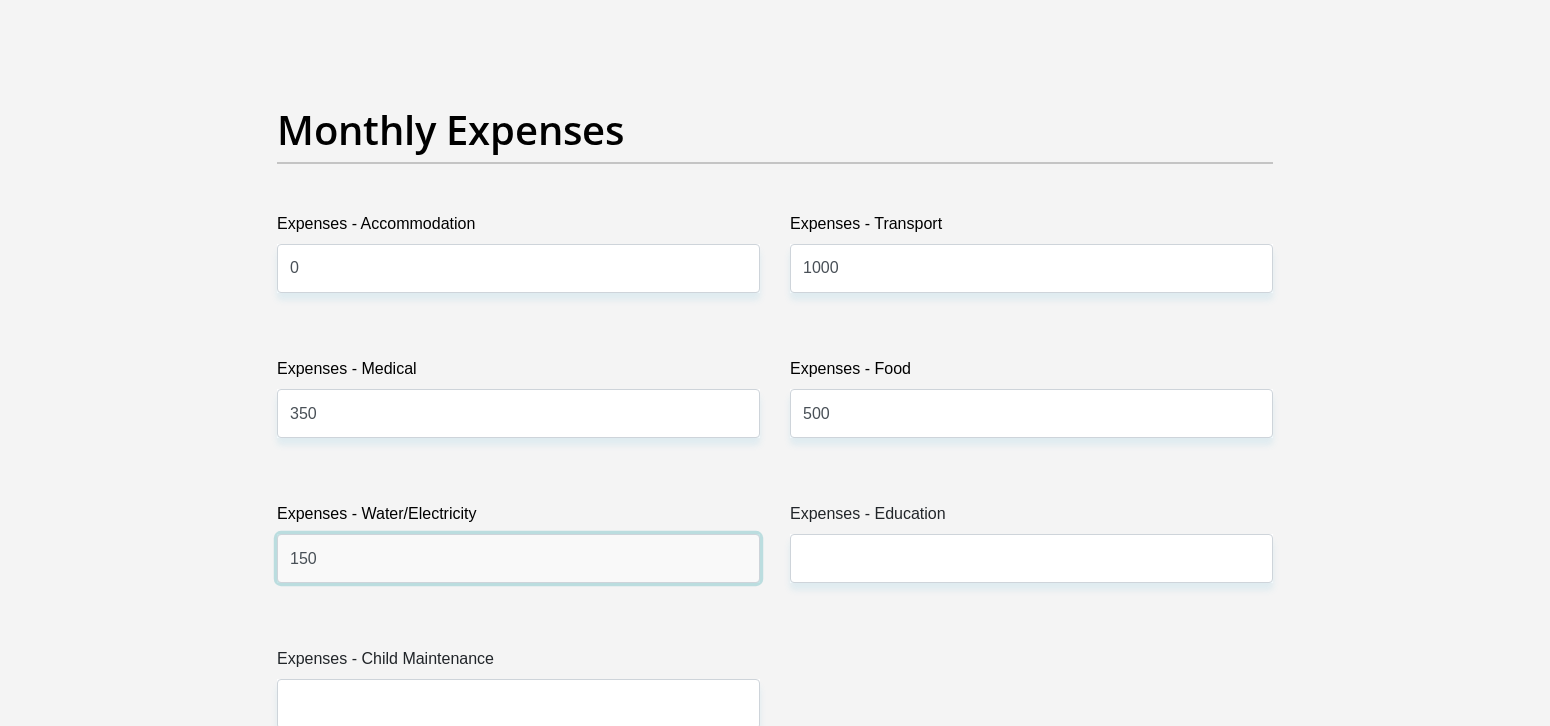 type on "150" 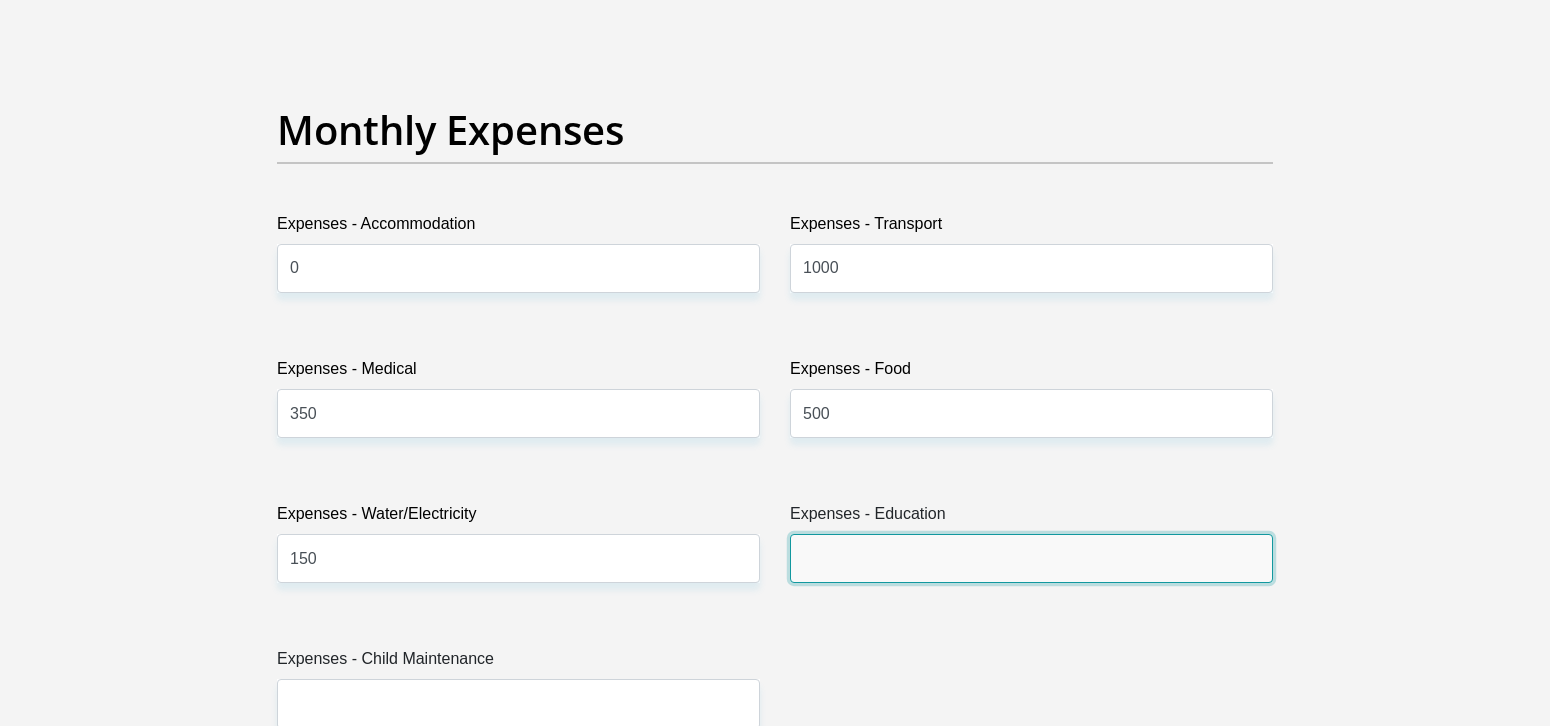 click on "Expenses - Education" at bounding box center [1031, 558] 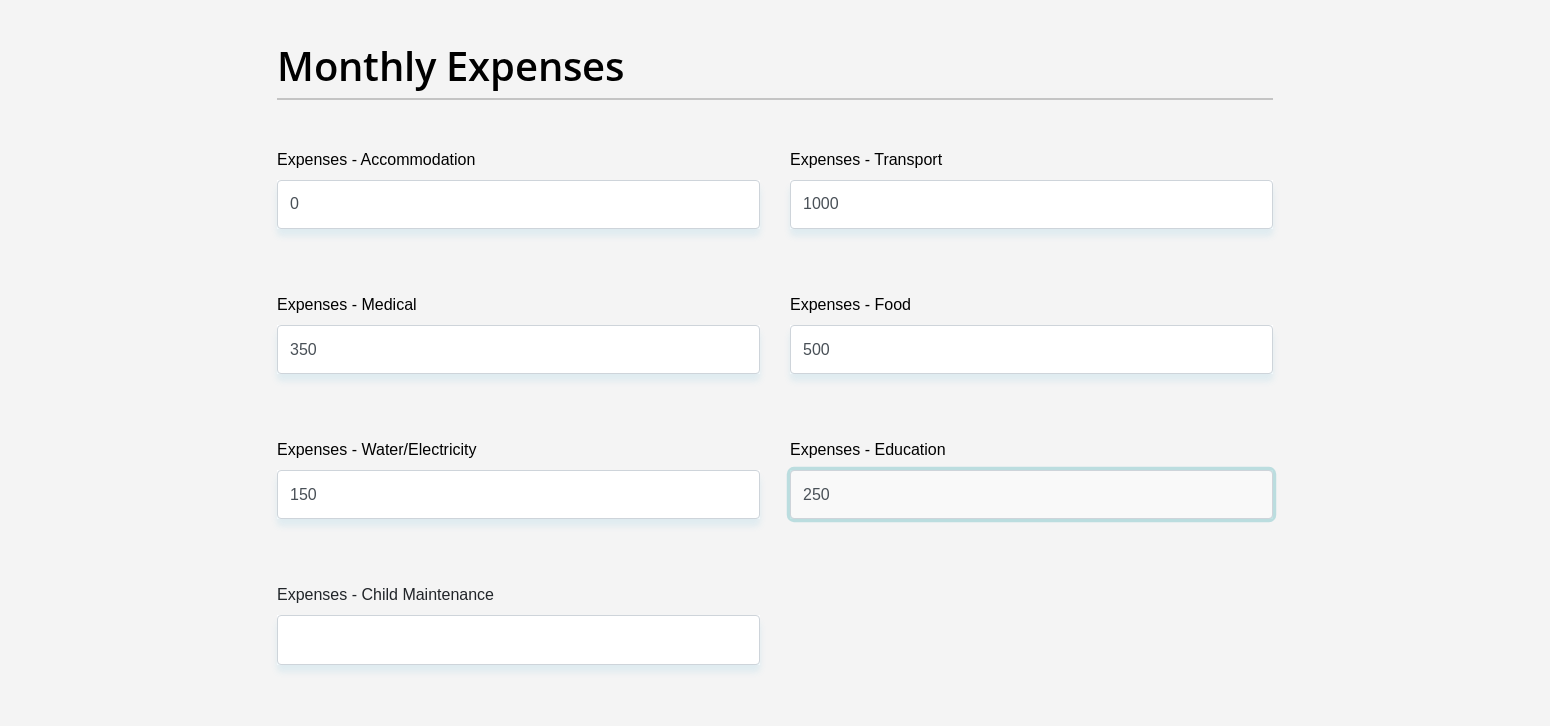 scroll, scrollTop: 2900, scrollLeft: 0, axis: vertical 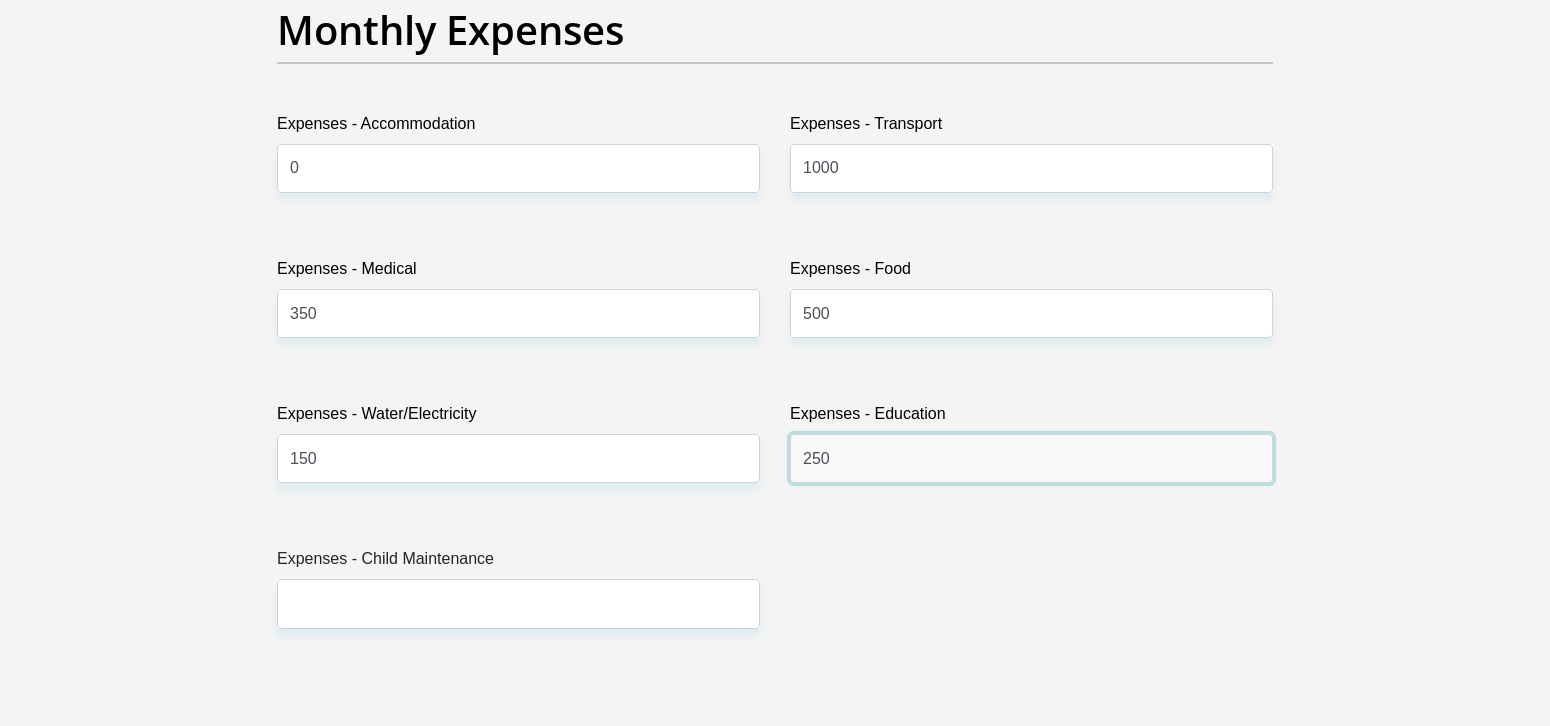 type on "250" 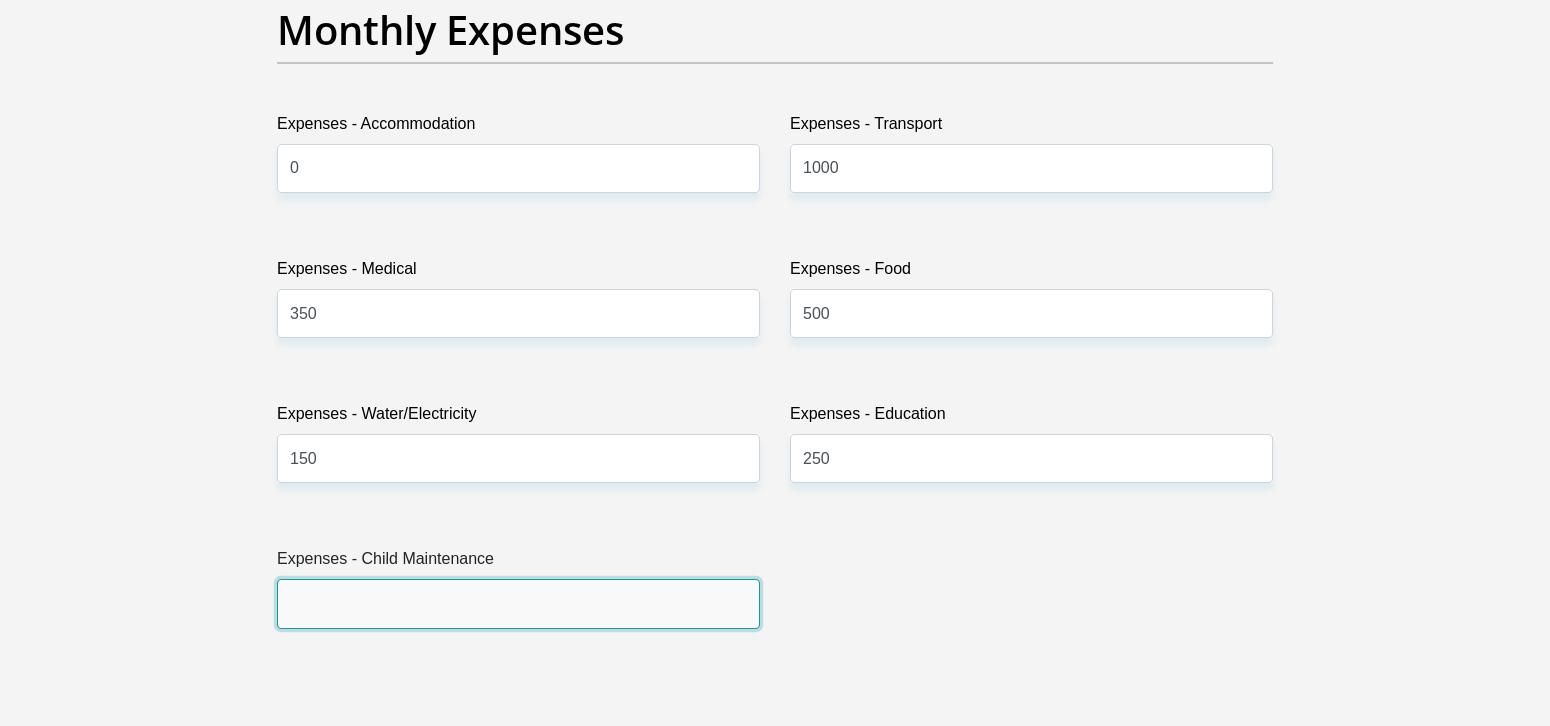 click on "Expenses - Child Maintenance" at bounding box center (518, 603) 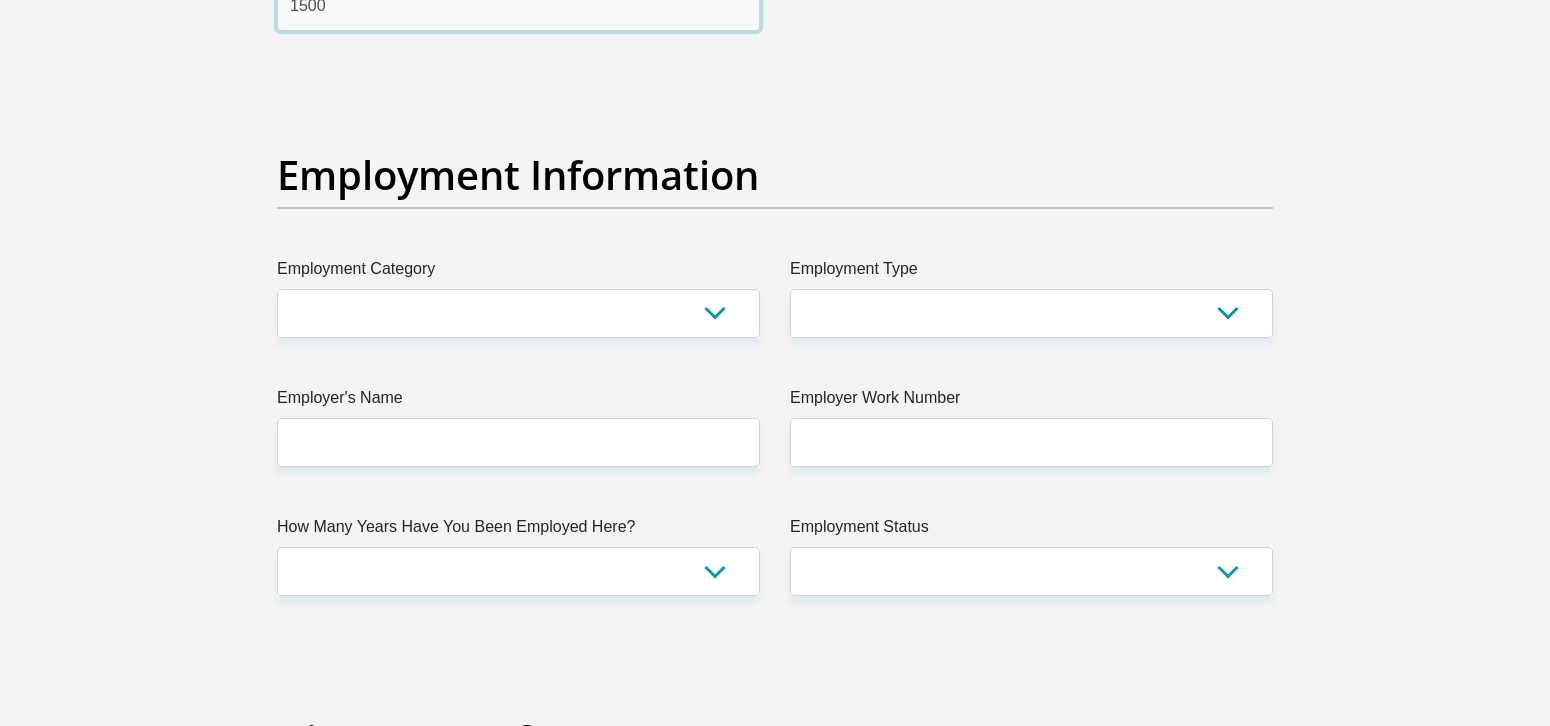 scroll, scrollTop: 3500, scrollLeft: 0, axis: vertical 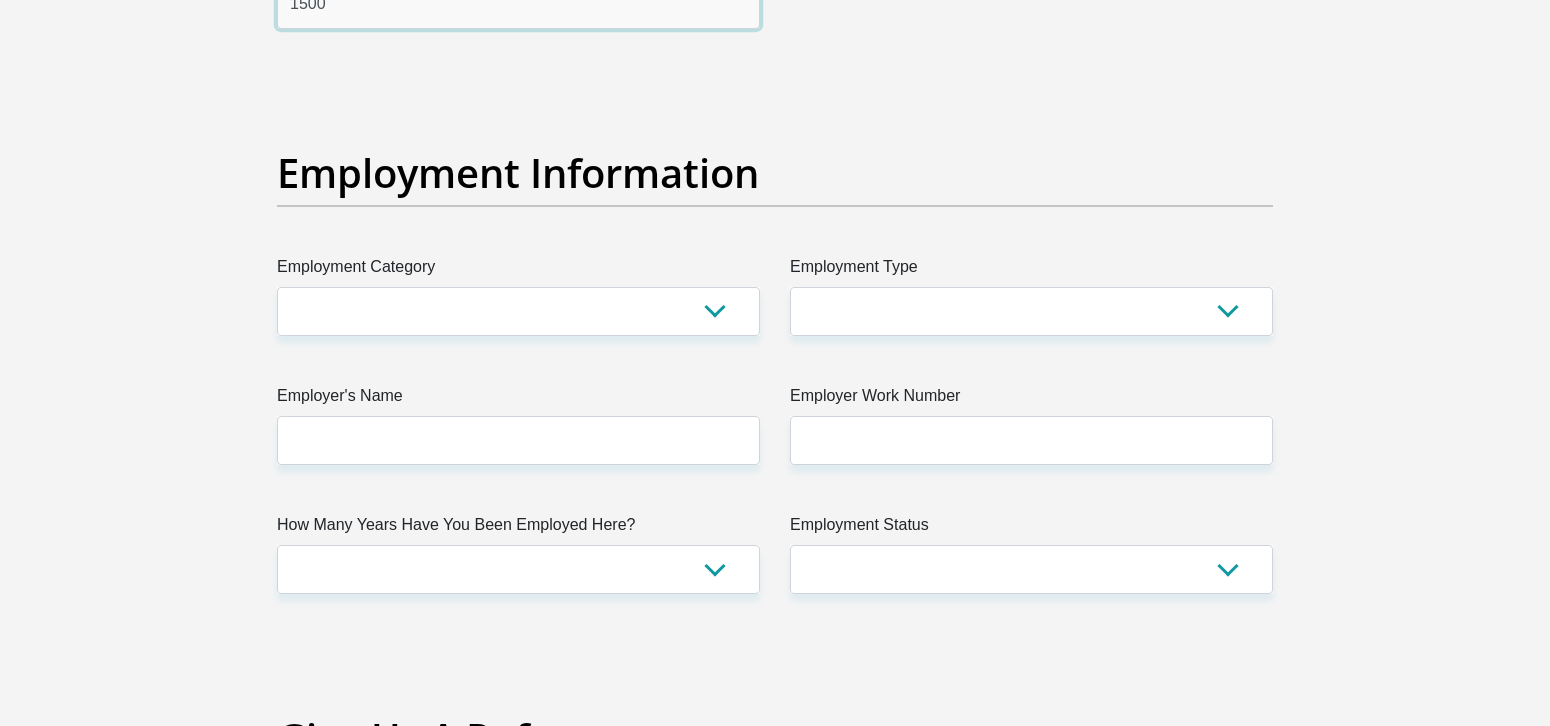 type on "1500" 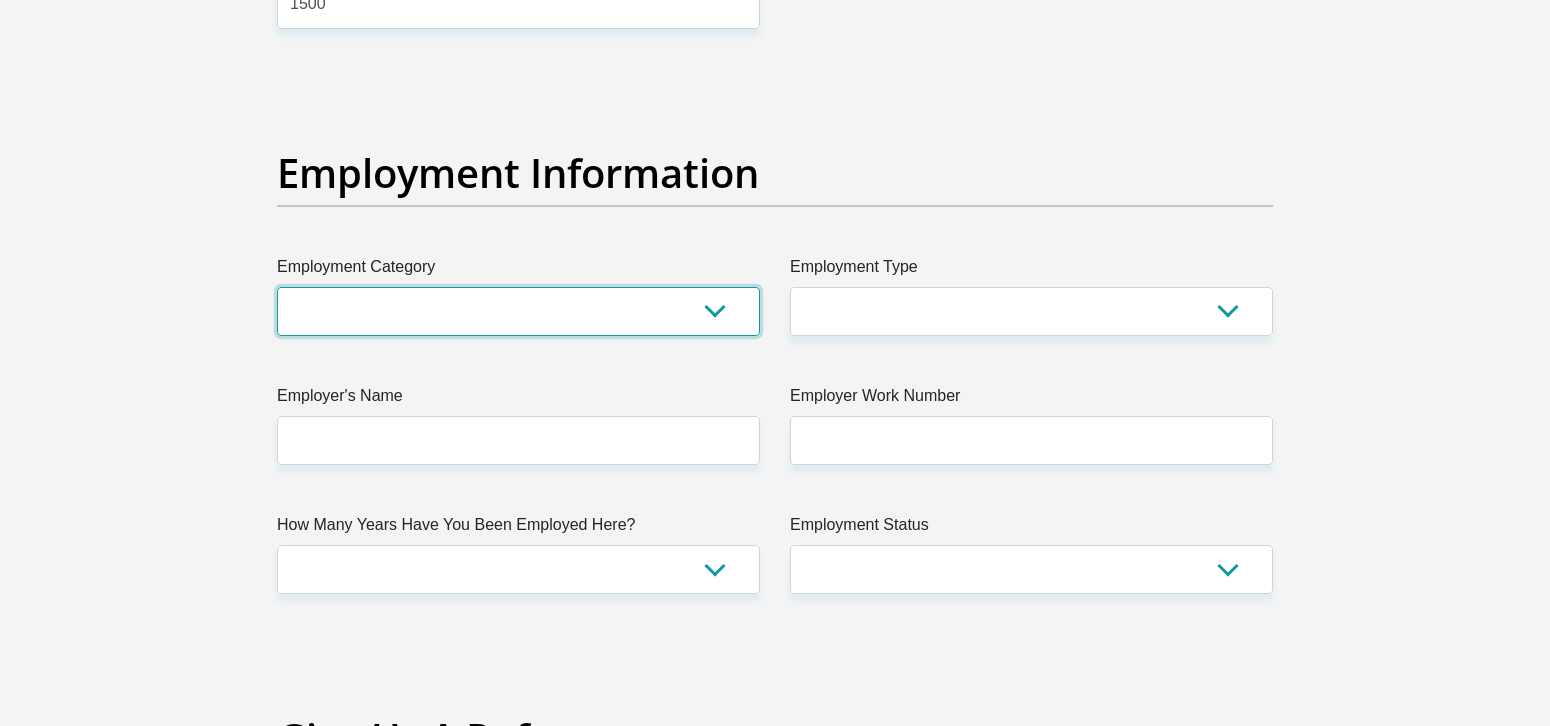 click on "AGRICULTURE
ALCOHOL & TOBACCO
CONSTRUCTION MATERIALS
METALLURGY
EQUIPMENT FOR RENEWABLE ENERGY
SPECIALIZED CONTRACTORS
CAR
GAMING (INCL. INTERNET
OTHER WHOLESALE
UNLICENSED PHARMACEUTICALS
CURRENCY EXCHANGE HOUSES
OTHER FINANCIAL INSTITUTIONS & INSURANCE
REAL ESTATE AGENTS
OIL & GAS
OTHER MATERIALS (E.G. IRON ORE)
PRECIOUS STONES & PRECIOUS METALS
POLITICAL ORGANIZATIONS
RELIGIOUS ORGANIZATIONS(NOT SECTS)
ACTI. HAVING BUSINESS DEAL WITH PUBLIC ADMINISTRATION
LAUNDROMATS" at bounding box center [518, 311] 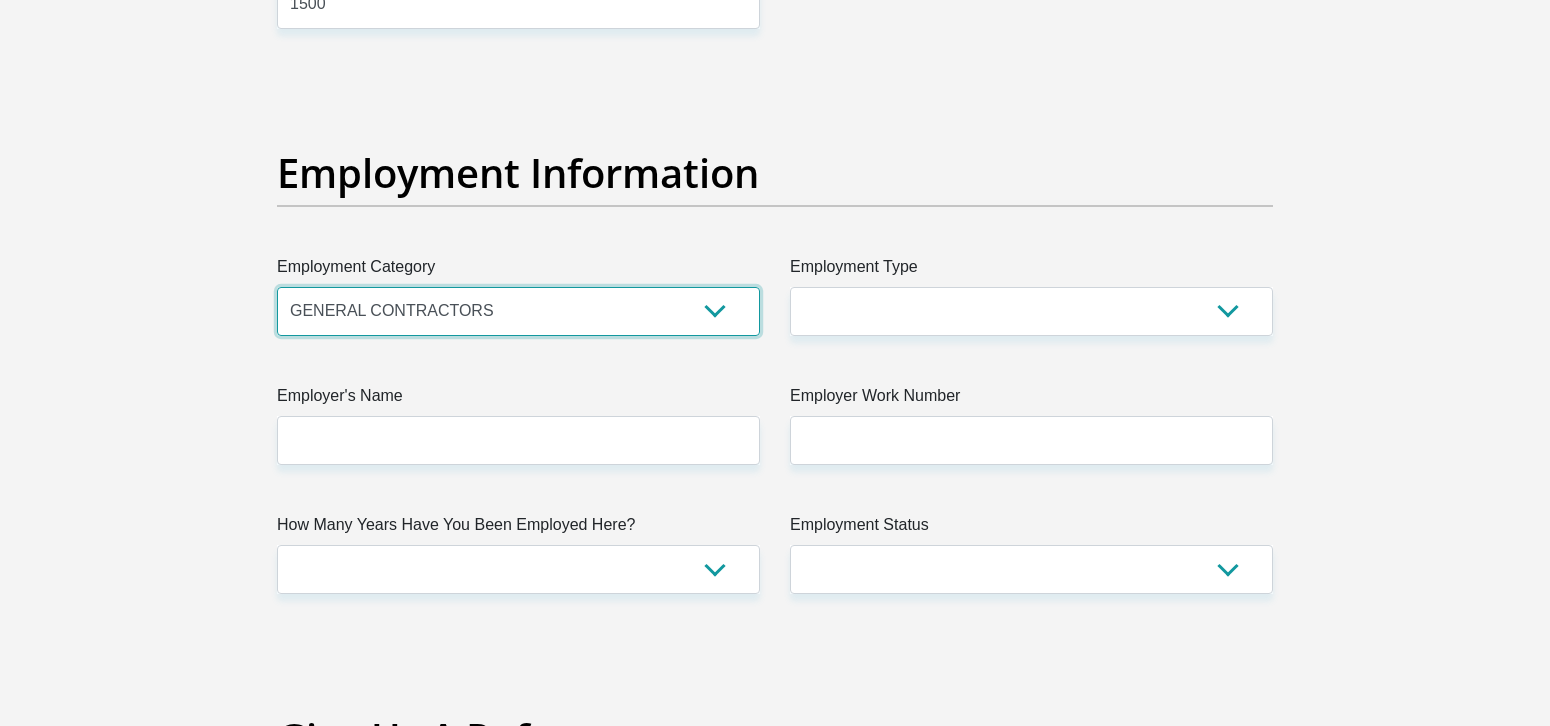 click on "AGRICULTURE
ALCOHOL & TOBACCO
CONSTRUCTION MATERIALS
METALLURGY
EQUIPMENT FOR RENEWABLE ENERGY
SPECIALIZED CONTRACTORS
CAR
GAMING (INCL. INTERNET
OTHER WHOLESALE
UNLICENSED PHARMACEUTICALS
CURRENCY EXCHANGE HOUSES
OTHER FINANCIAL INSTITUTIONS & INSURANCE
REAL ESTATE AGENTS
OIL & GAS
OTHER MATERIALS (E.G. IRON ORE)
PRECIOUS STONES & PRECIOUS METALS
POLITICAL ORGANIZATIONS
RELIGIOUS ORGANIZATIONS(NOT SECTS)
ACTI. HAVING BUSINESS DEAL WITH PUBLIC ADMINISTRATION
LAUNDROMATS" at bounding box center (518, 311) 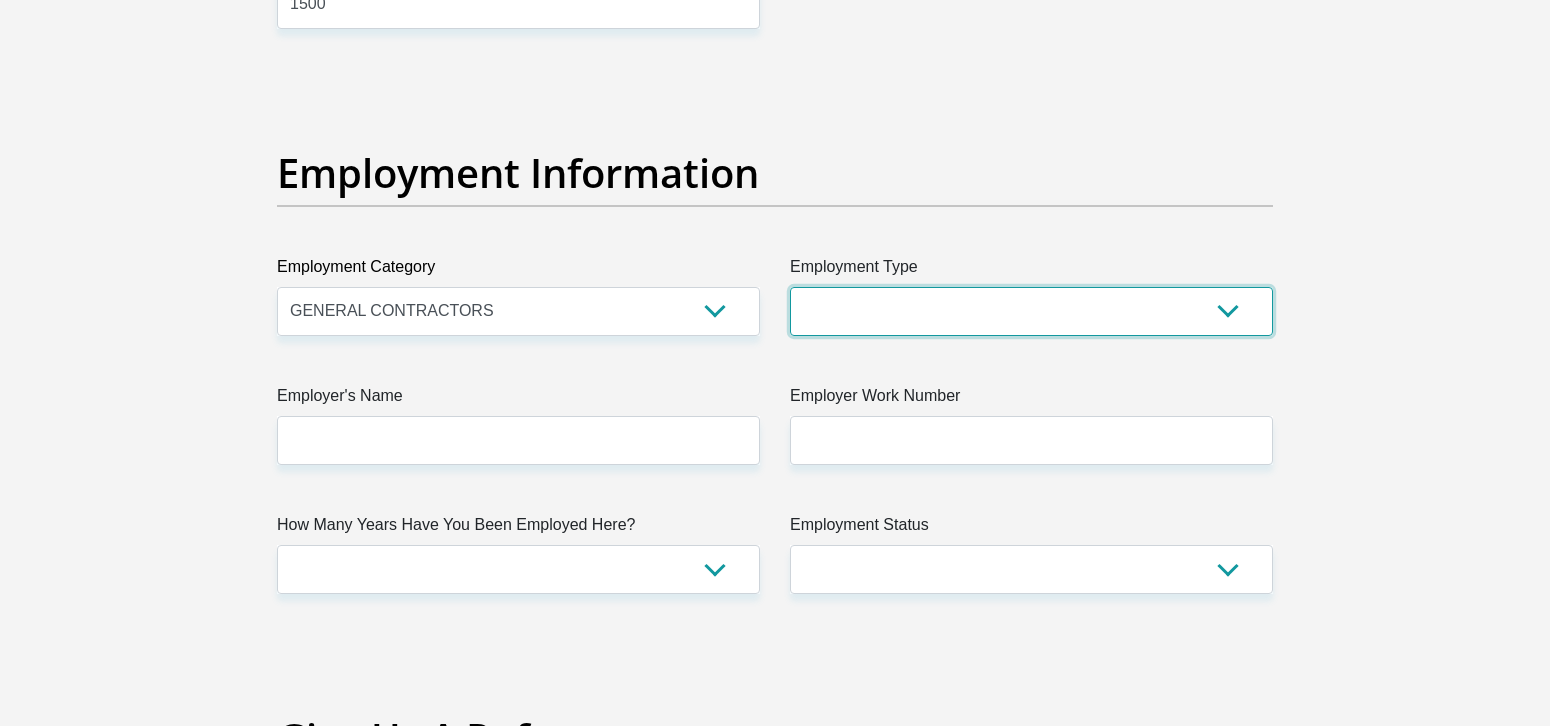 click on "College/Lecturer
Craft Seller
Creative
Driver
Executive
Farmer
Forces - Non Commissioned
Forces - Officer
Hawker
Housewife
Labourer
Licenced Professional
Manager
Miner
Non Licenced Professional
Office Staff/Clerk
Outside Worker
Pensioner
Permanent Teacher
Production/Manufacturing
Sales
Self-Employed
Semi-Professional Worker
Service Industry  Social Worker  Student" at bounding box center (1031, 311) 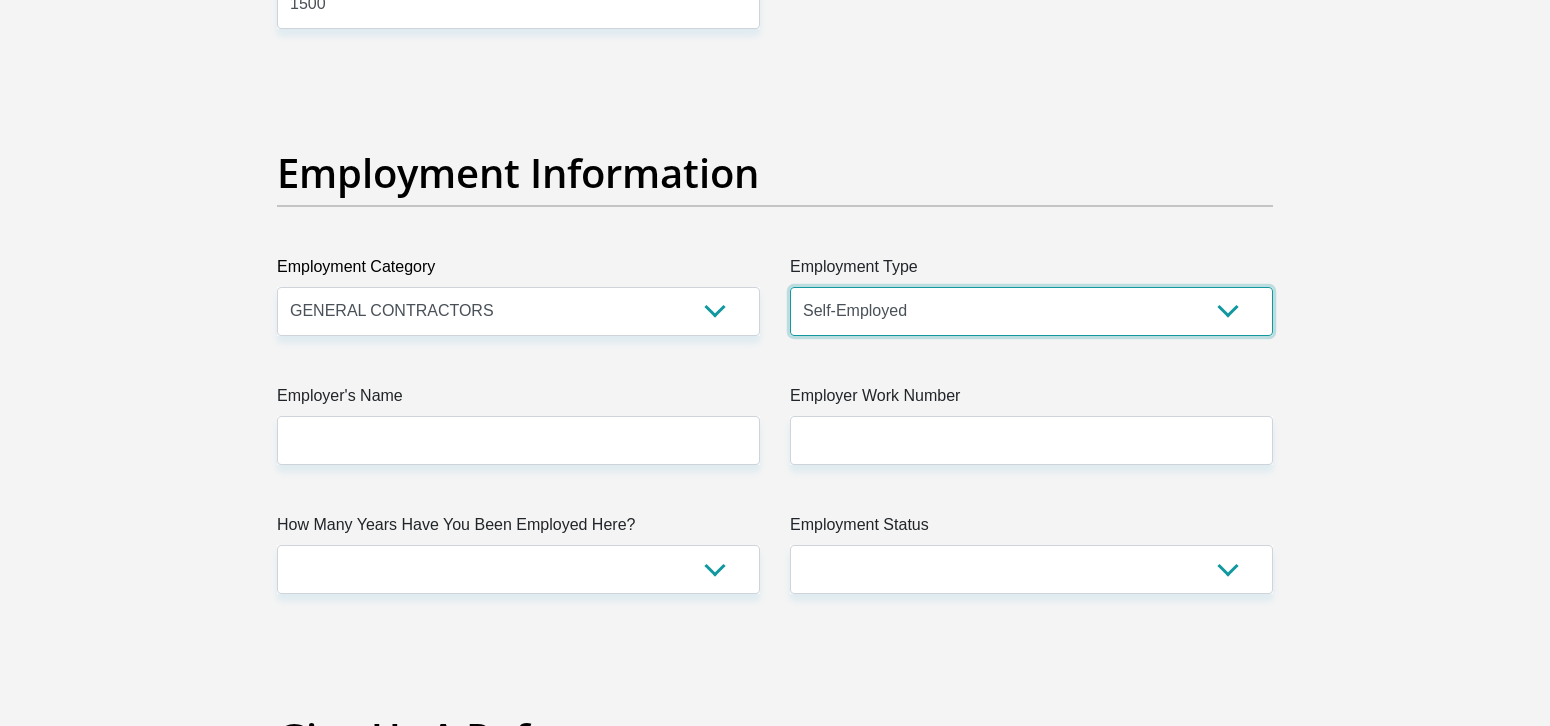 click on "College/Lecturer
Craft Seller
Creative
Driver
Executive
Farmer
Forces - Non Commissioned
Forces - Officer
Hawker
Housewife
Labourer
Licenced Professional
Manager
Miner
Non Licenced Professional
Office Staff/Clerk
Outside Worker
Pensioner
Permanent Teacher
Production/Manufacturing
Sales
Self-Employed
Semi-Professional Worker
Service Industry  Social Worker  Student" at bounding box center [1031, 311] 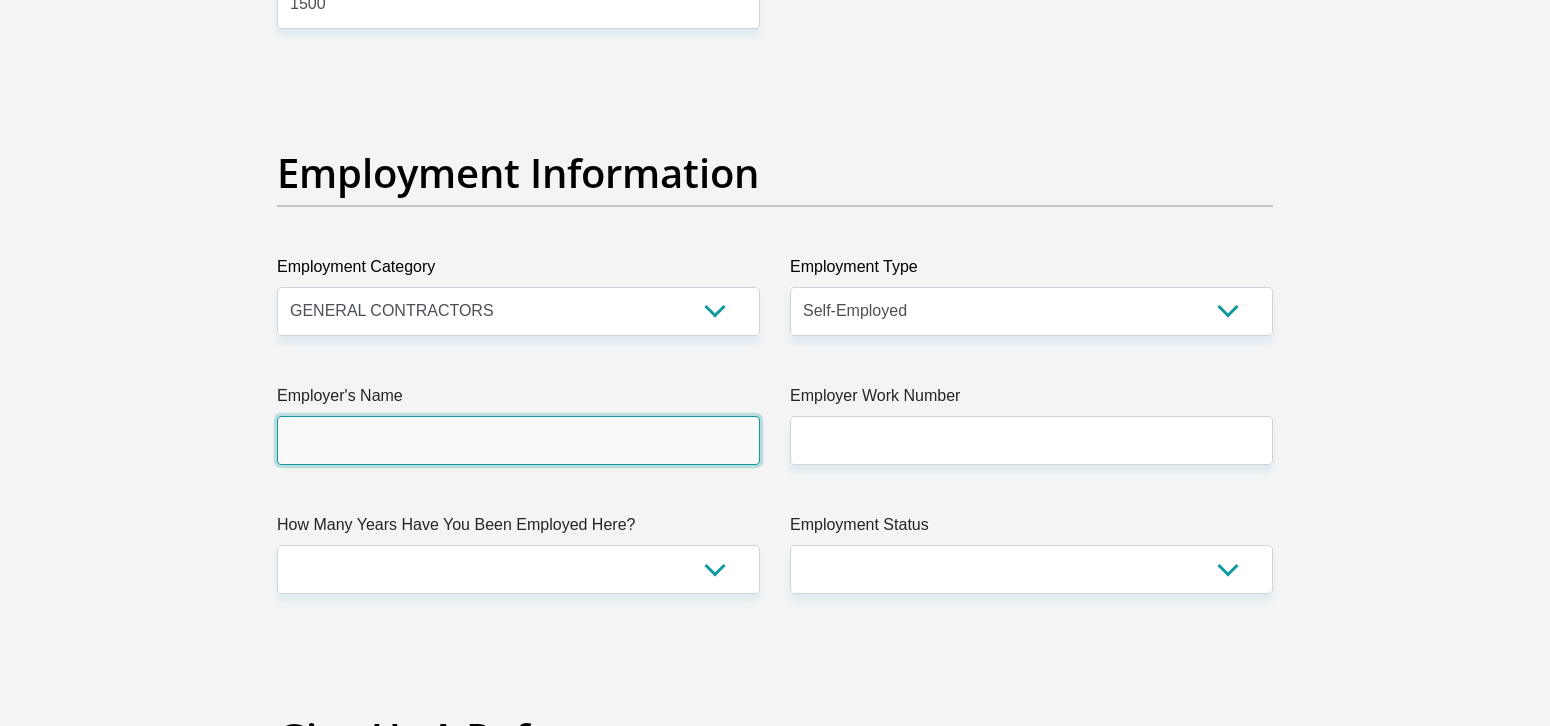 click on "Employer's Name" at bounding box center (518, 440) 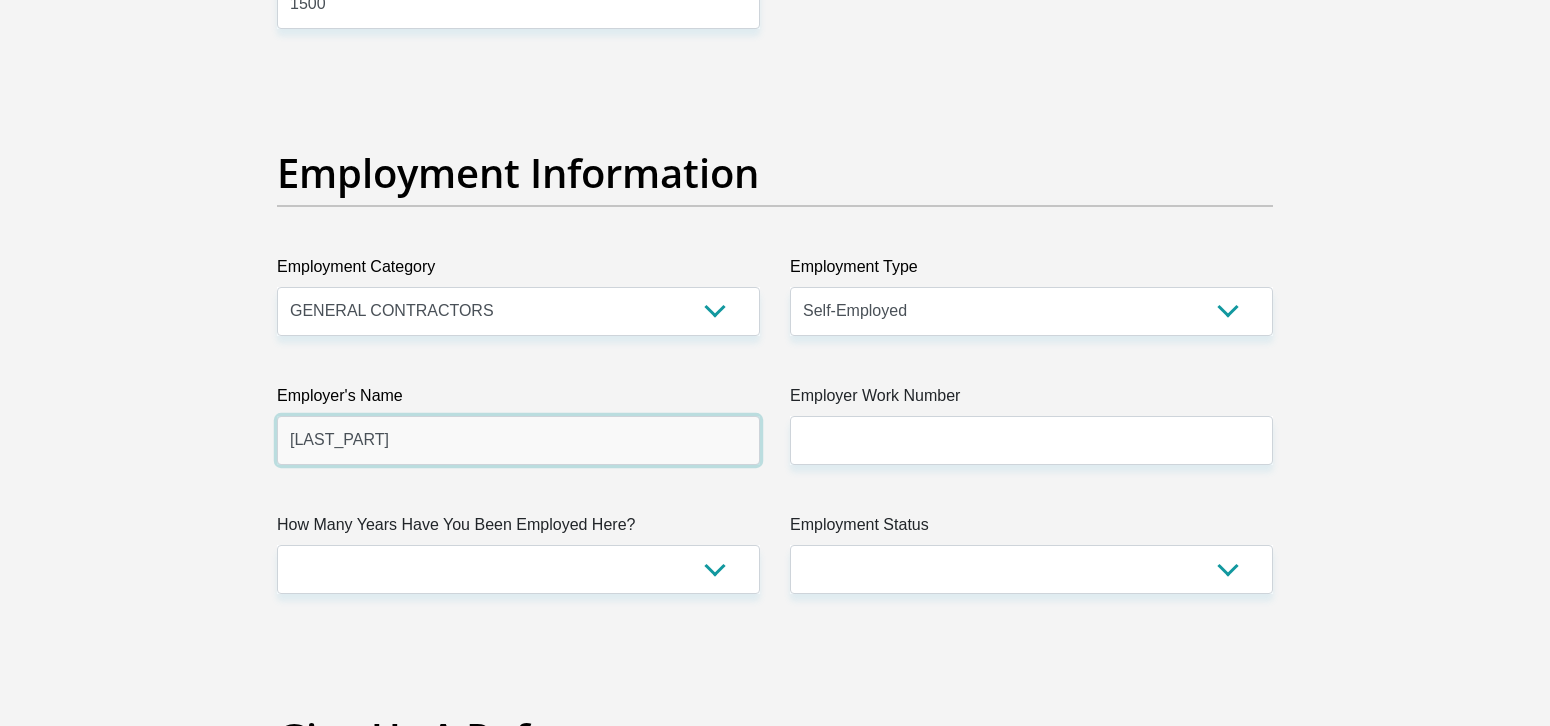 click on "[LAST_PART]" at bounding box center [518, 440] 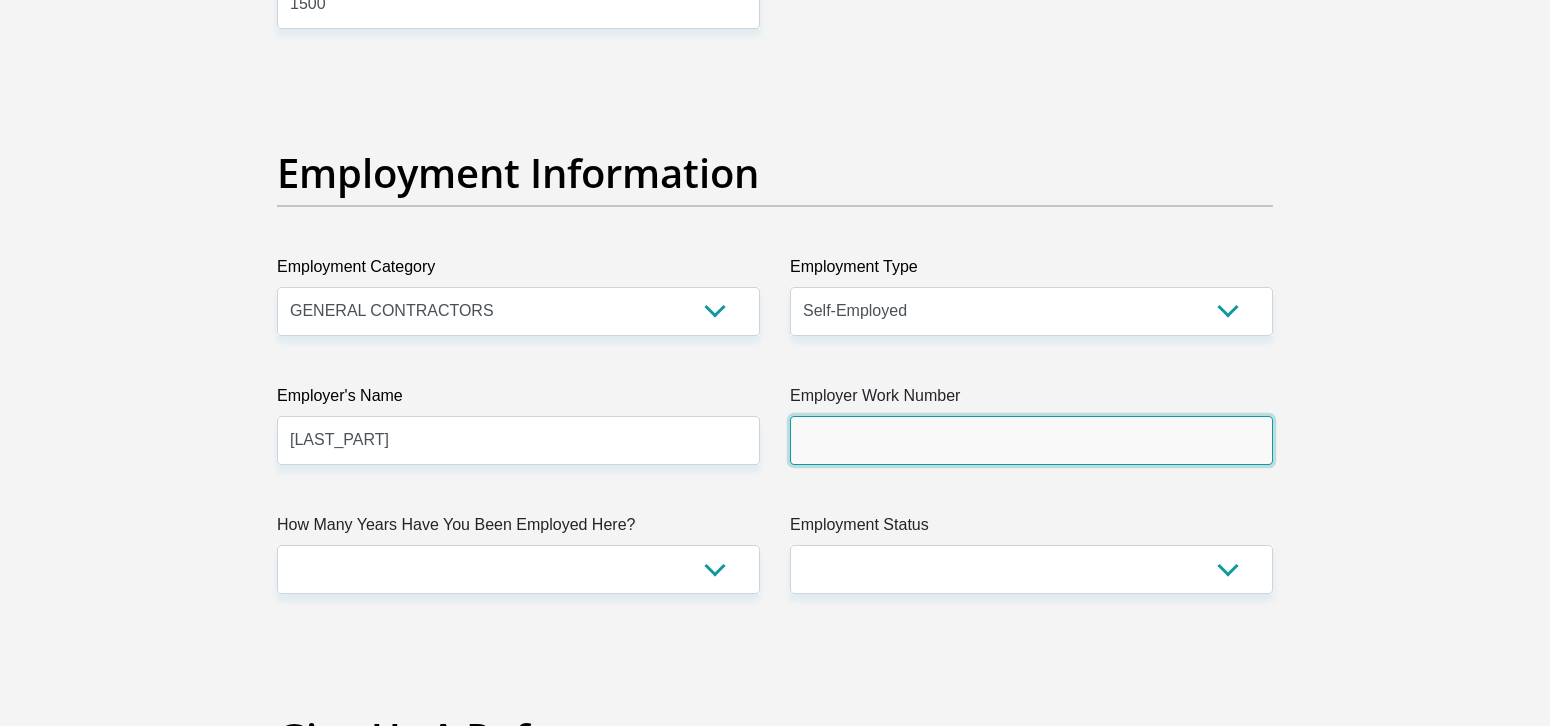 click on "Employer Work Number" at bounding box center [1031, 440] 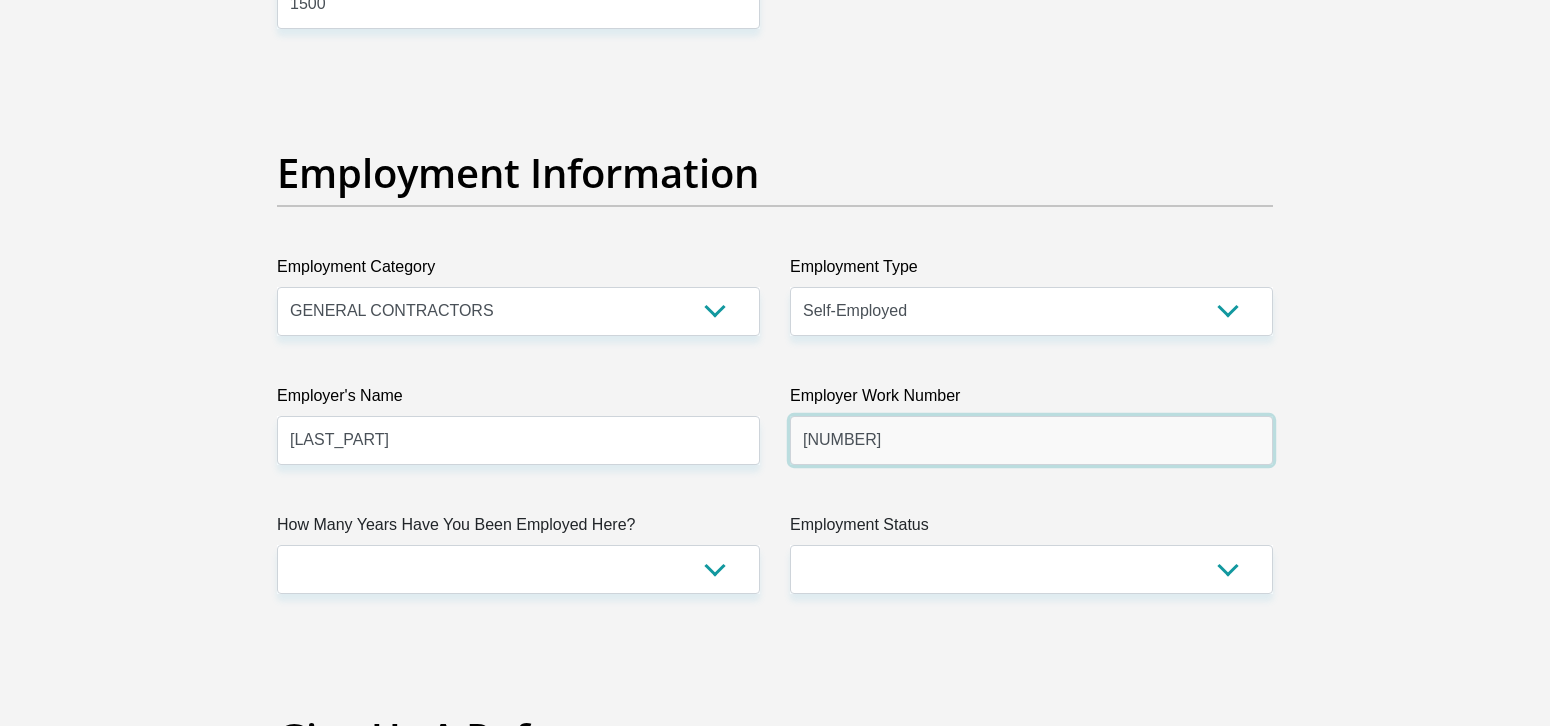 type on "[NUMBER]" 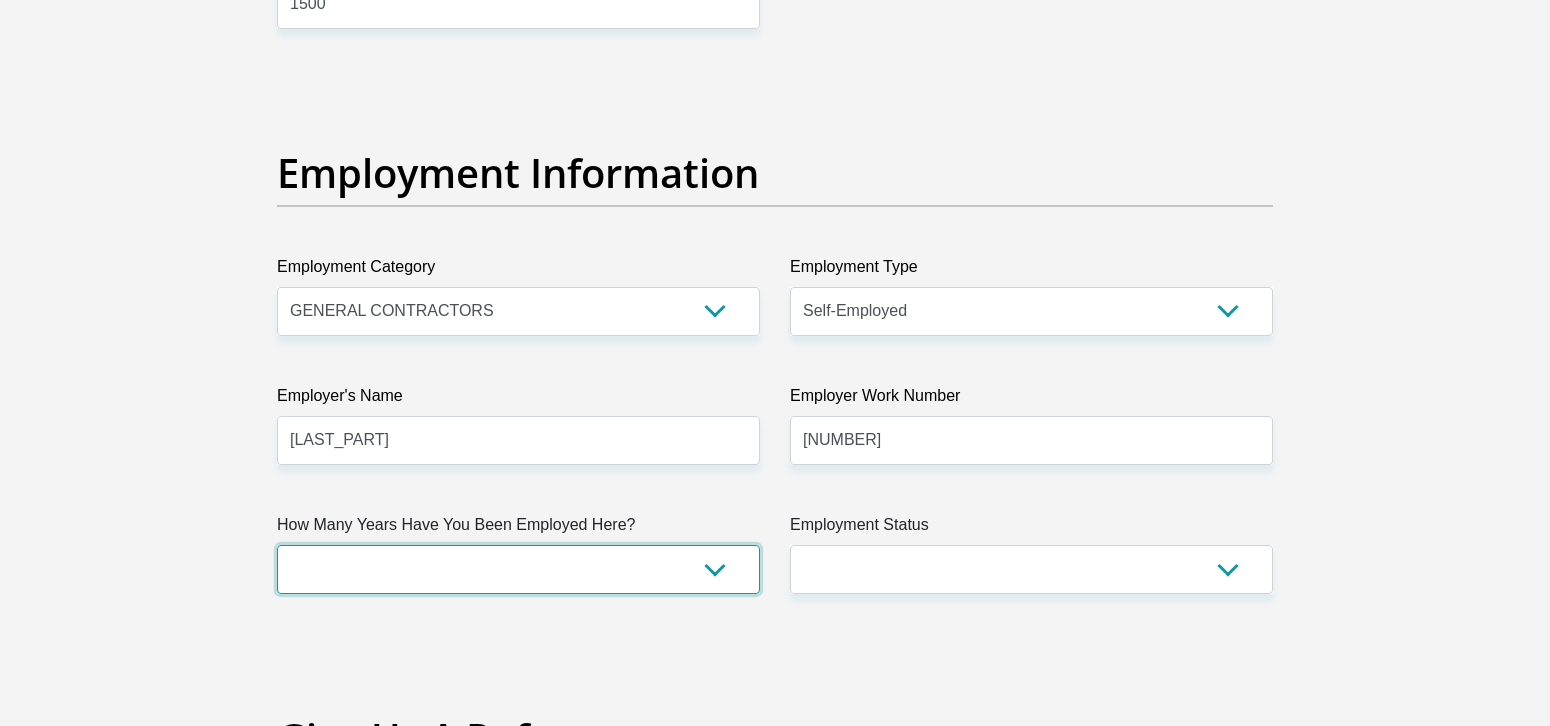 click on "less than 1 year
1-3 years
3-5 years
5+ years" at bounding box center (518, 569) 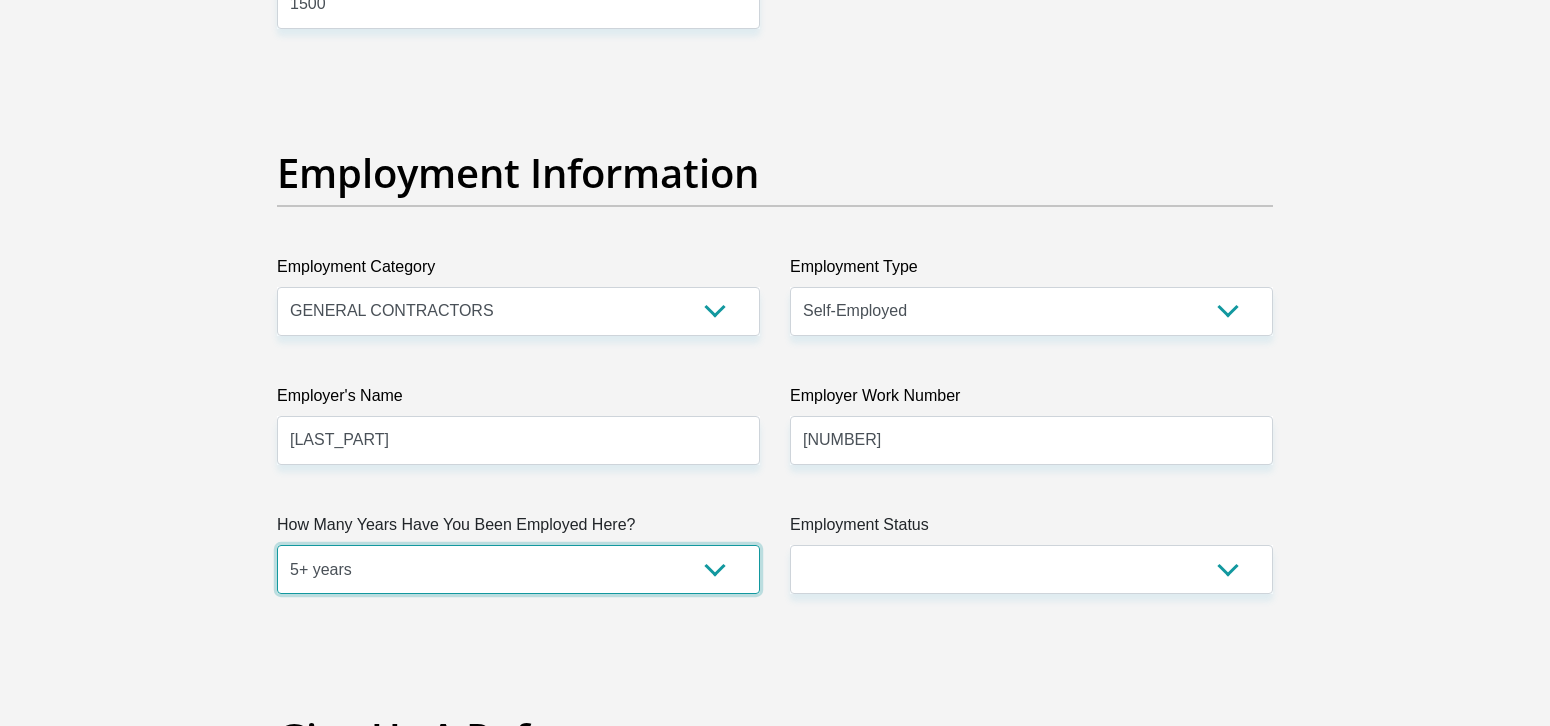 click on "less than 1 year
1-3 years
3-5 years
5+ years" at bounding box center (518, 569) 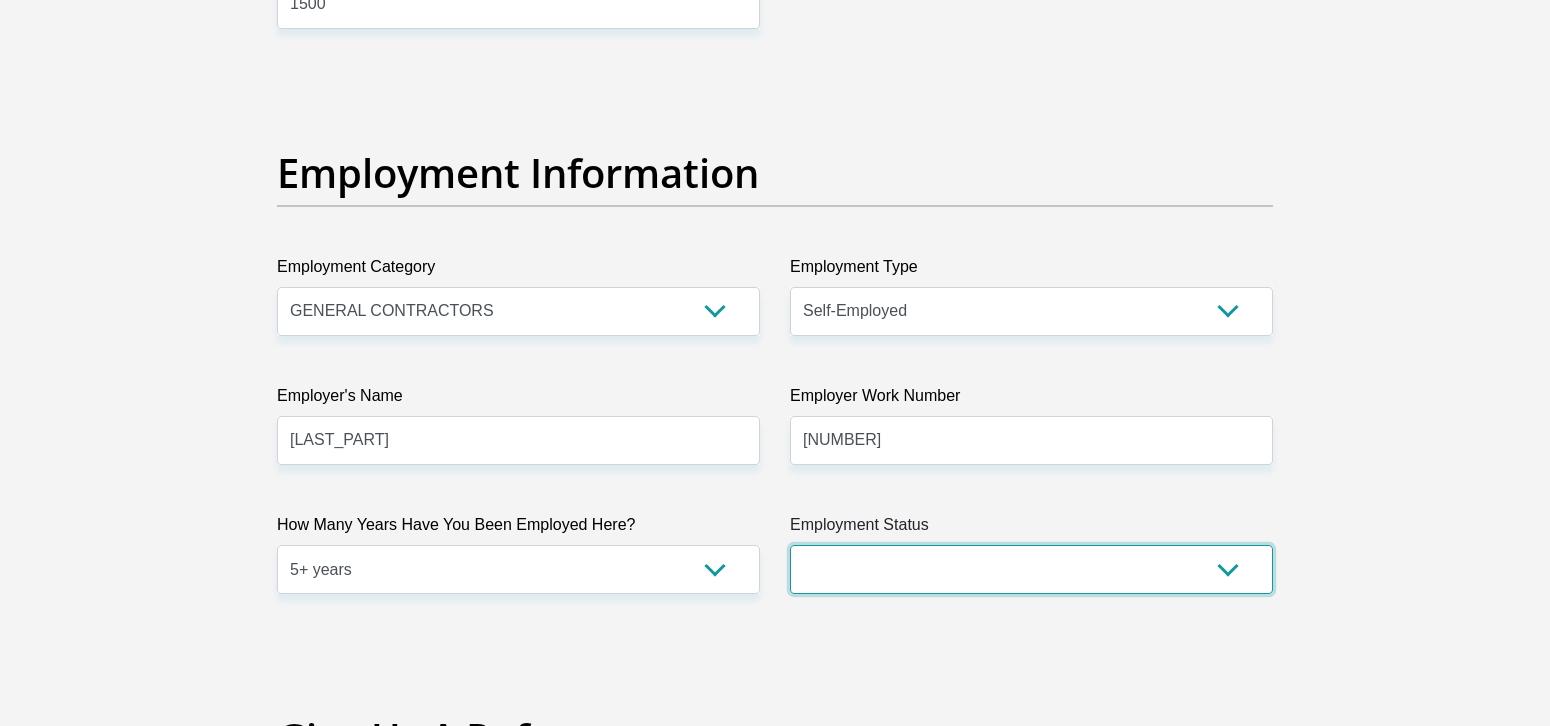 click on "Permanent/Full-time
Part-time/Casual
Contract Worker
Self-Employed
Housewife
Retired
Student
Medically Boarded
Disability
Unemployed" at bounding box center (1031, 569) 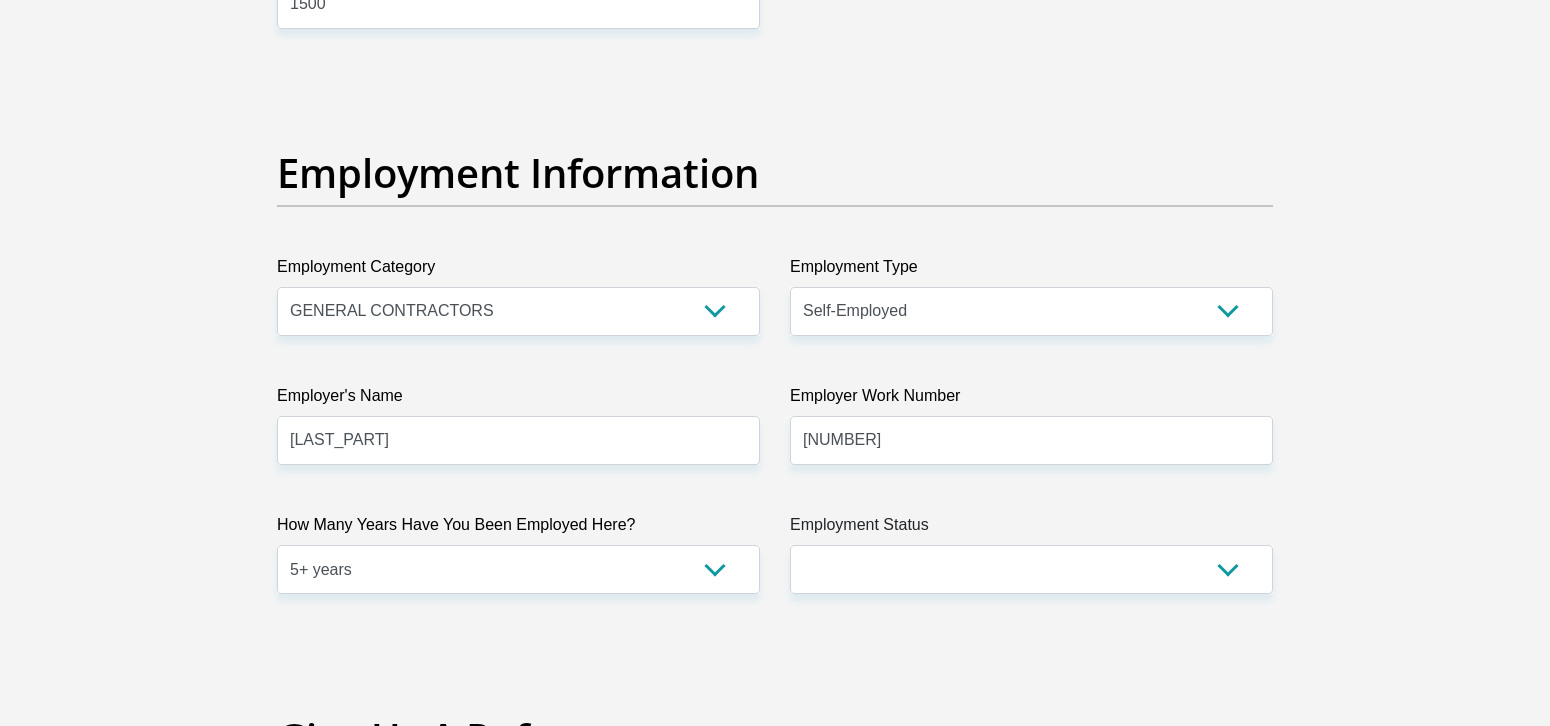click on "Title
Mr
Ms
Mrs
Dr
Other
First Name
[FIRST]
Surname
[LAST]
ID Number
[NUMBER]
Please input valid ID number
Race
Black
Coloured
Indian
White
Other
Contact Number
[PHONE]
Please input valid contact number
Nationality
South Africa
Afghanistan
Aland Islands  Albania  Algeria" at bounding box center (775, 67) 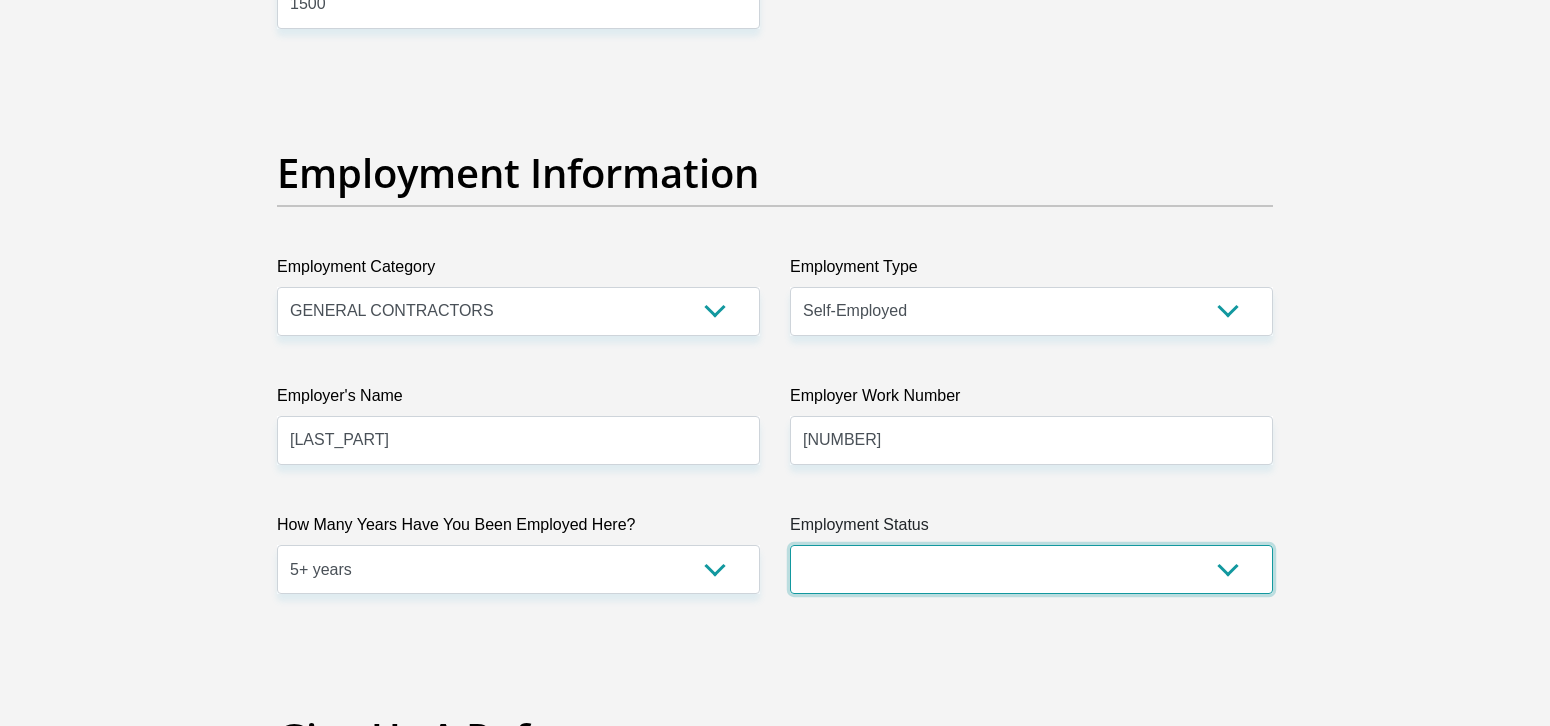 click on "Permanent/Full-time
Part-time/Casual
Contract Worker
Self-Employed
Housewife
Retired
Student
Medically Boarded
Disability
Unemployed" at bounding box center (1031, 569) 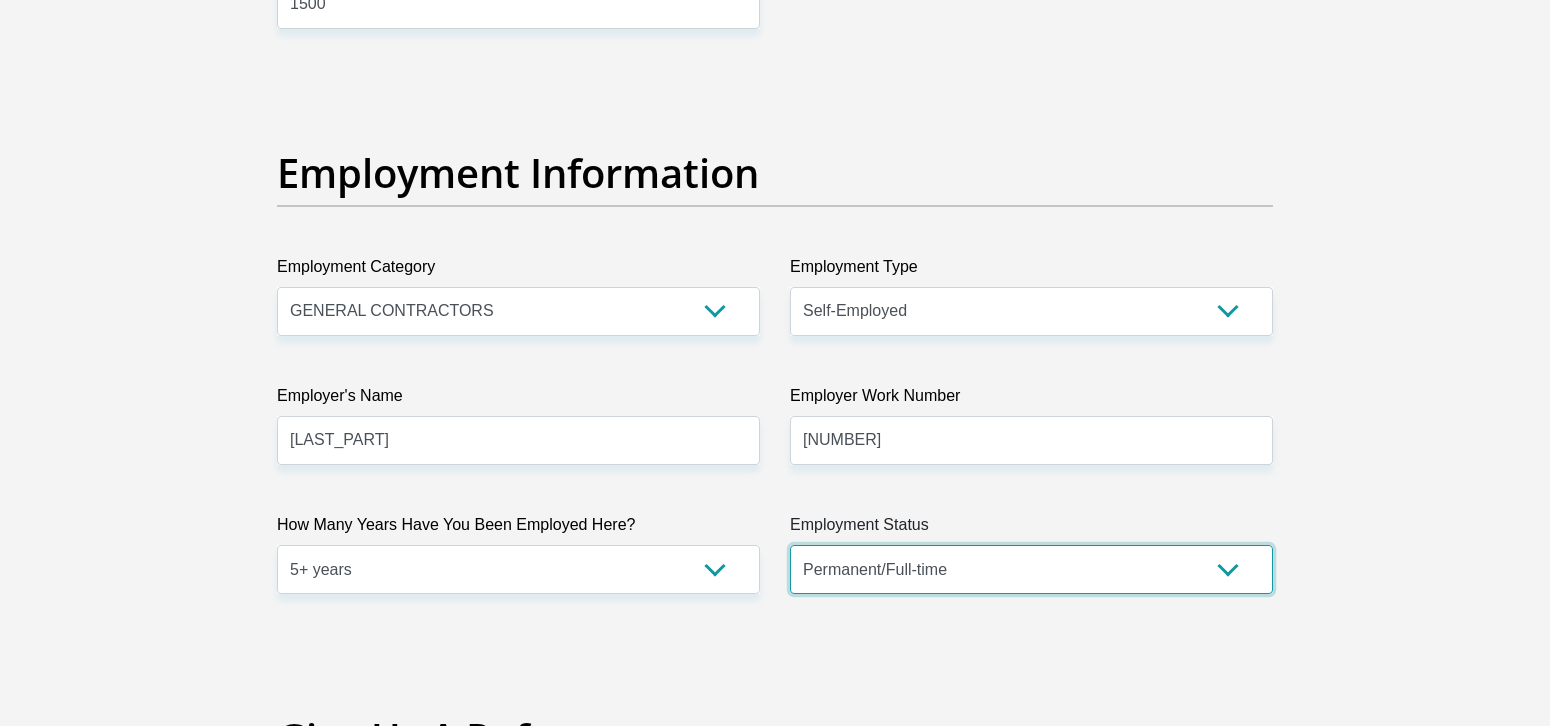 click on "Permanent/Full-time
Part-time/Casual
Contract Worker
Self-Employed
Housewife
Retired
Student
Medically Boarded
Disability
Unemployed" at bounding box center (1031, 569) 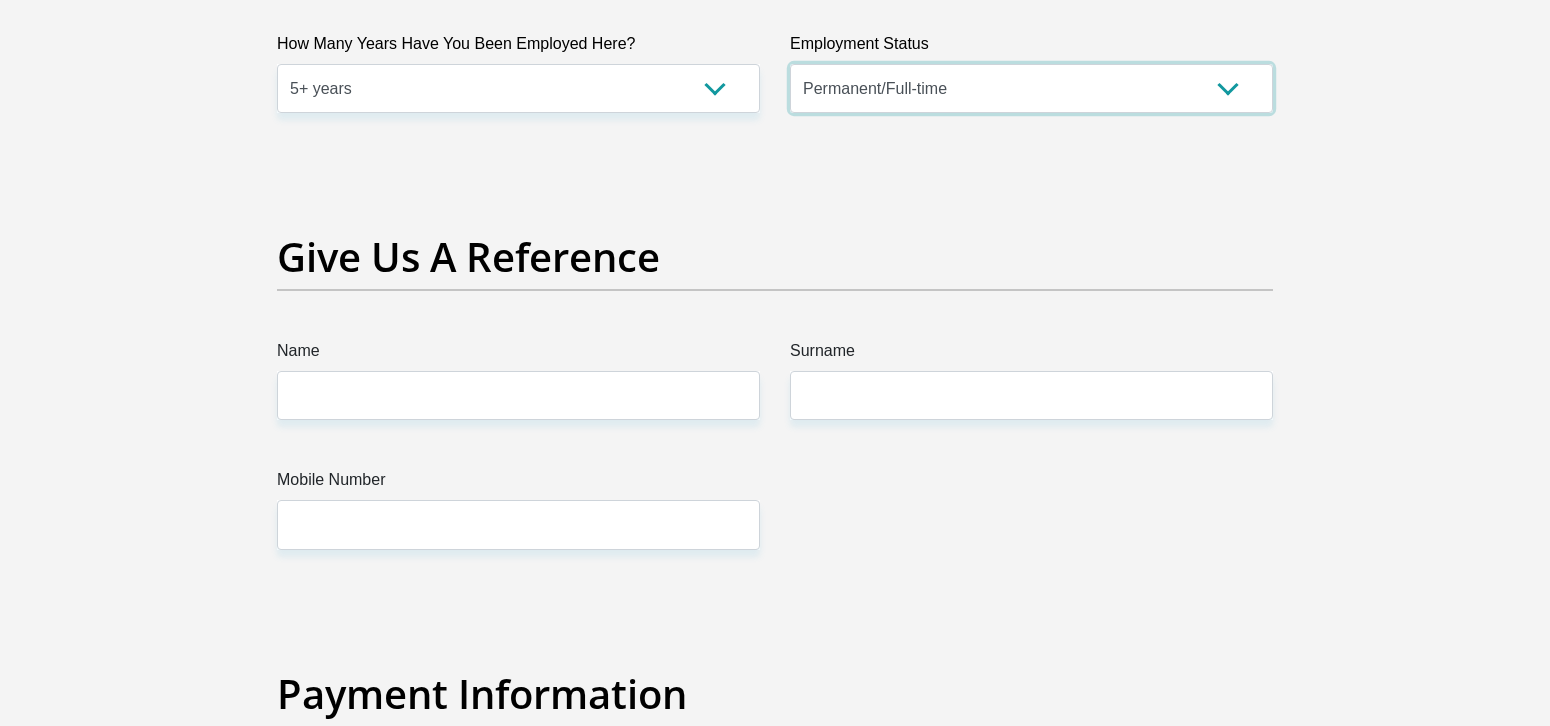 scroll, scrollTop: 4000, scrollLeft: 0, axis: vertical 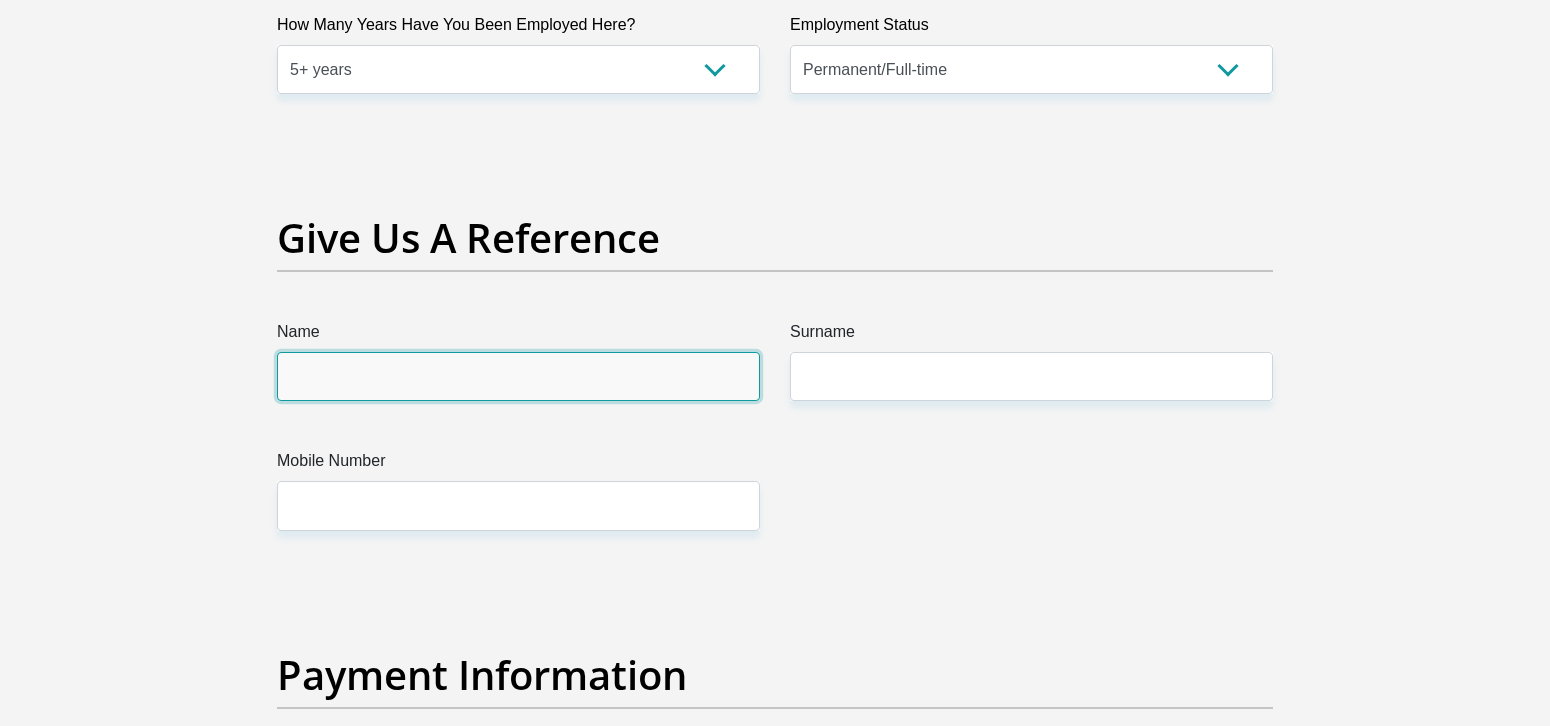 click on "Name" at bounding box center [518, 376] 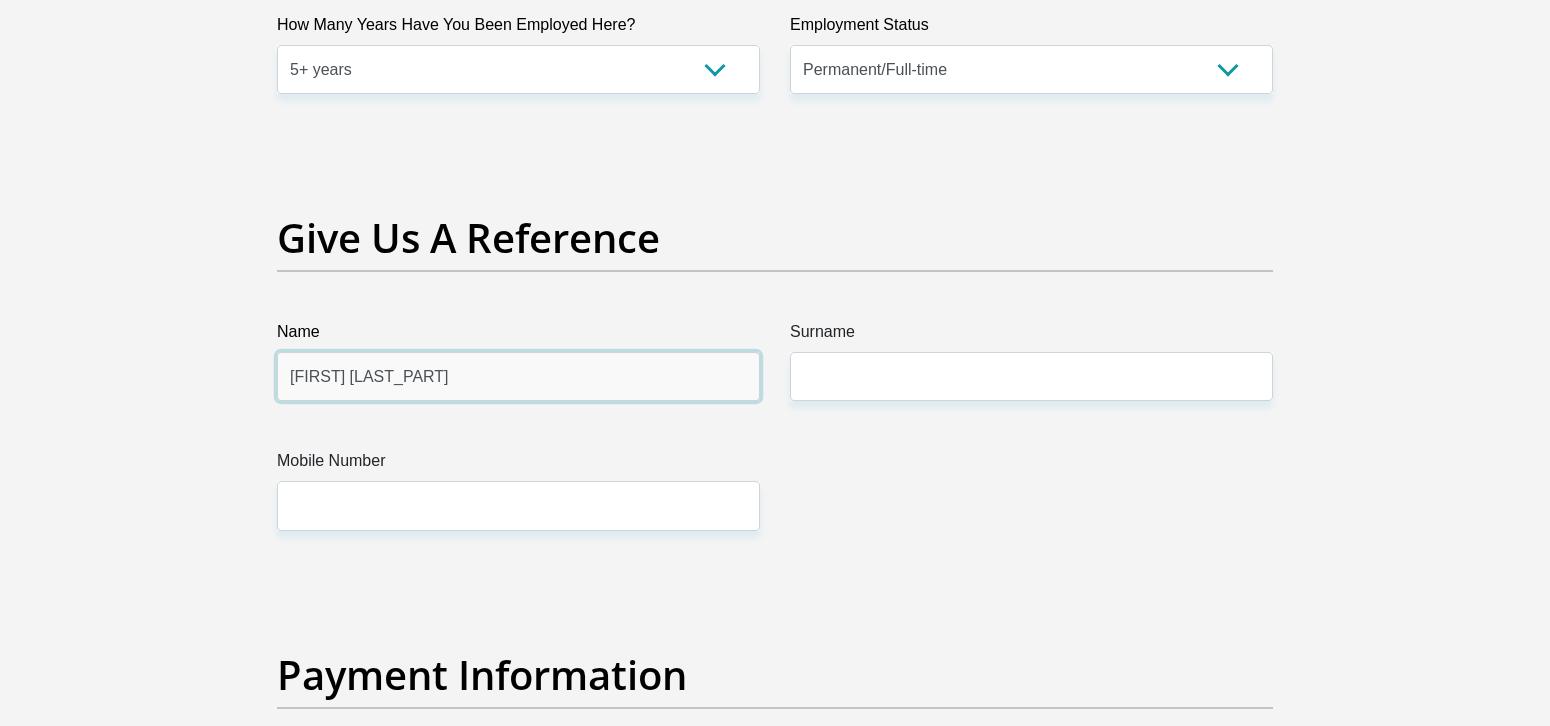 type on "[FIRST] [LAST_PART]" 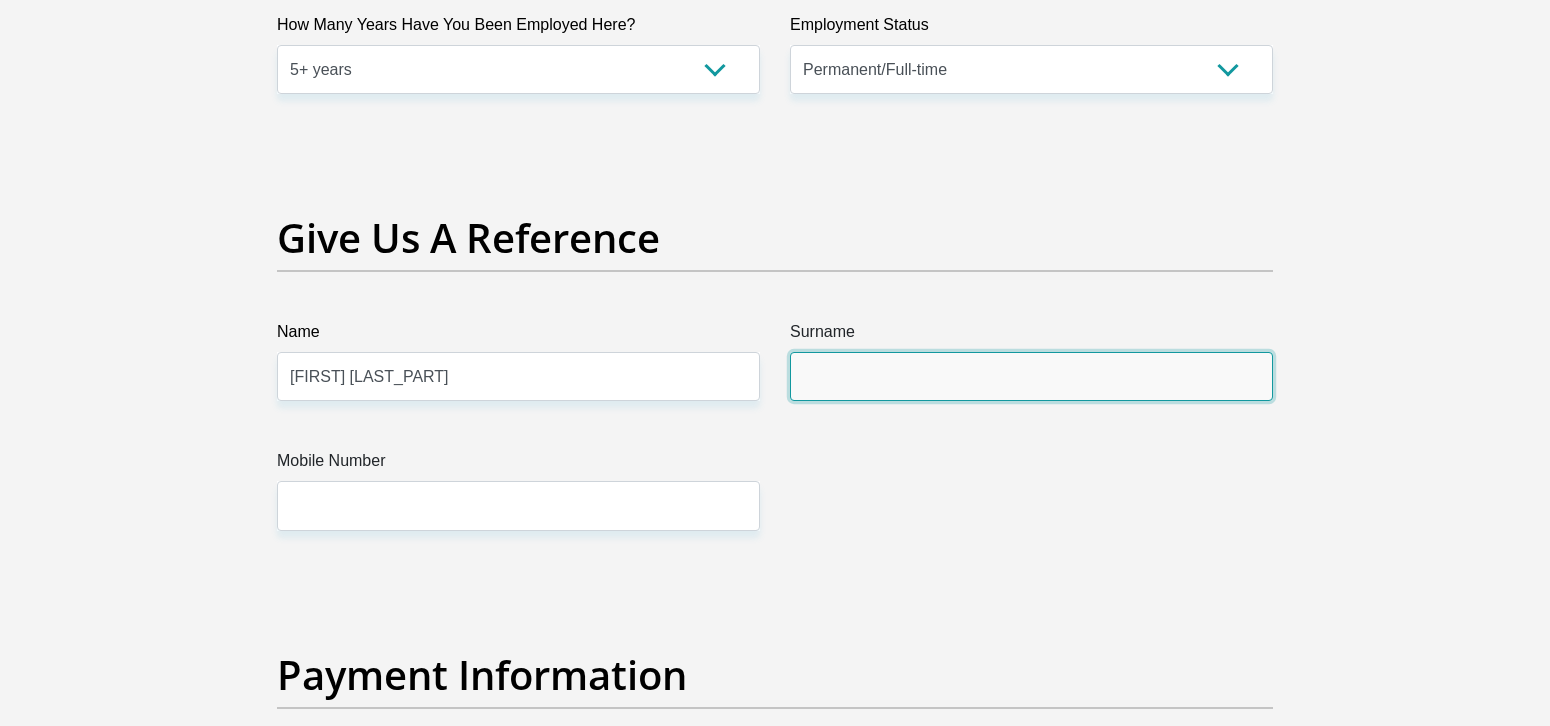 click on "Surname" at bounding box center (1031, 376) 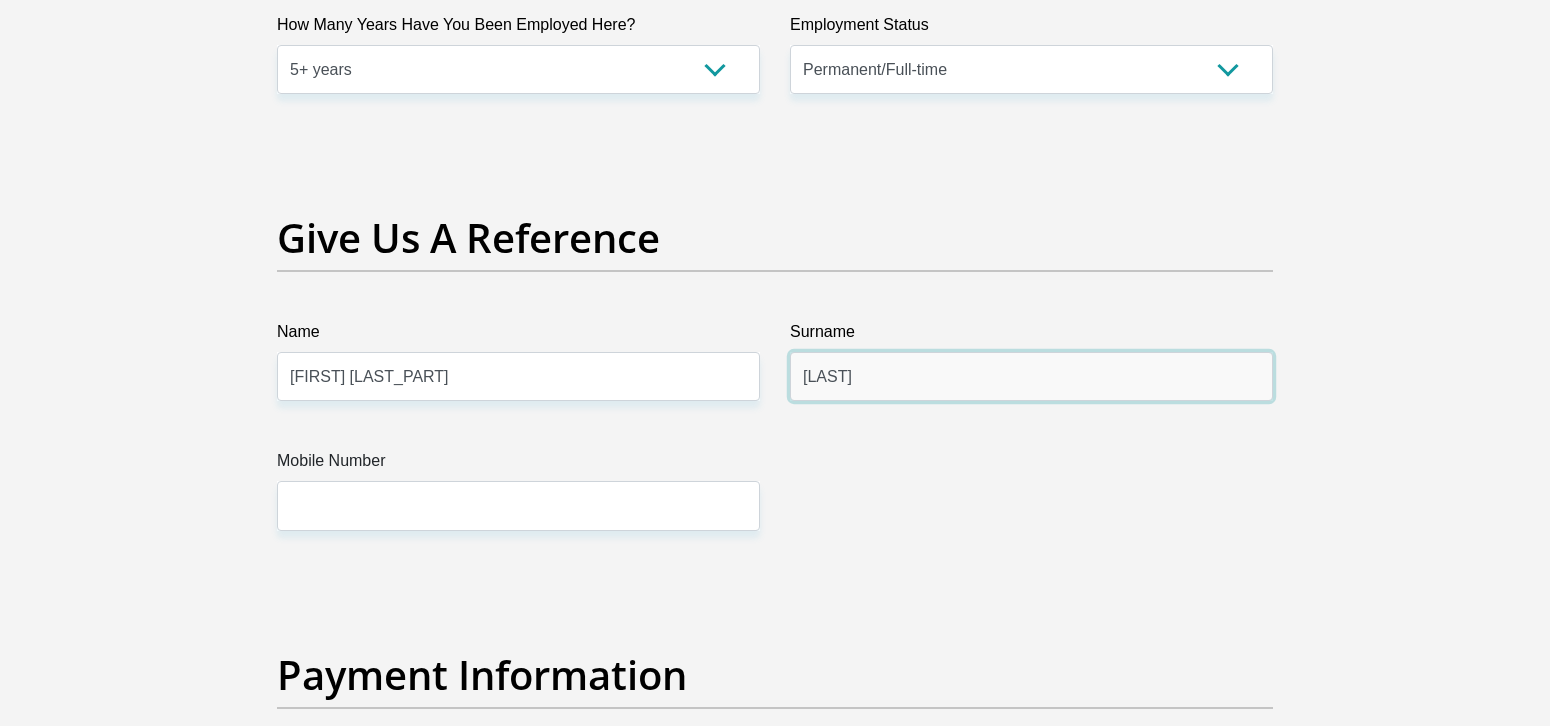 type on "[LAST]" 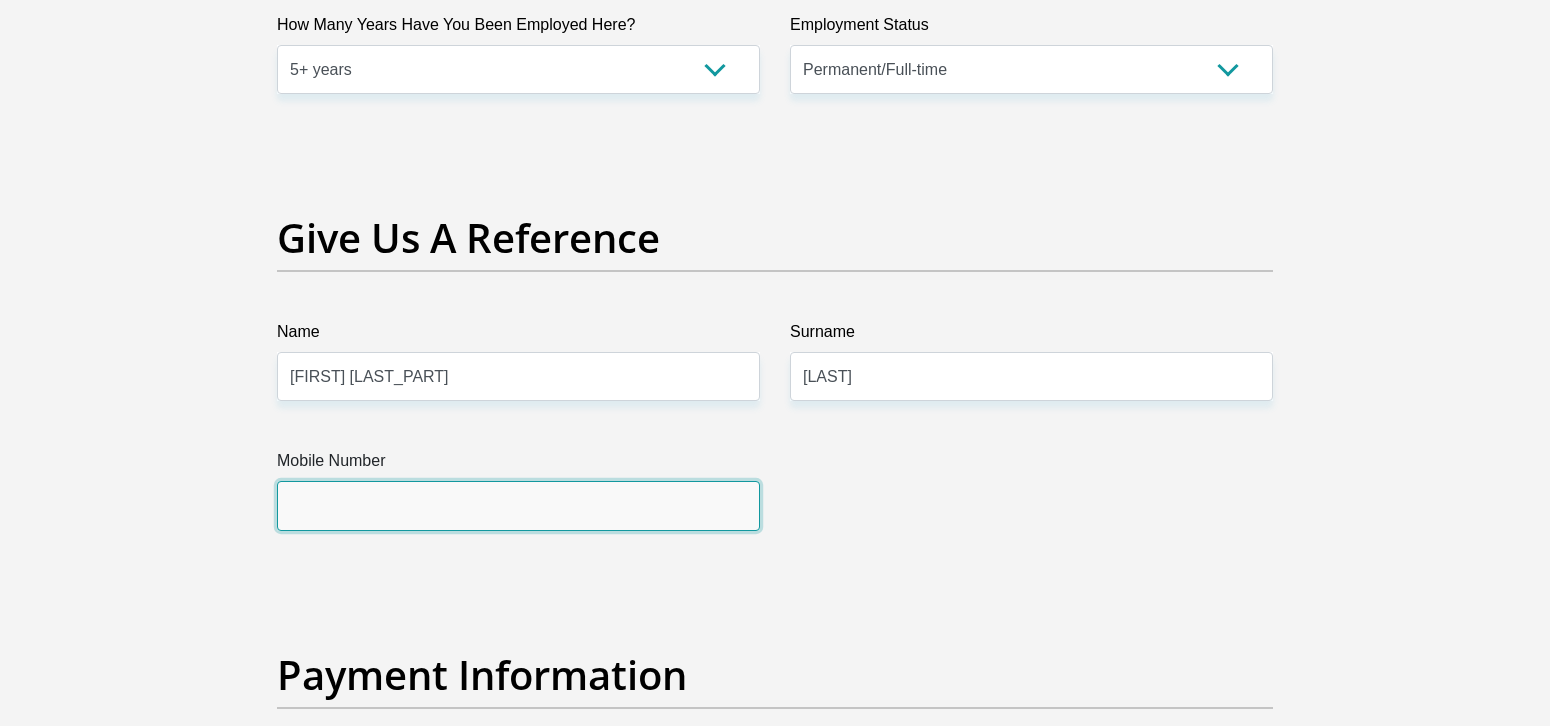 click on "Mobile Number" at bounding box center [518, 505] 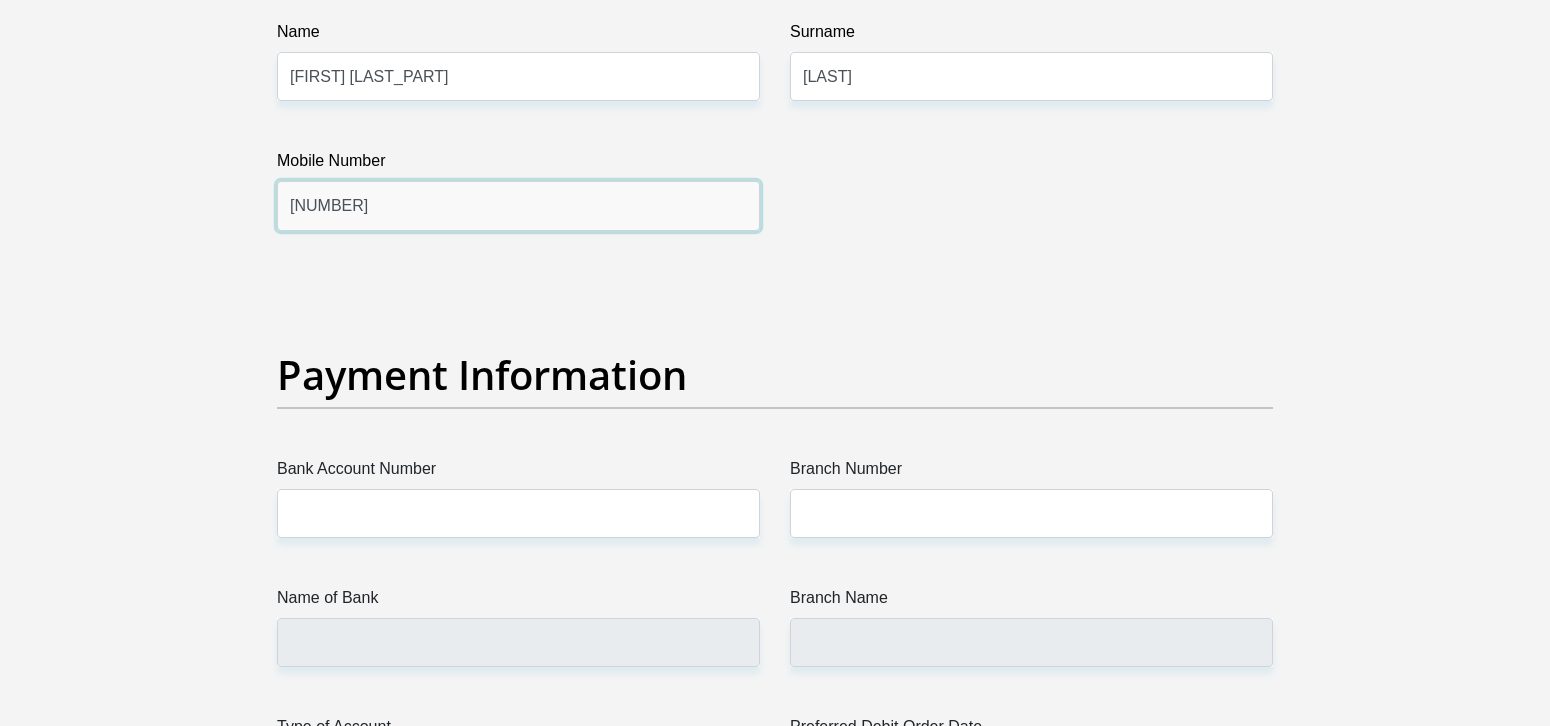 scroll, scrollTop: 4400, scrollLeft: 0, axis: vertical 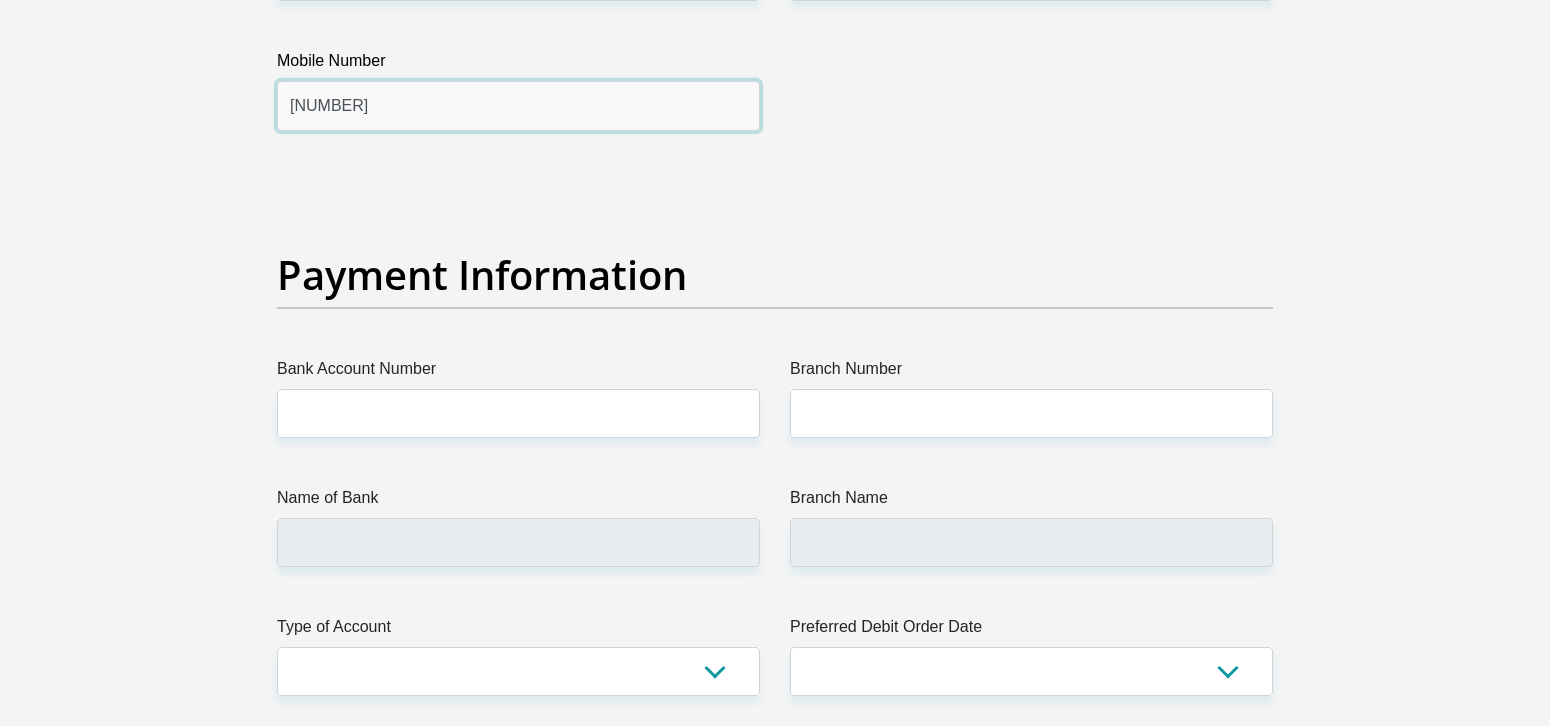 type on "[NUMBER]" 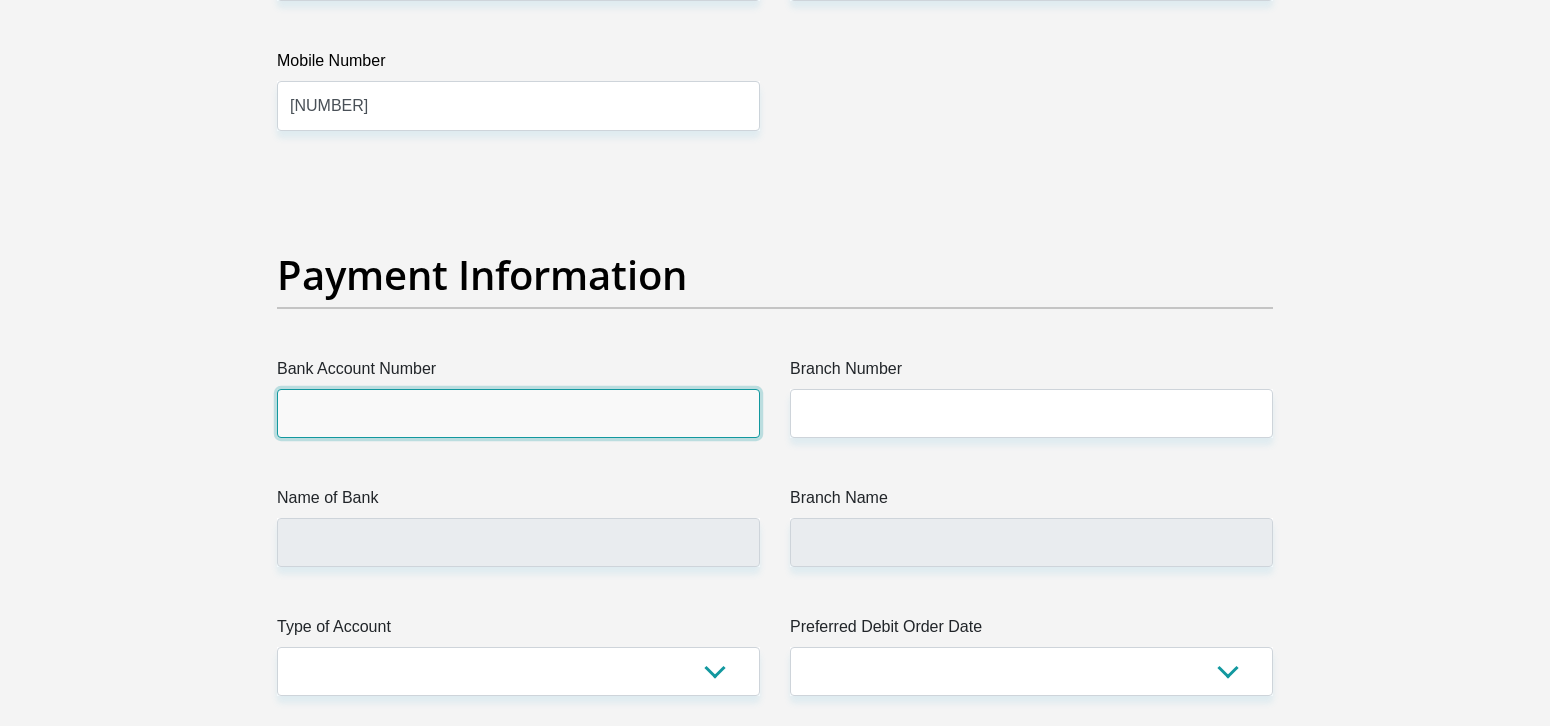 click on "Bank Account Number" at bounding box center (518, 413) 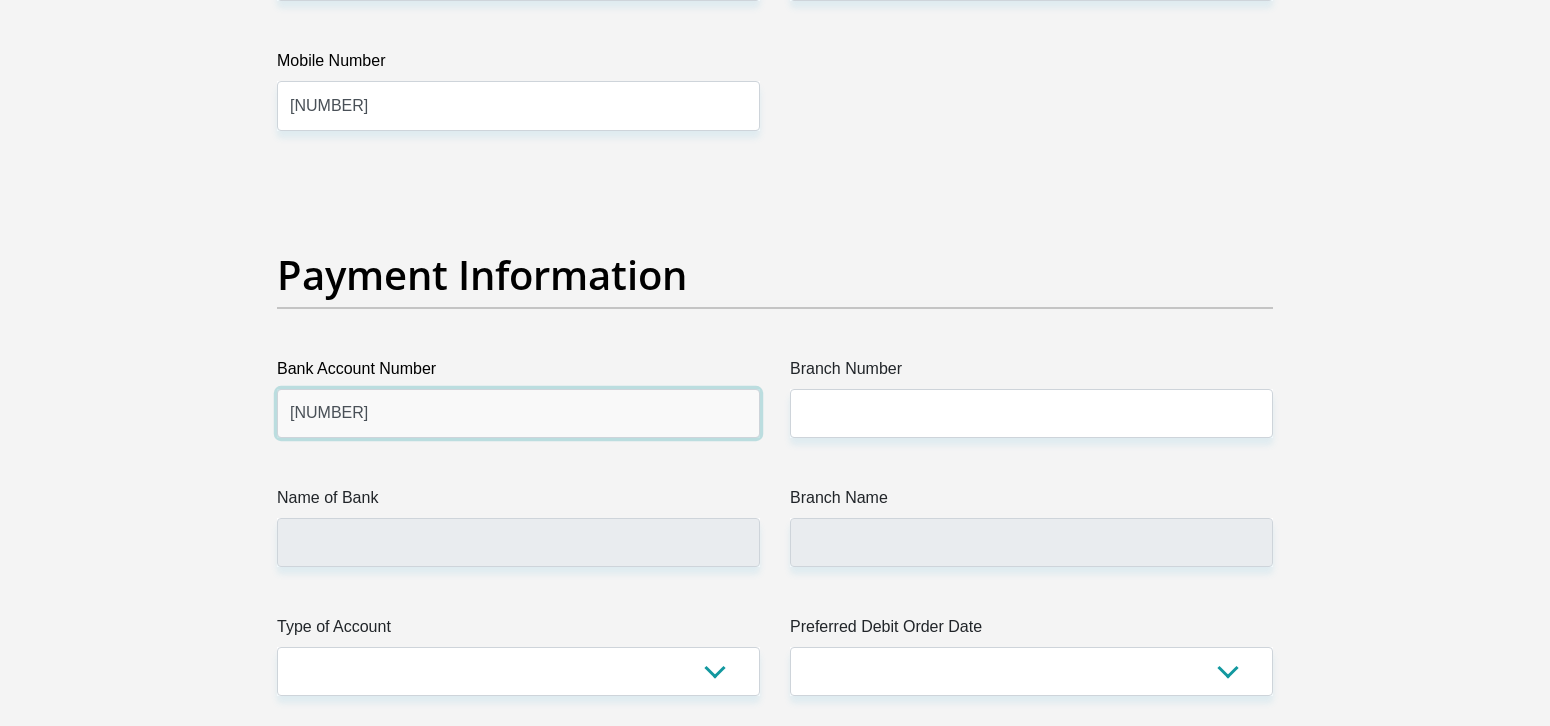 type on "[NUMBER]" 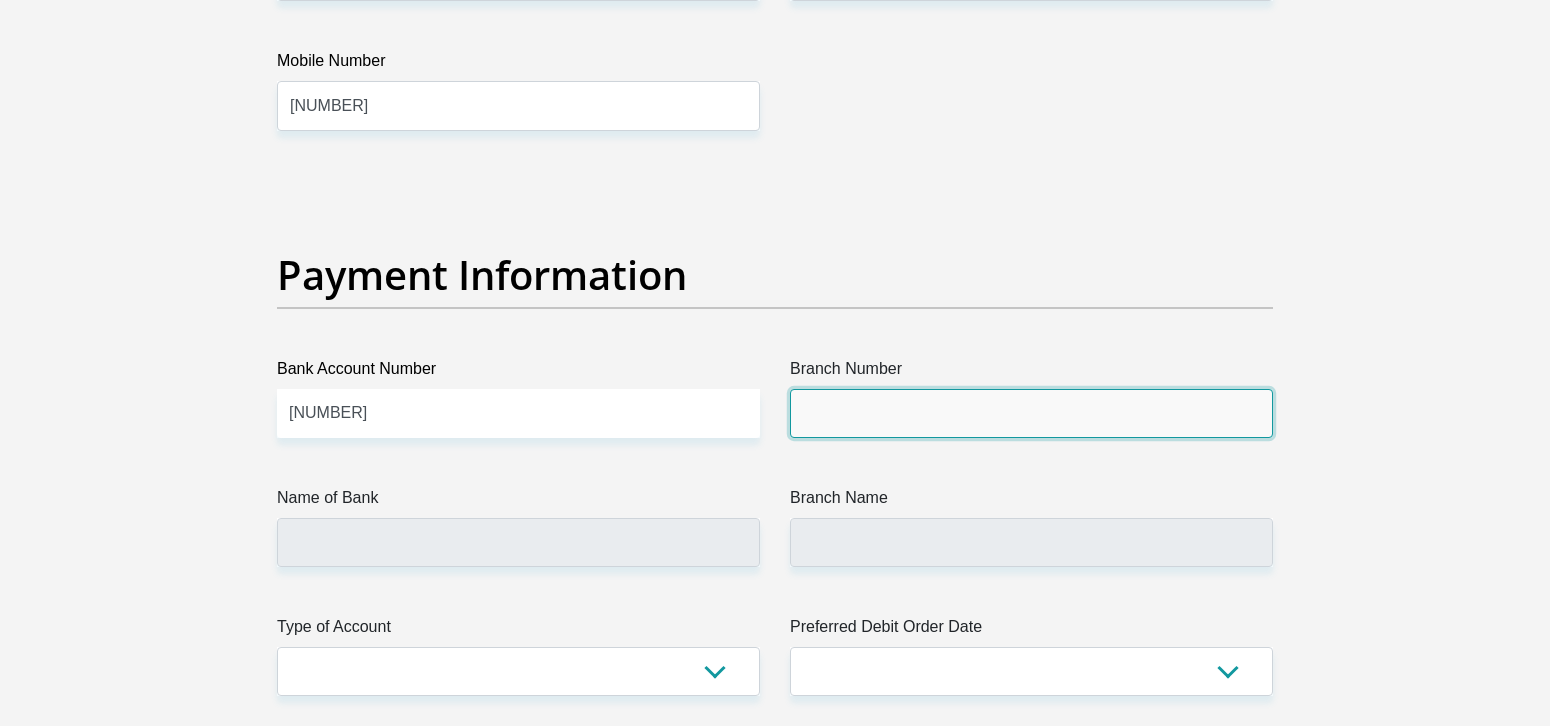 click on "Branch Number" at bounding box center (1031, 413) 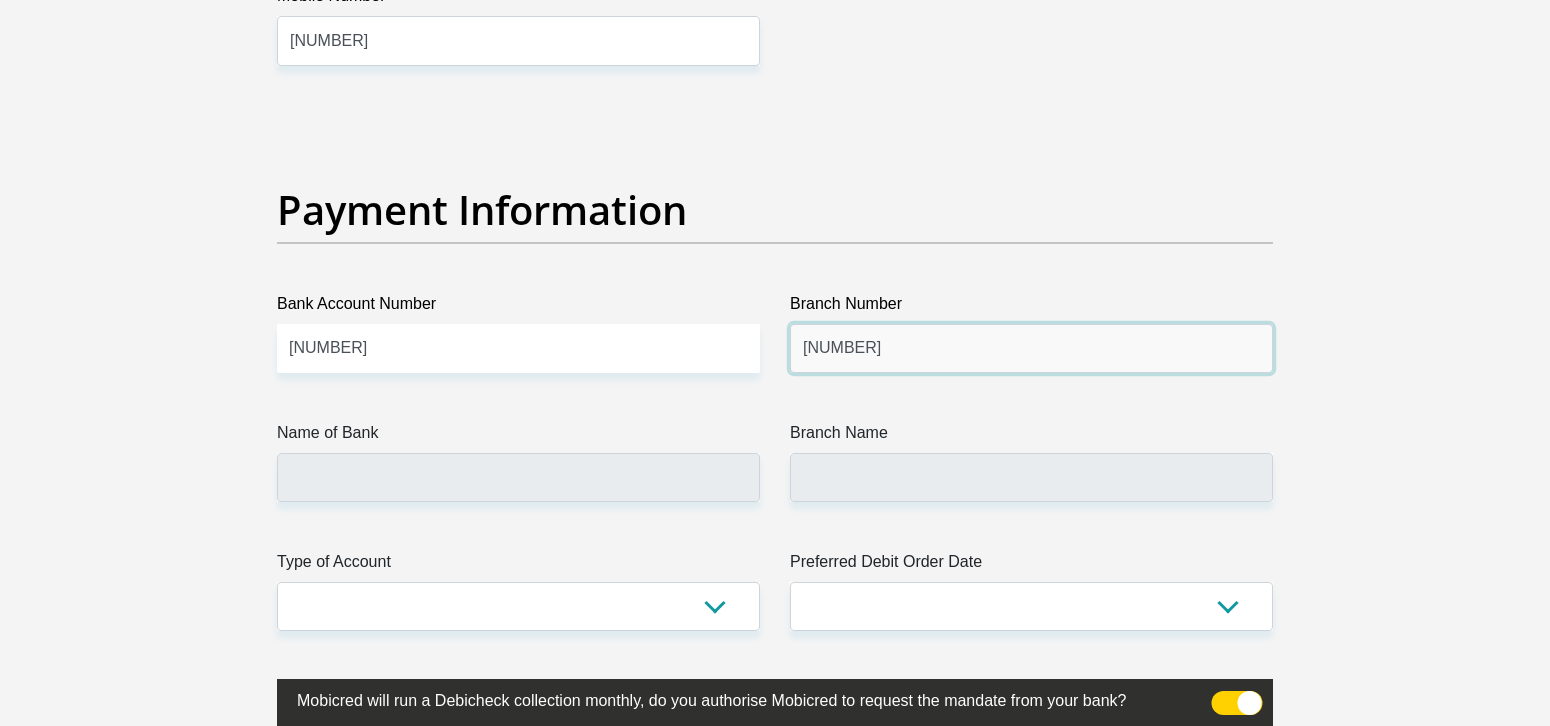 scroll, scrollTop: 4500, scrollLeft: 0, axis: vertical 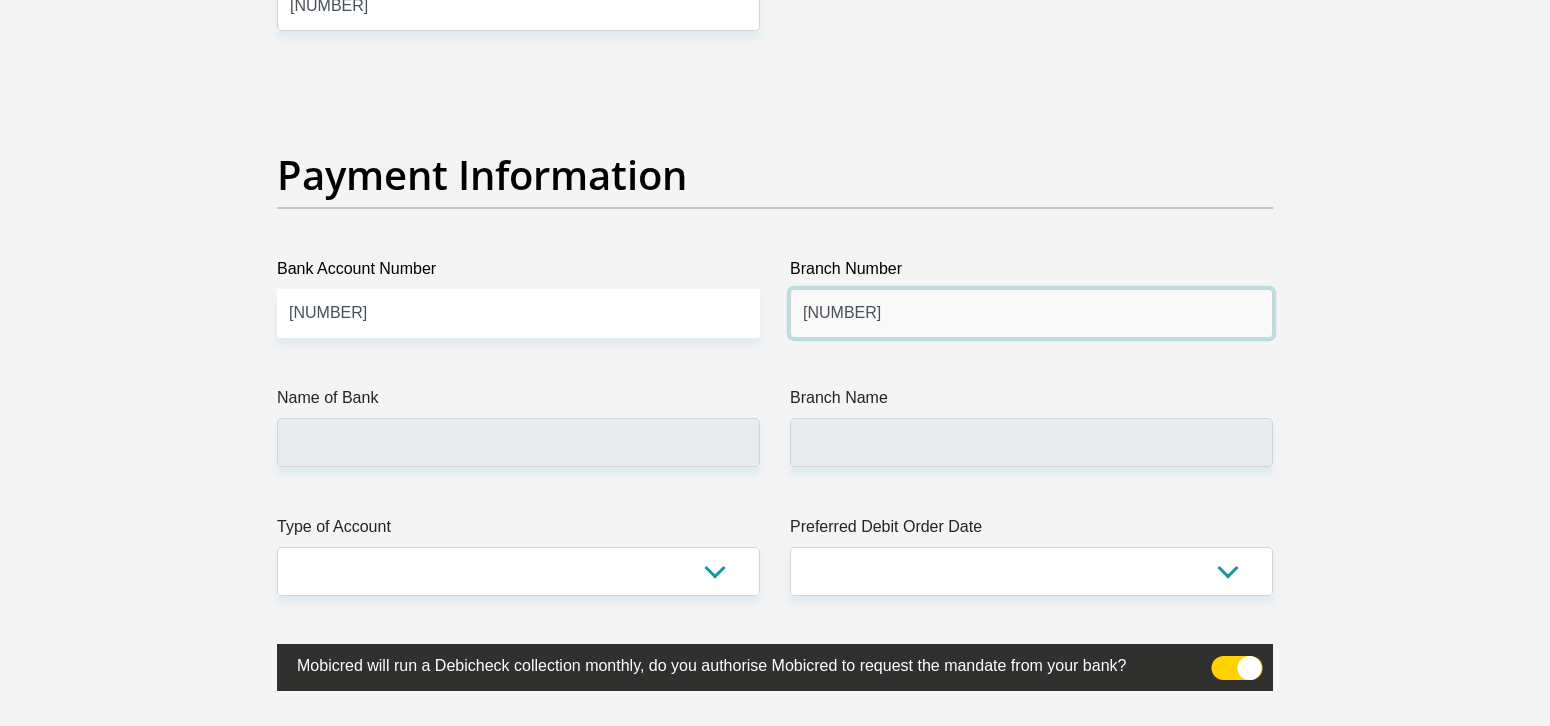 type on "[NUMBER]" 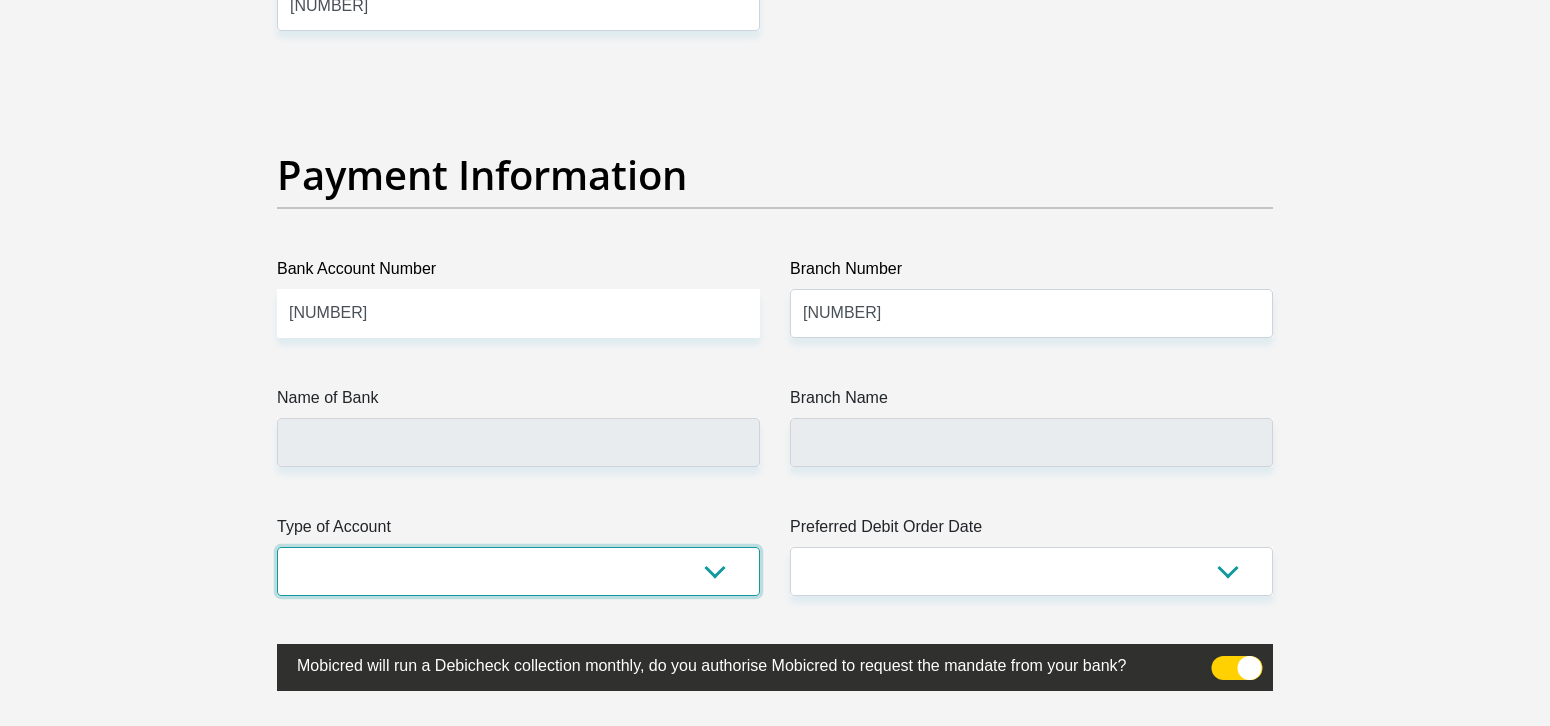 click on "Cheque
Savings" at bounding box center [518, 571] 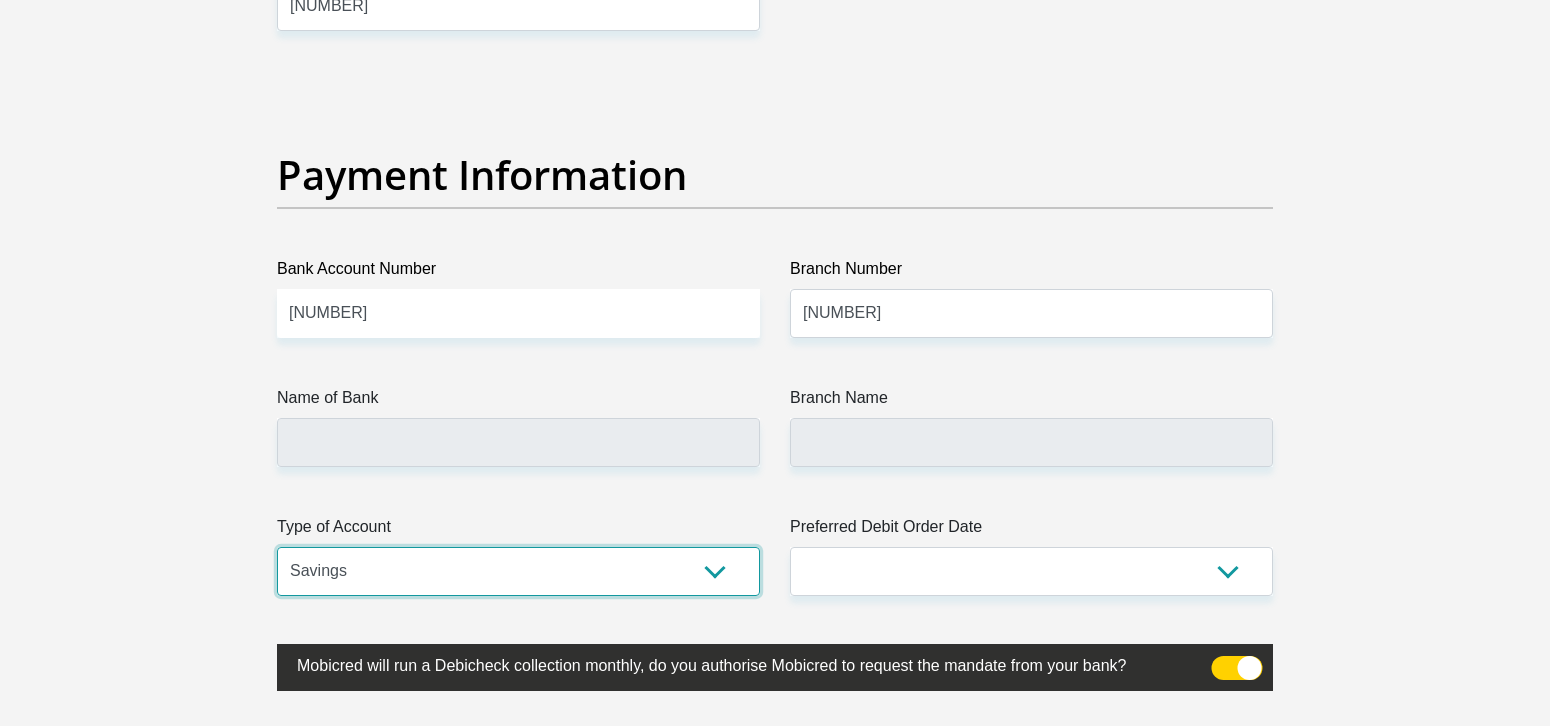 click on "Cheque
Savings" at bounding box center (518, 571) 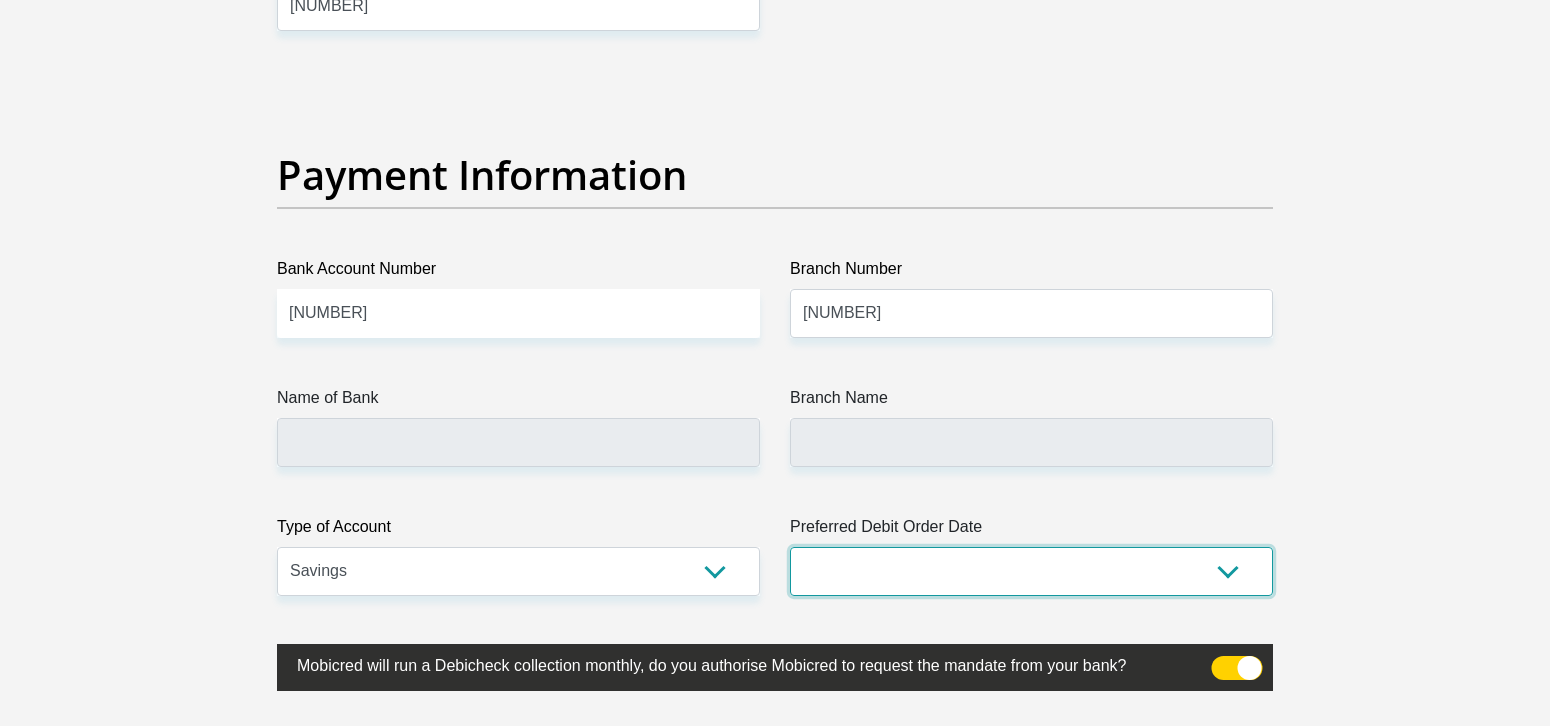 click on "1st
2nd
3rd
4th
5th
7th
18th
19th
20th
21st
22nd
23rd
24th
25th
26th
27th
28th
29th
30th" at bounding box center [1031, 571] 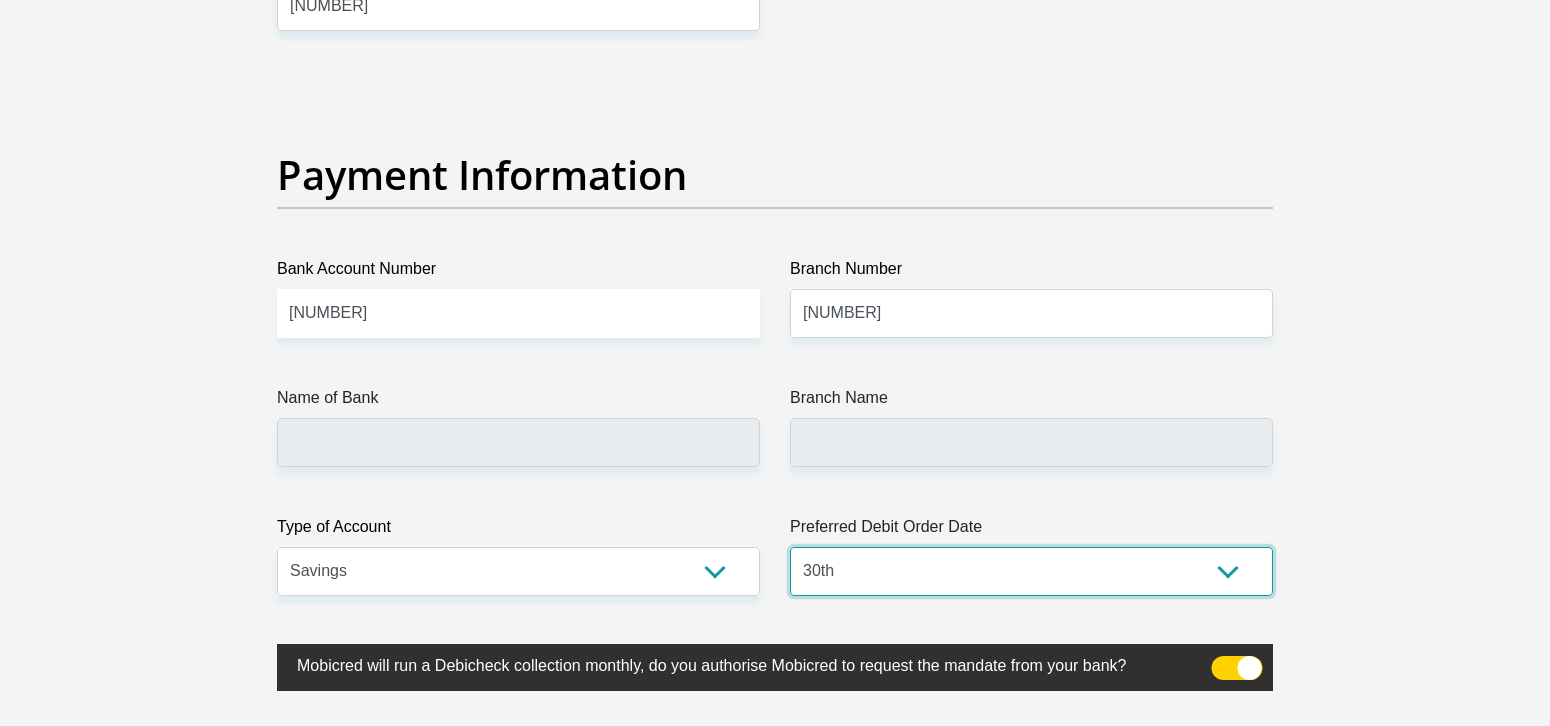click on "1st
2nd
3rd
4th
5th
7th
18th
19th
20th
21st
22nd
23rd
24th
25th
26th
27th
28th
29th
30th" at bounding box center (1031, 571) 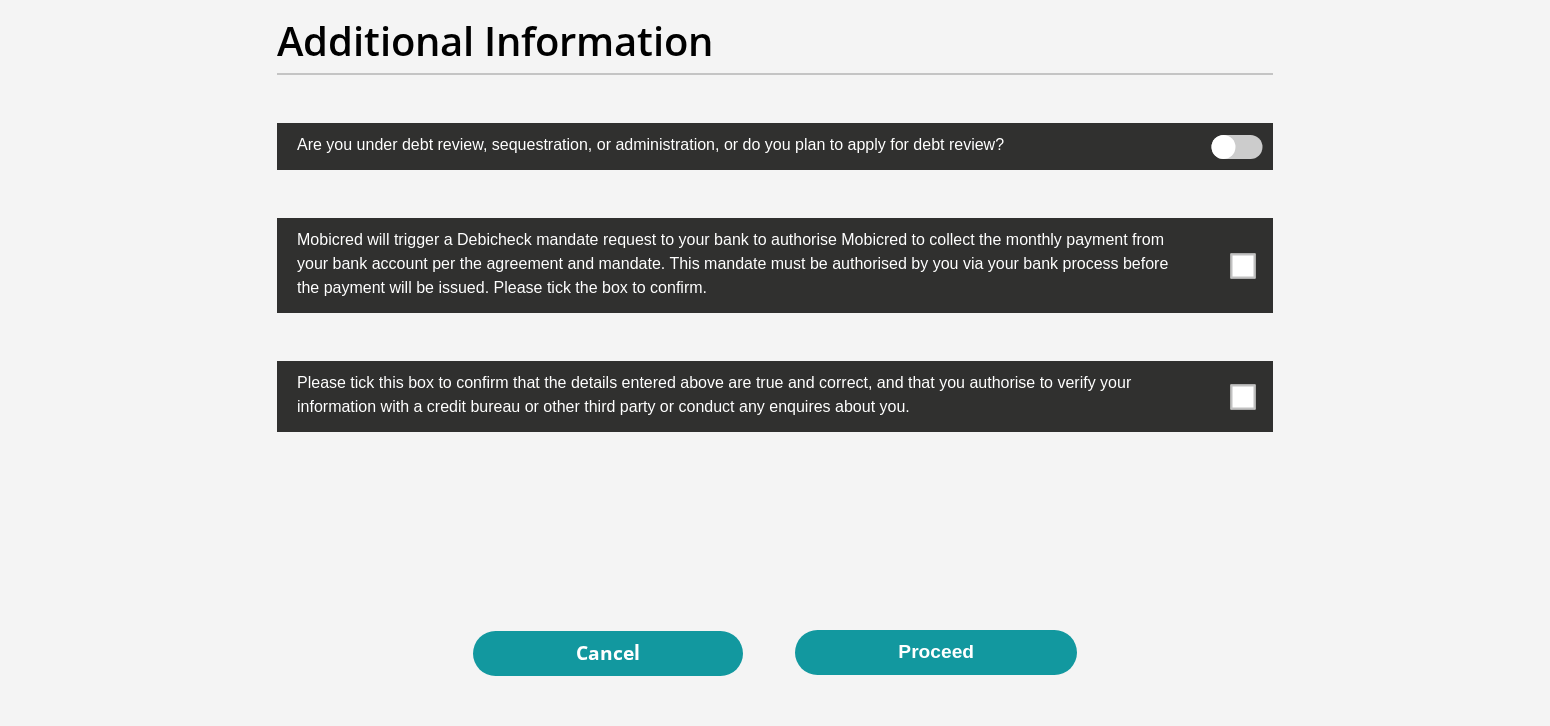 scroll, scrollTop: 6300, scrollLeft: 0, axis: vertical 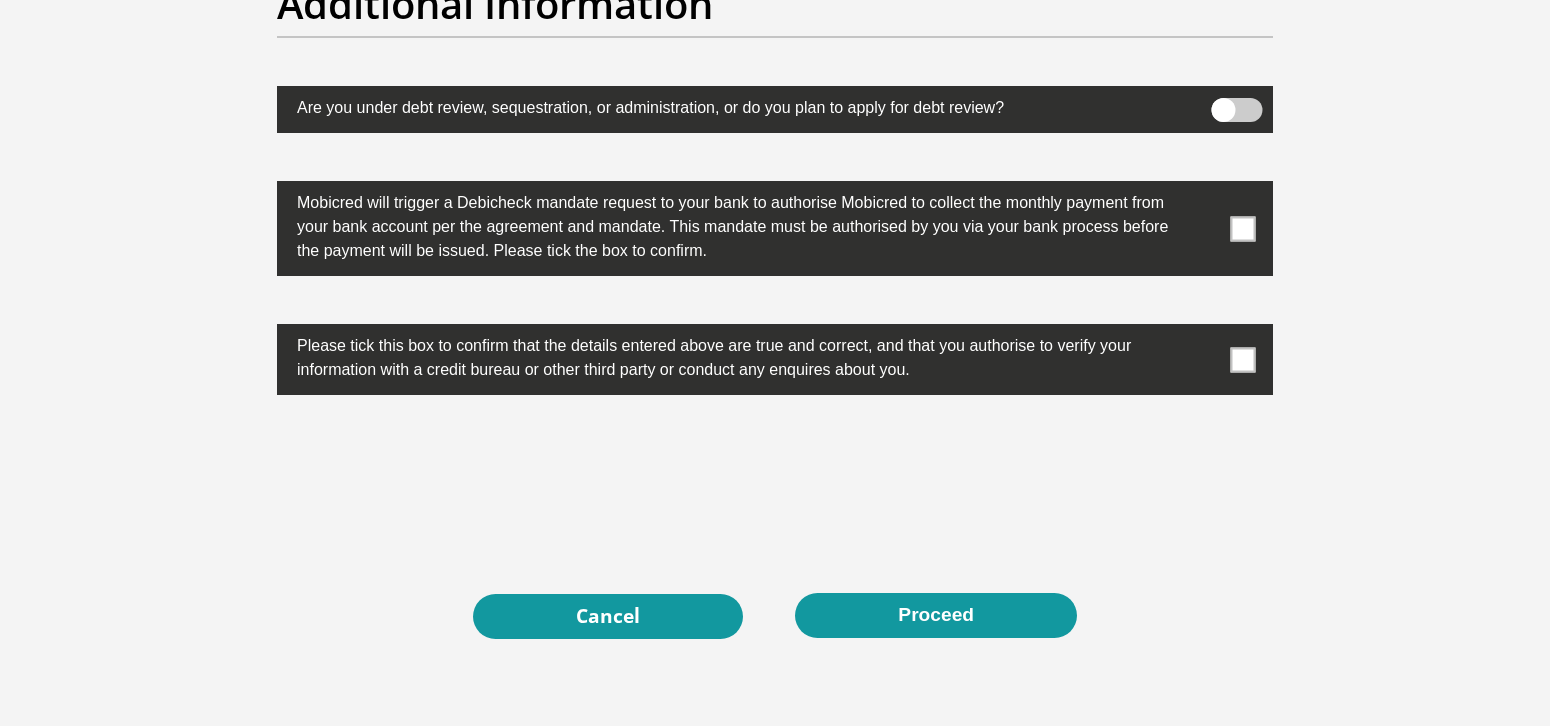 click at bounding box center [1243, 228] 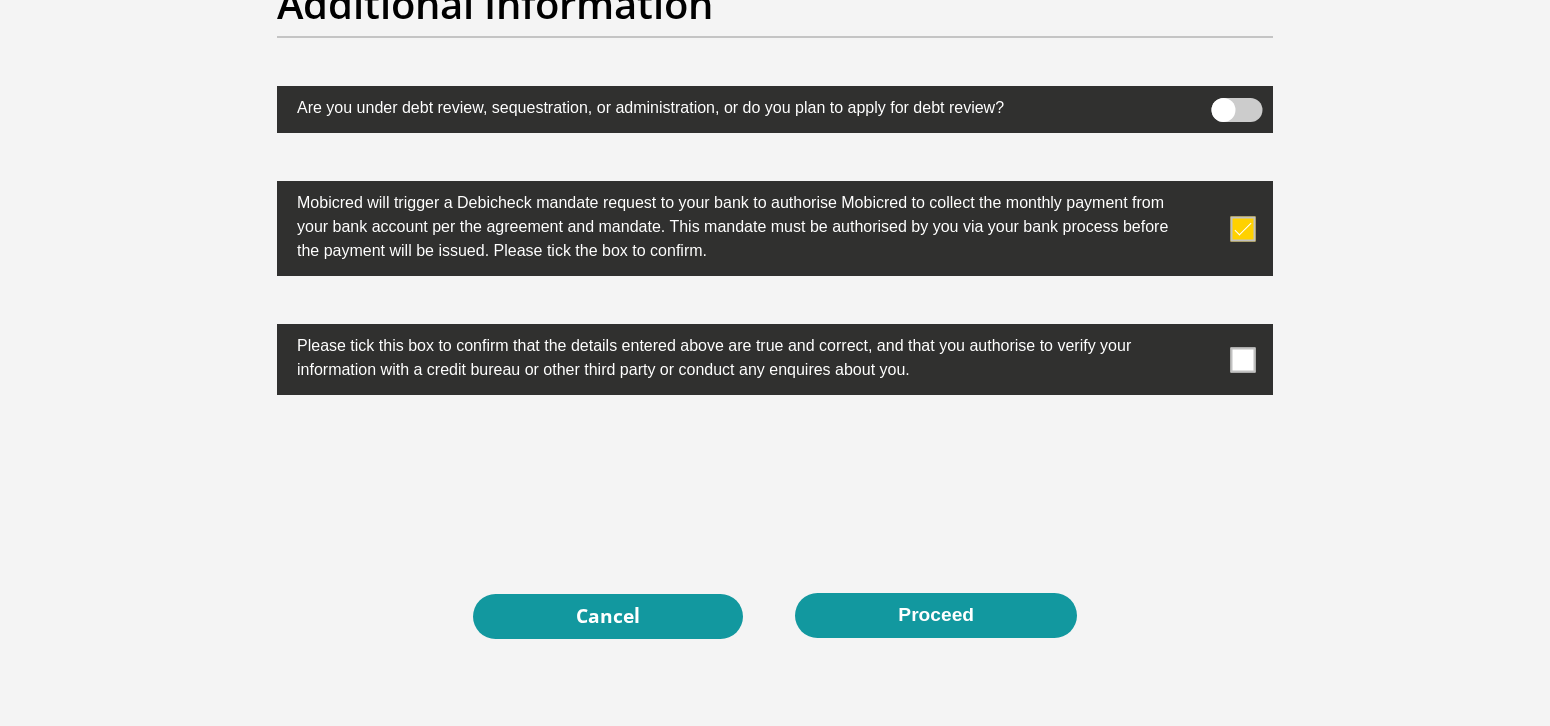click at bounding box center (1243, 359) 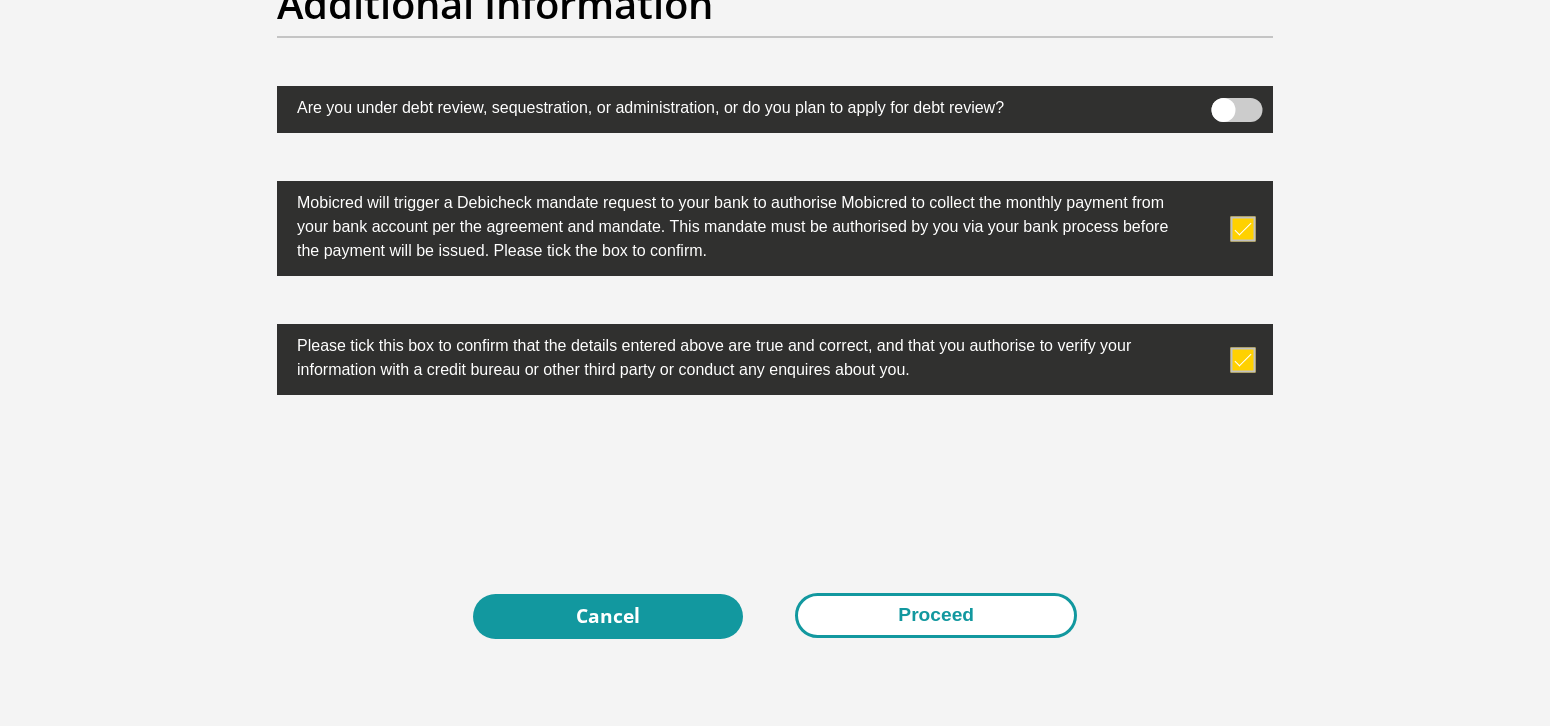 click on "Proceed" at bounding box center (936, 615) 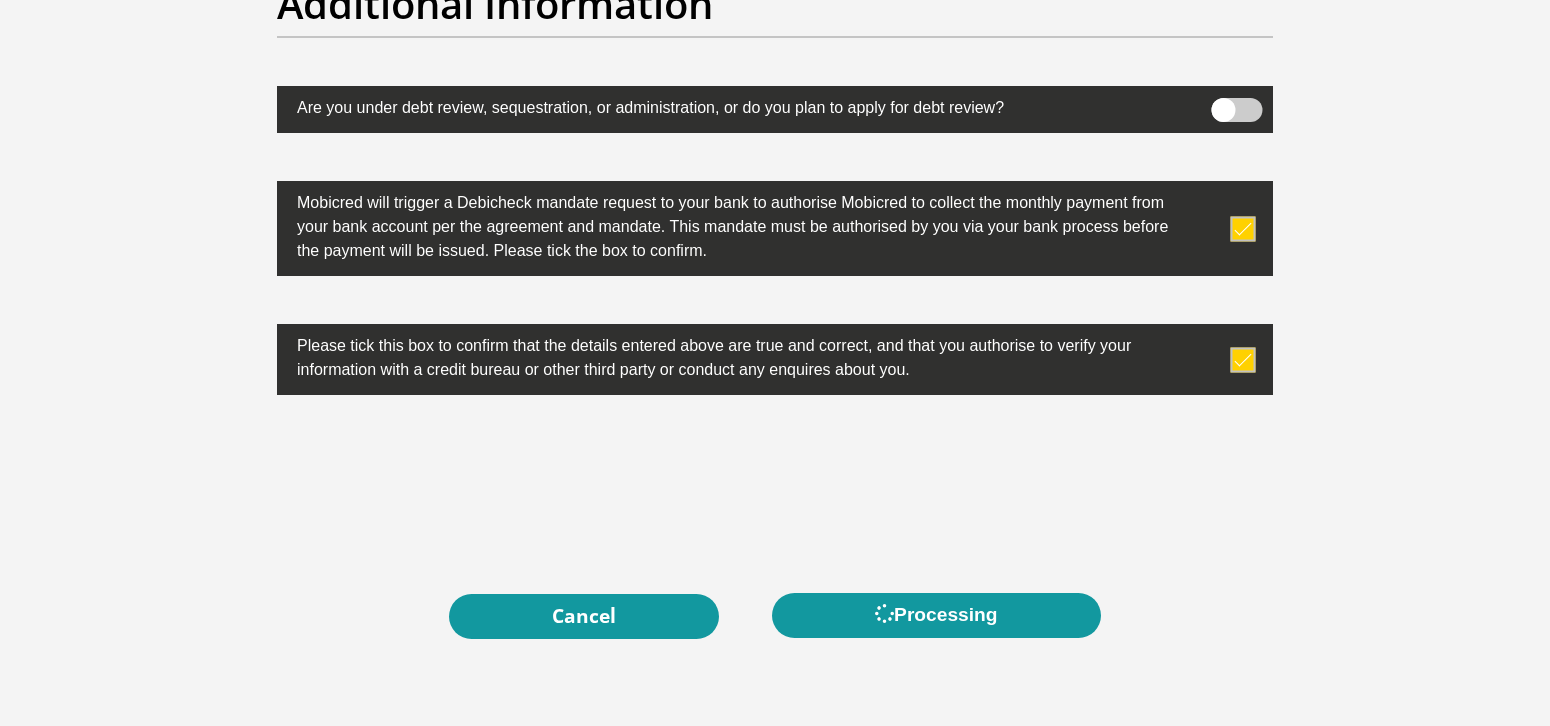 scroll, scrollTop: 0, scrollLeft: 0, axis: both 